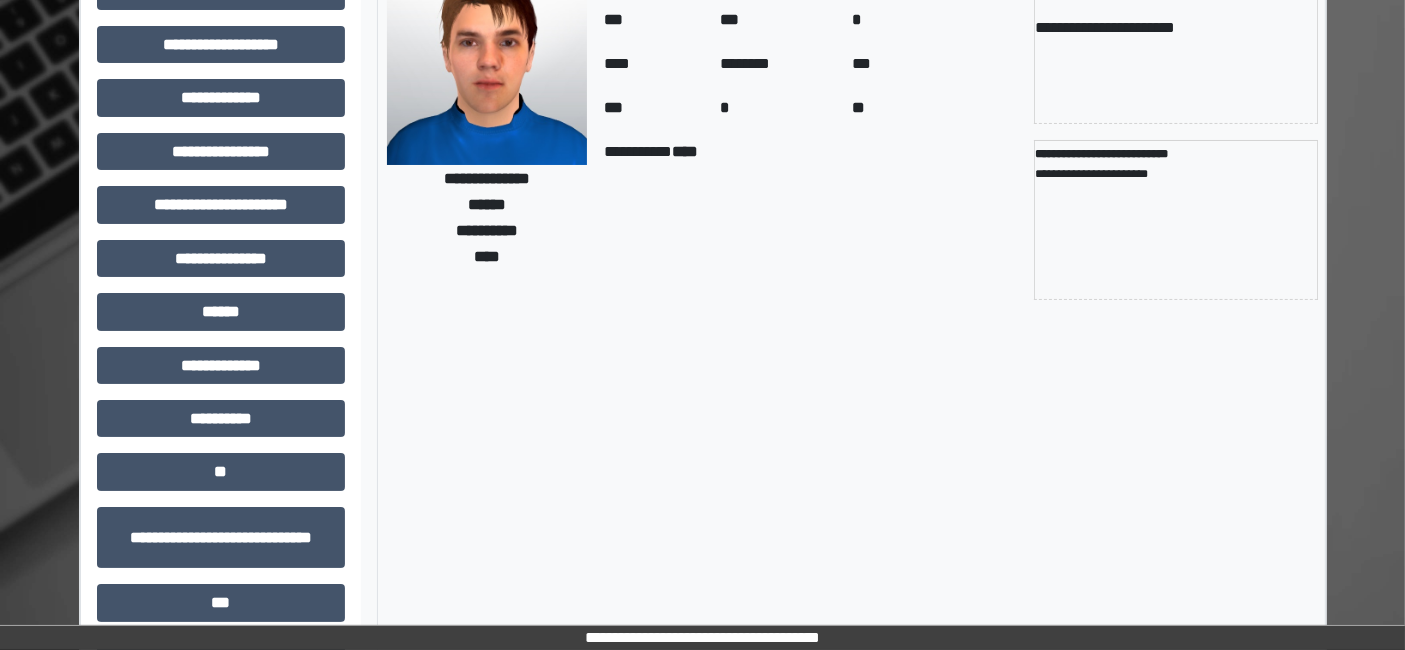 scroll, scrollTop: 0, scrollLeft: 0, axis: both 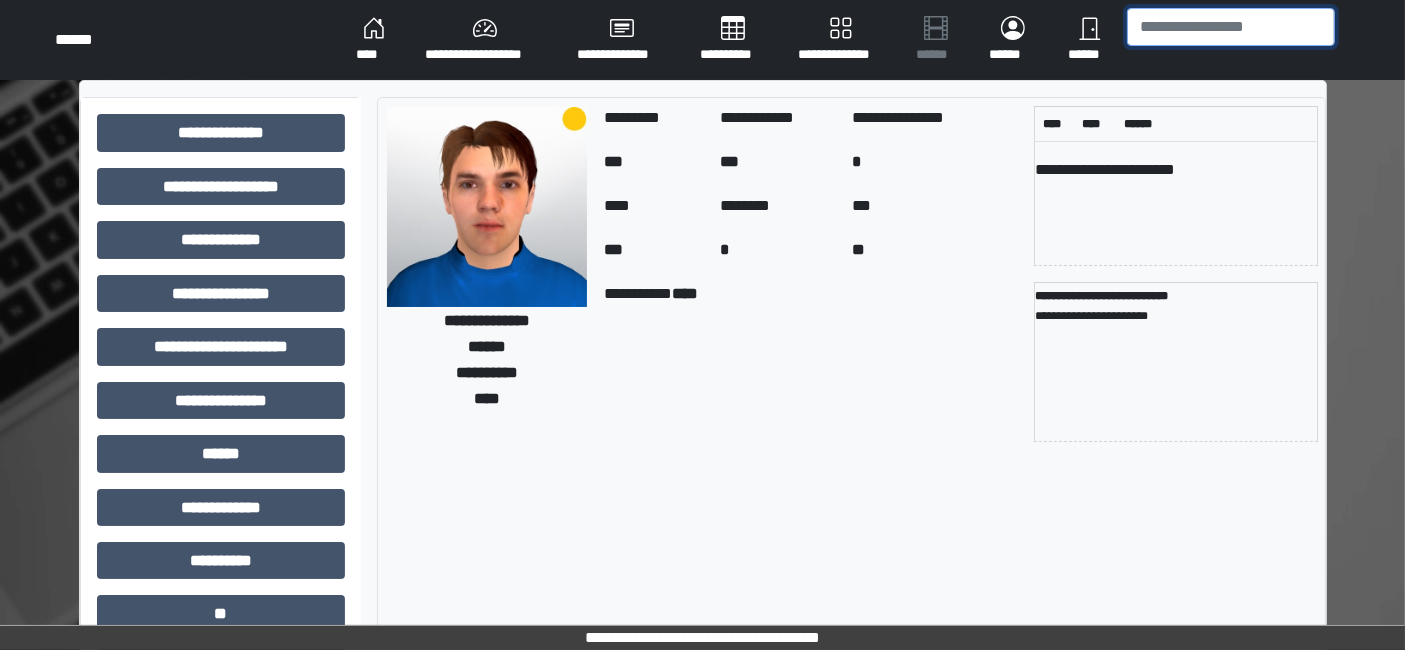 click at bounding box center (1231, 27) 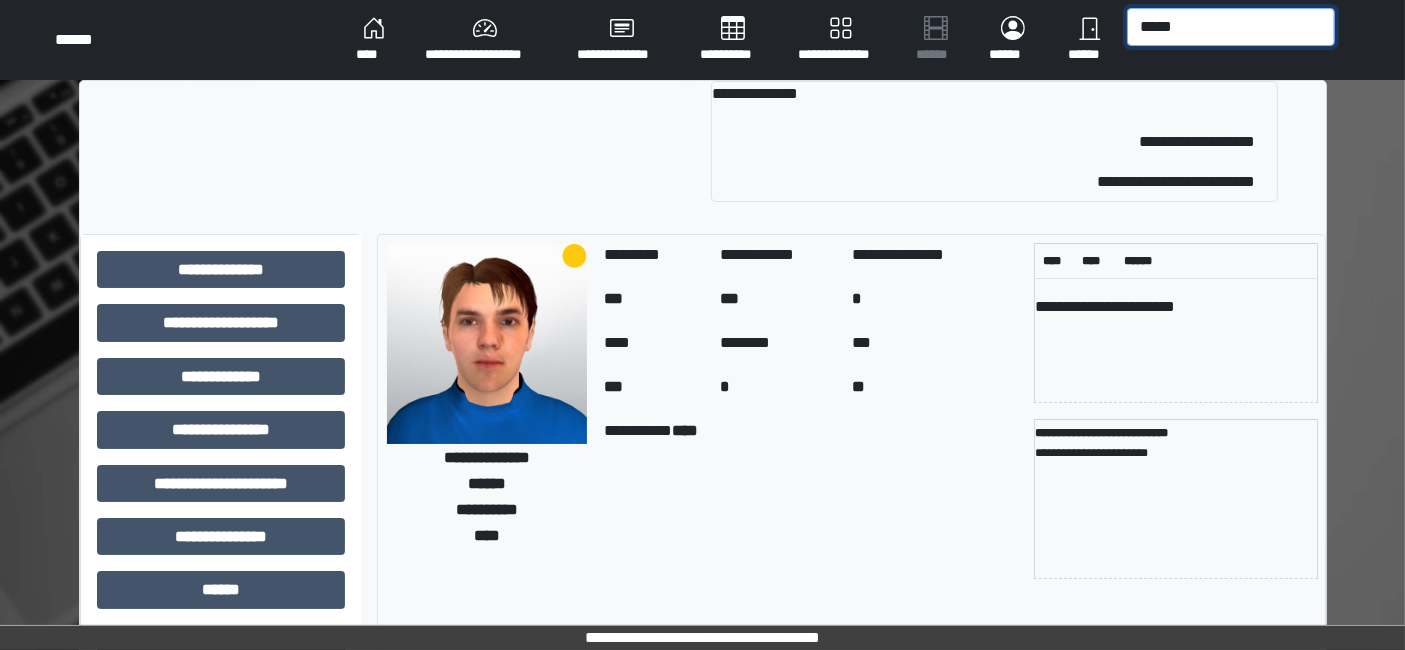 type on "*****" 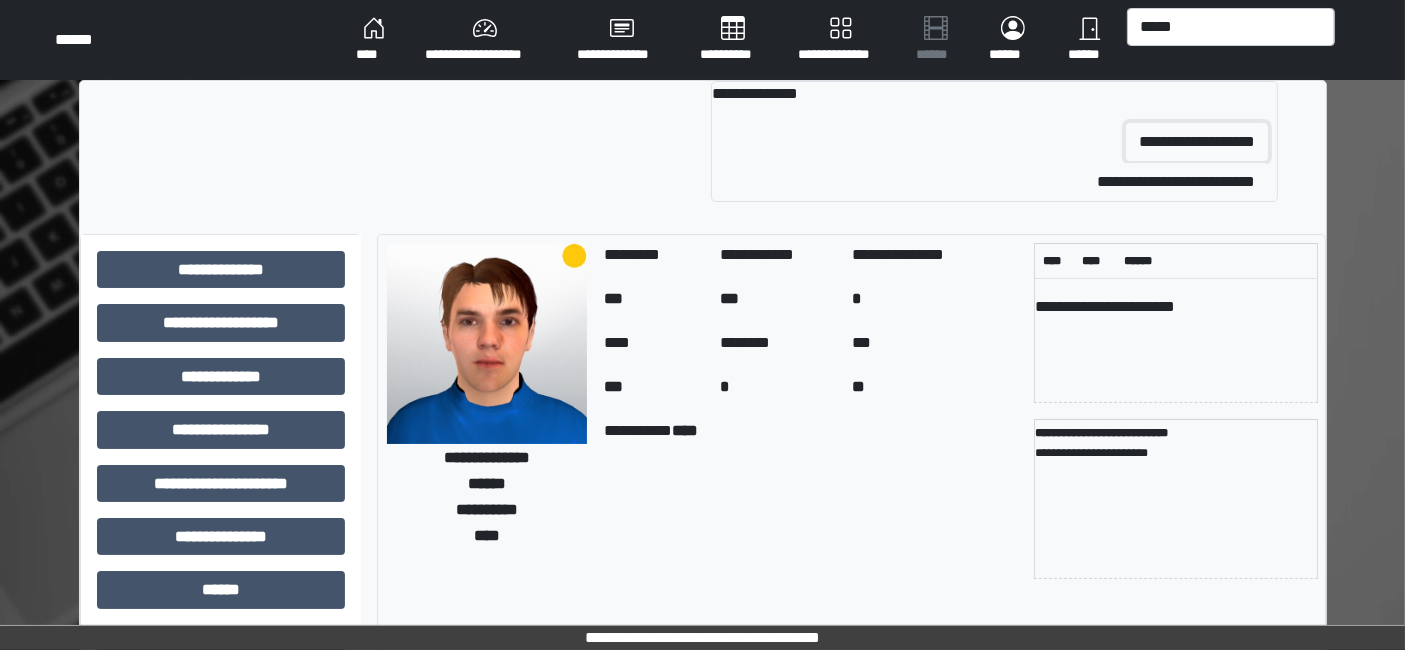 click on "**********" at bounding box center (1197, 142) 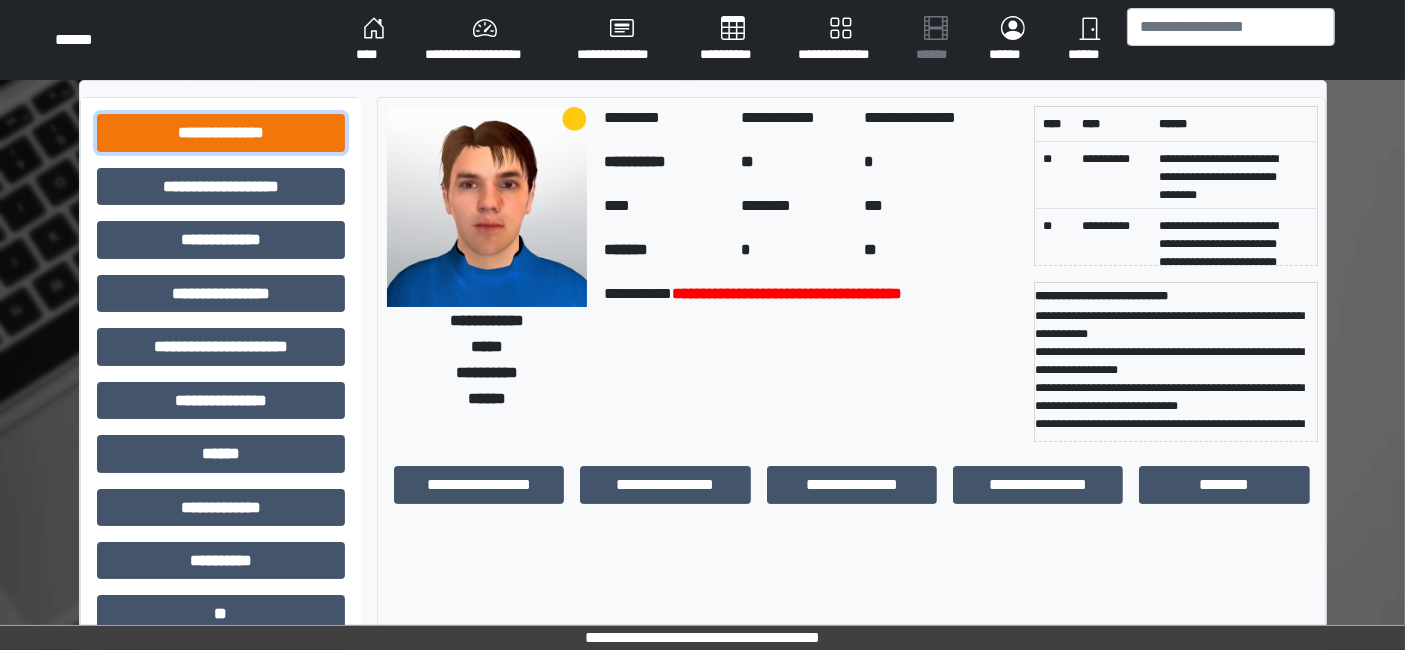 click on "**********" at bounding box center (221, 132) 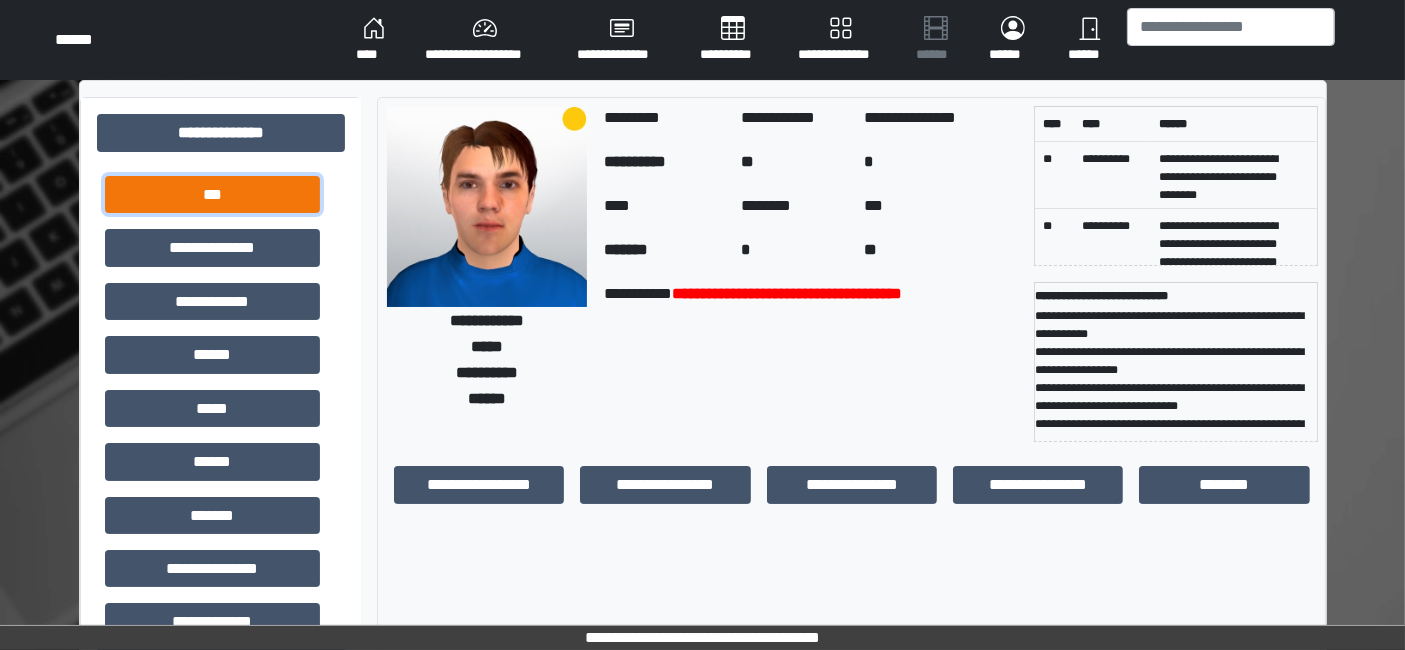 click on "***" at bounding box center [212, 194] 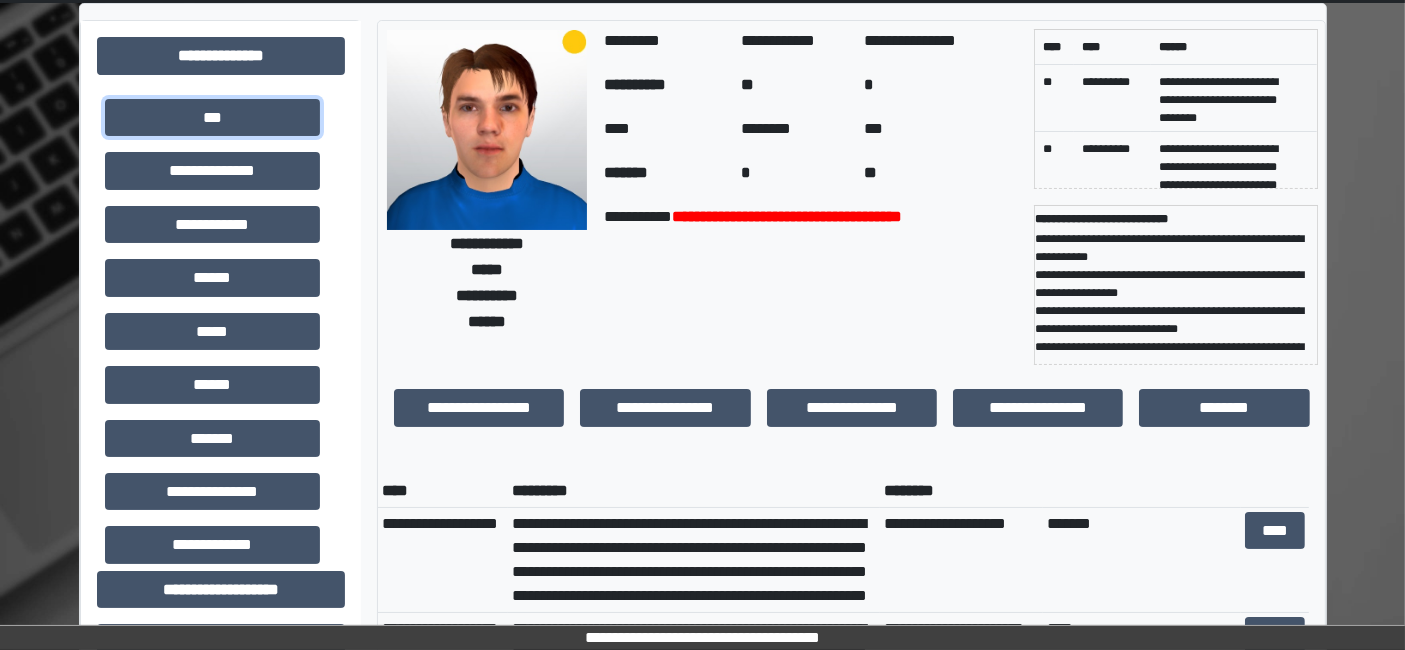 scroll, scrollTop: 111, scrollLeft: 0, axis: vertical 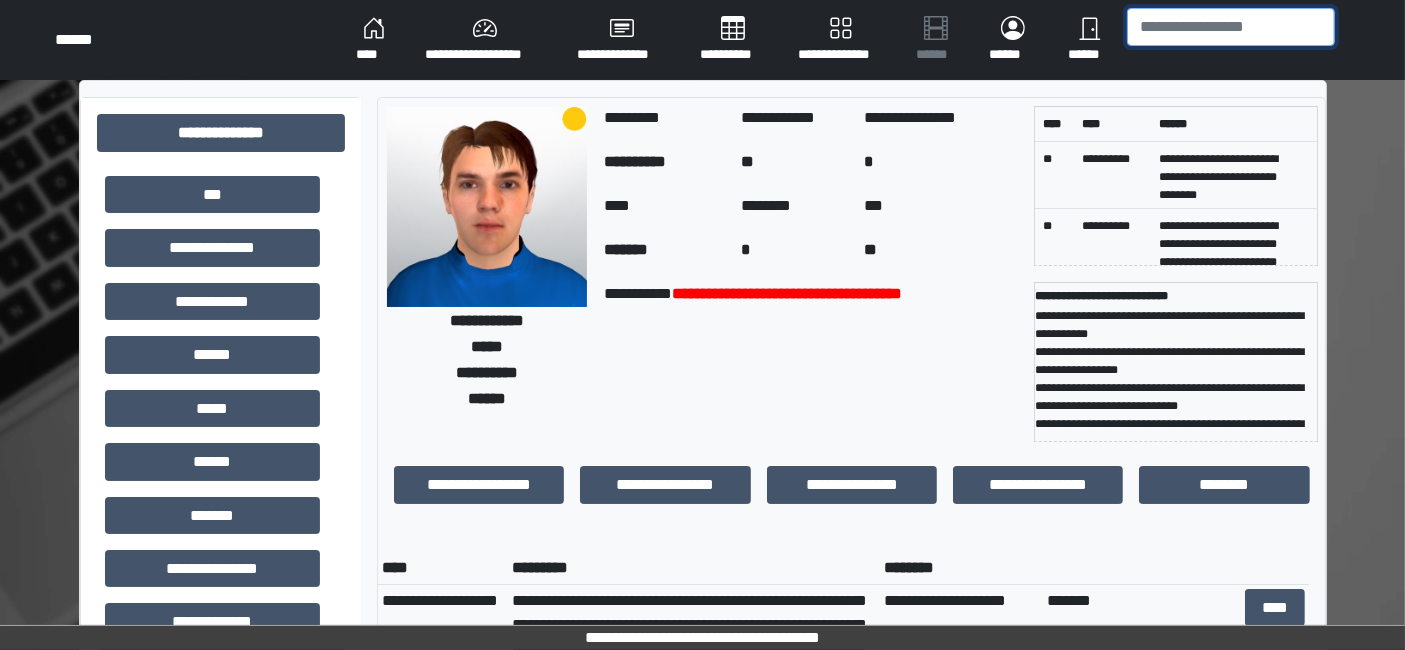 click at bounding box center (1231, 27) 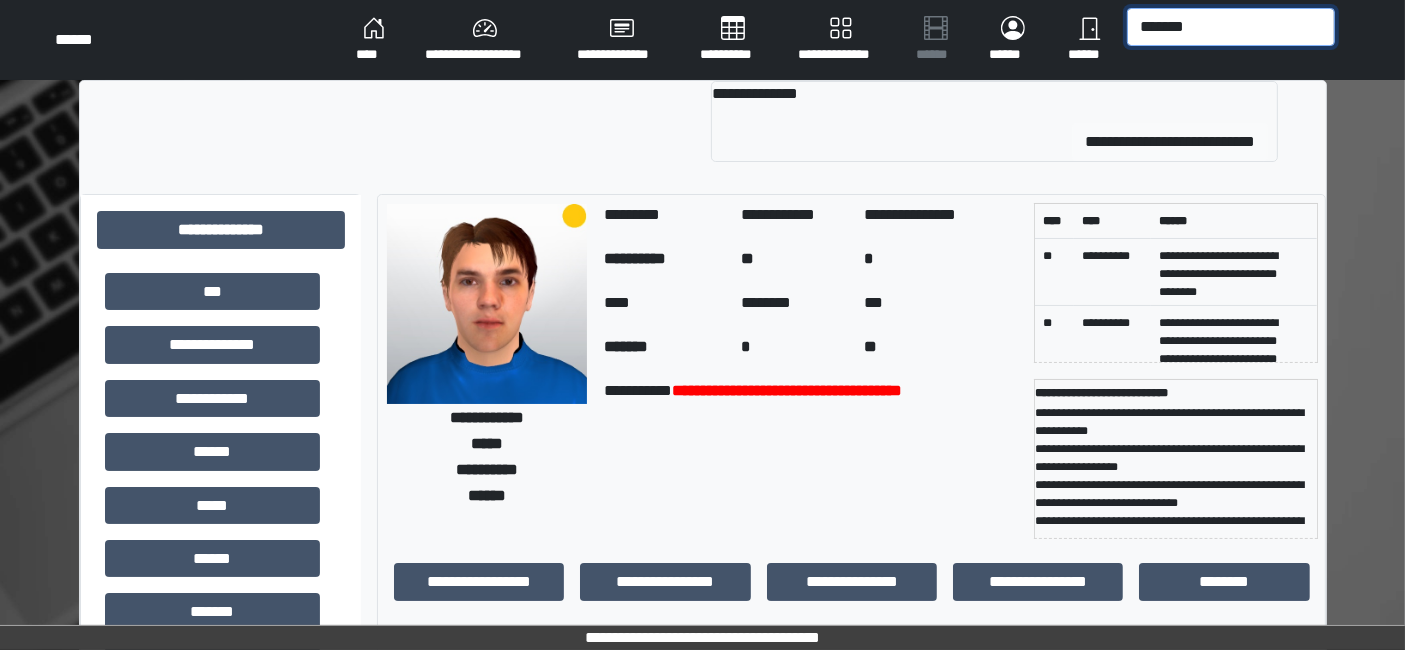 type on "*******" 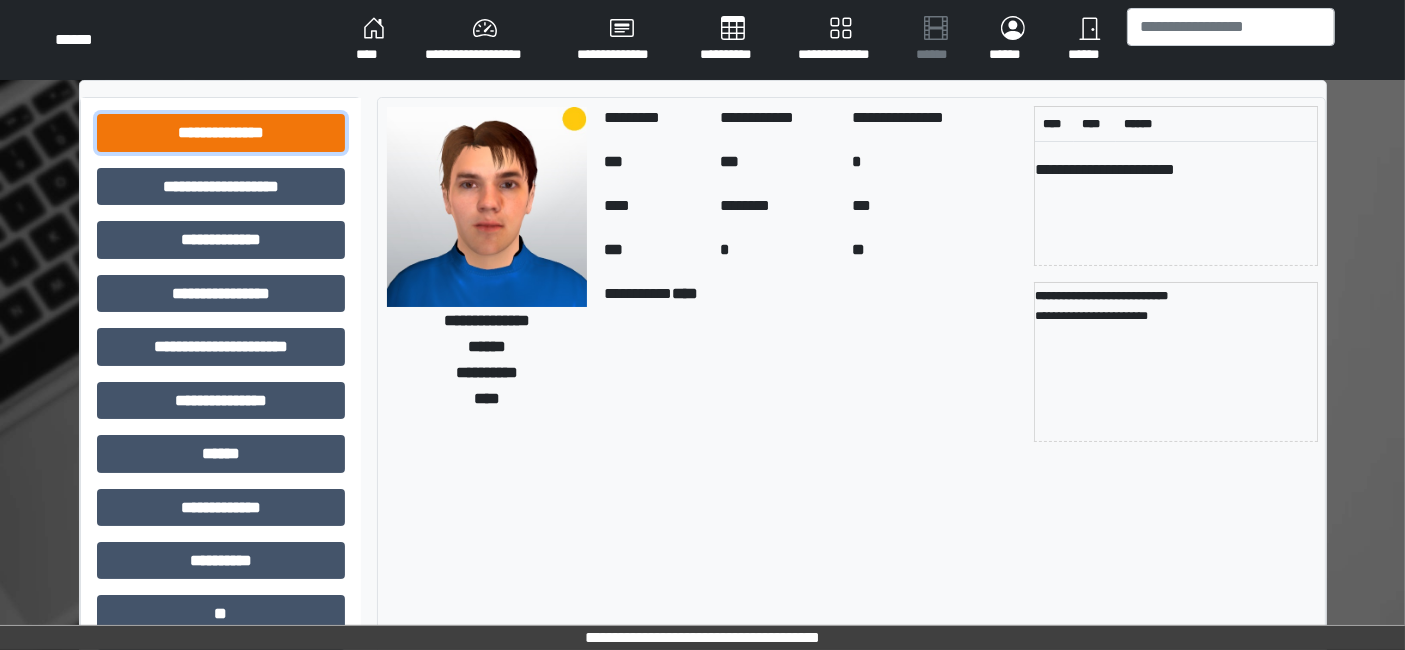 click on "**********" at bounding box center (221, 132) 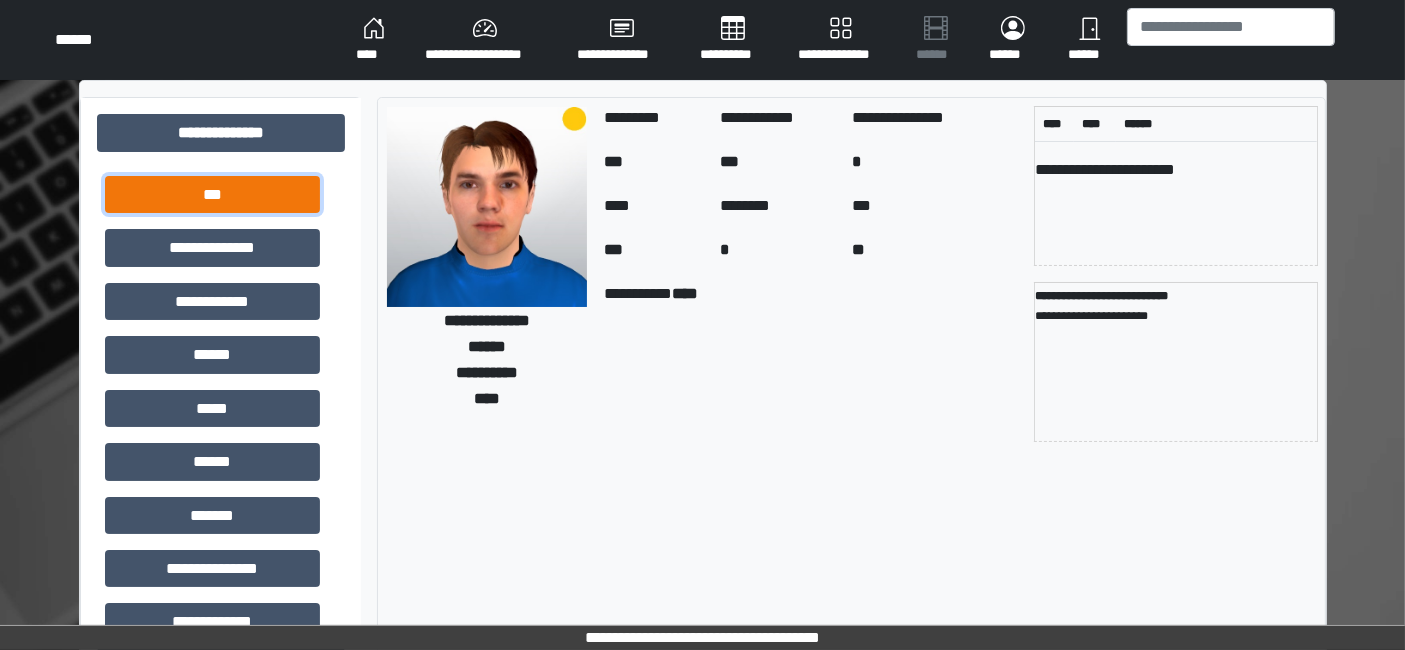 click on "***" at bounding box center (212, 194) 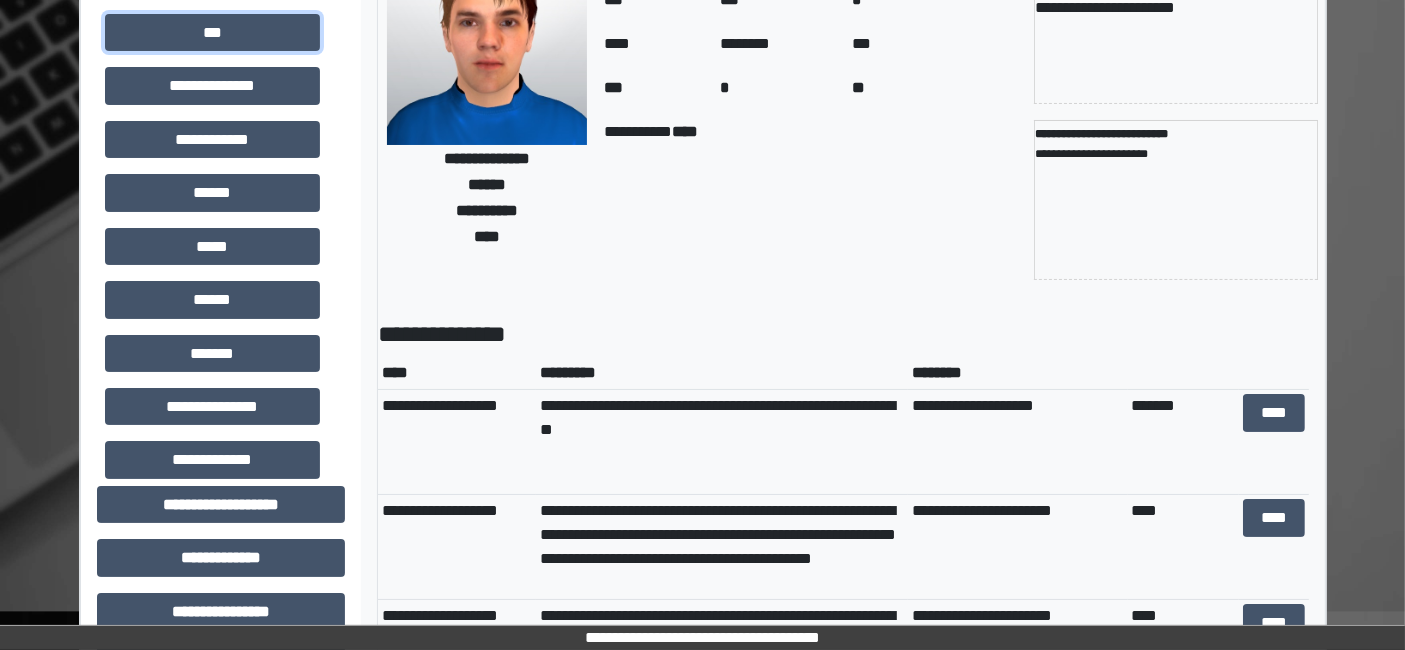 scroll, scrollTop: 0, scrollLeft: 0, axis: both 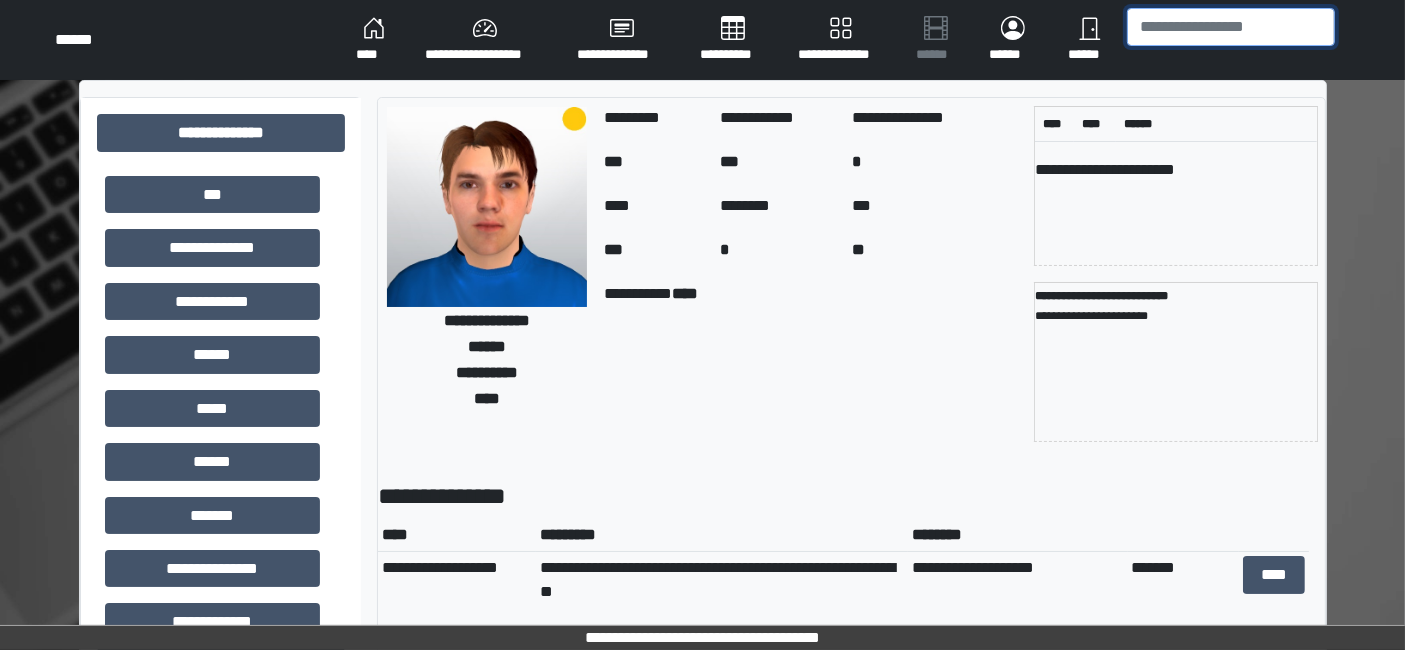 click at bounding box center (1231, 27) 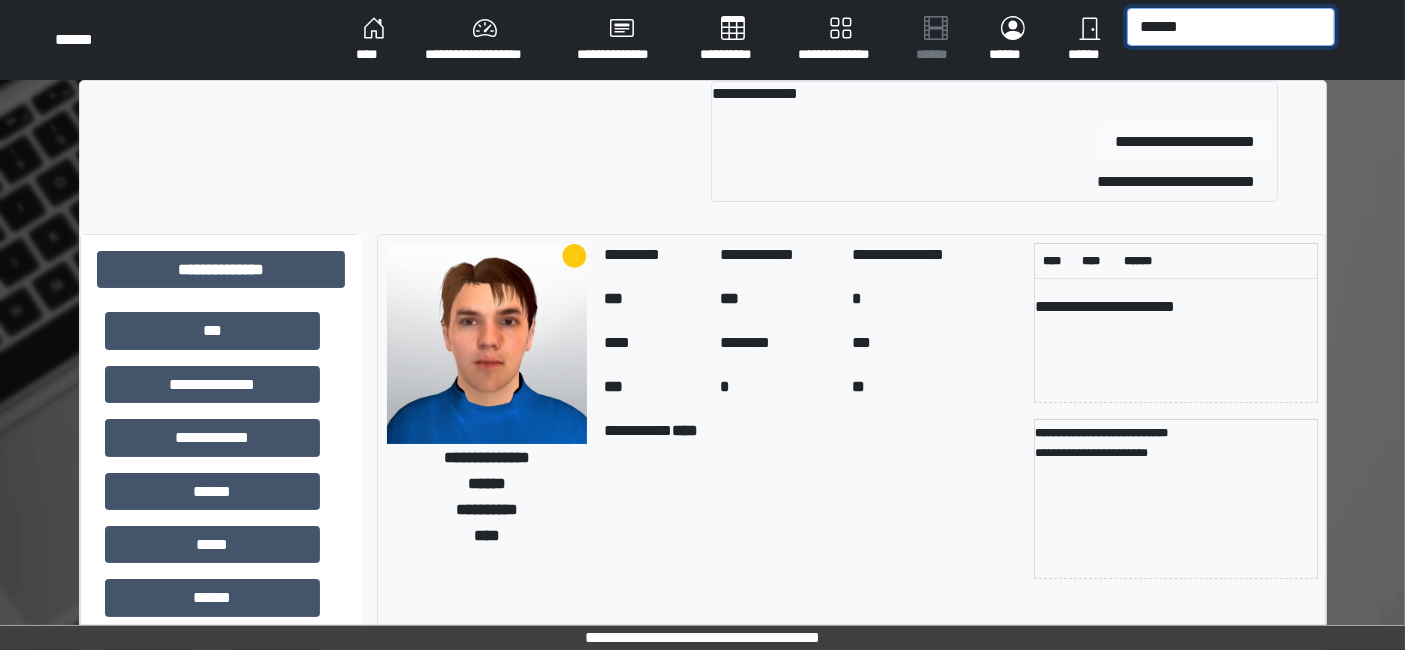 type on "******" 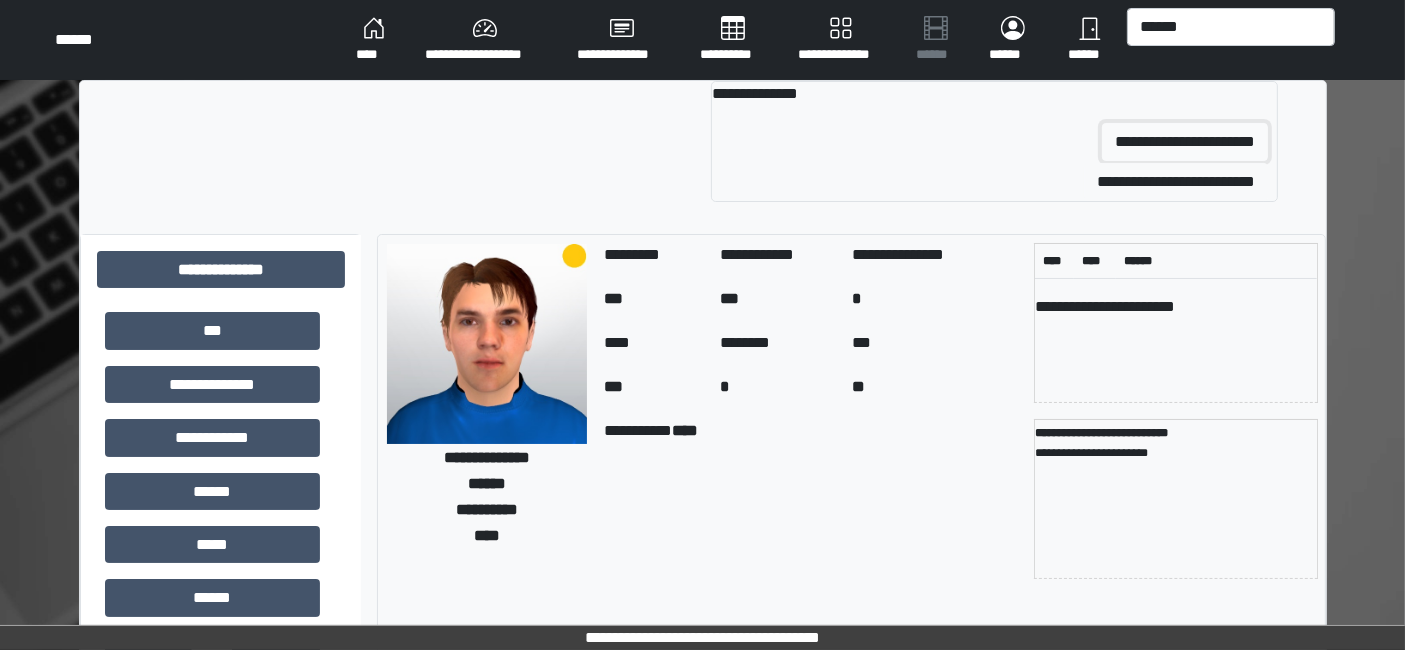 click on "**********" at bounding box center [1185, 142] 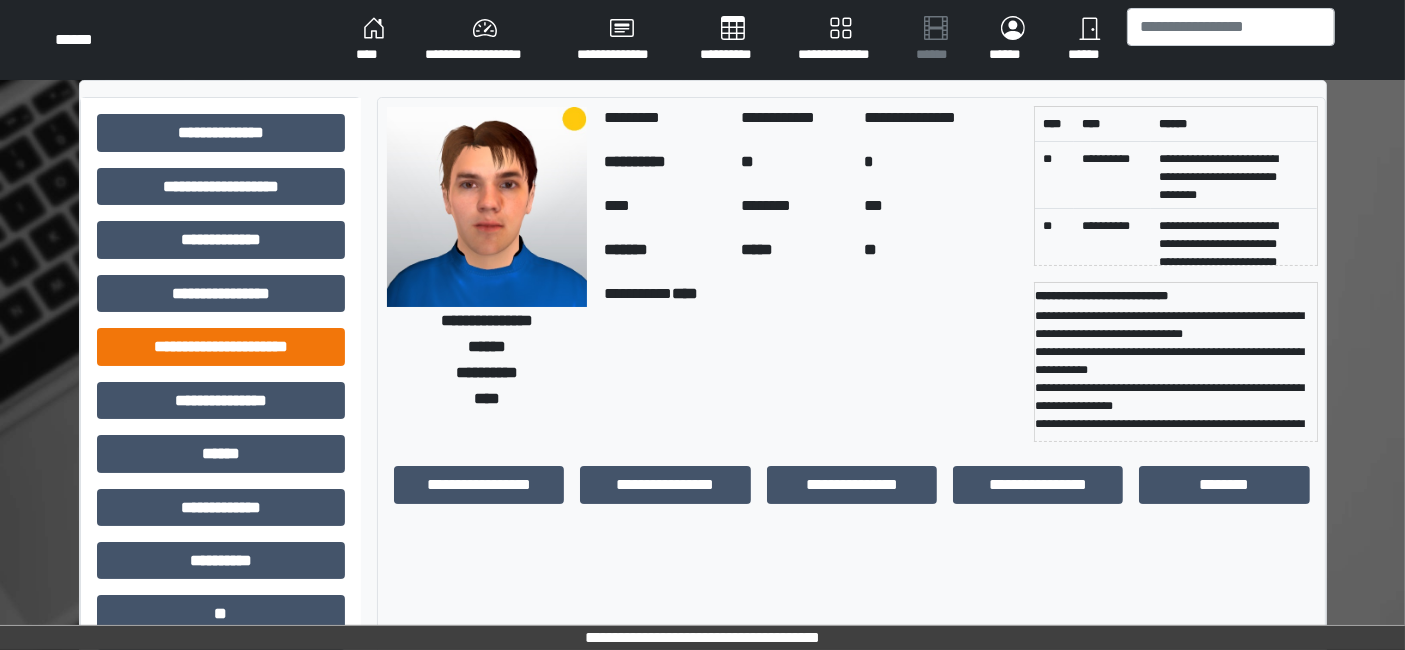 scroll, scrollTop: 269, scrollLeft: 0, axis: vertical 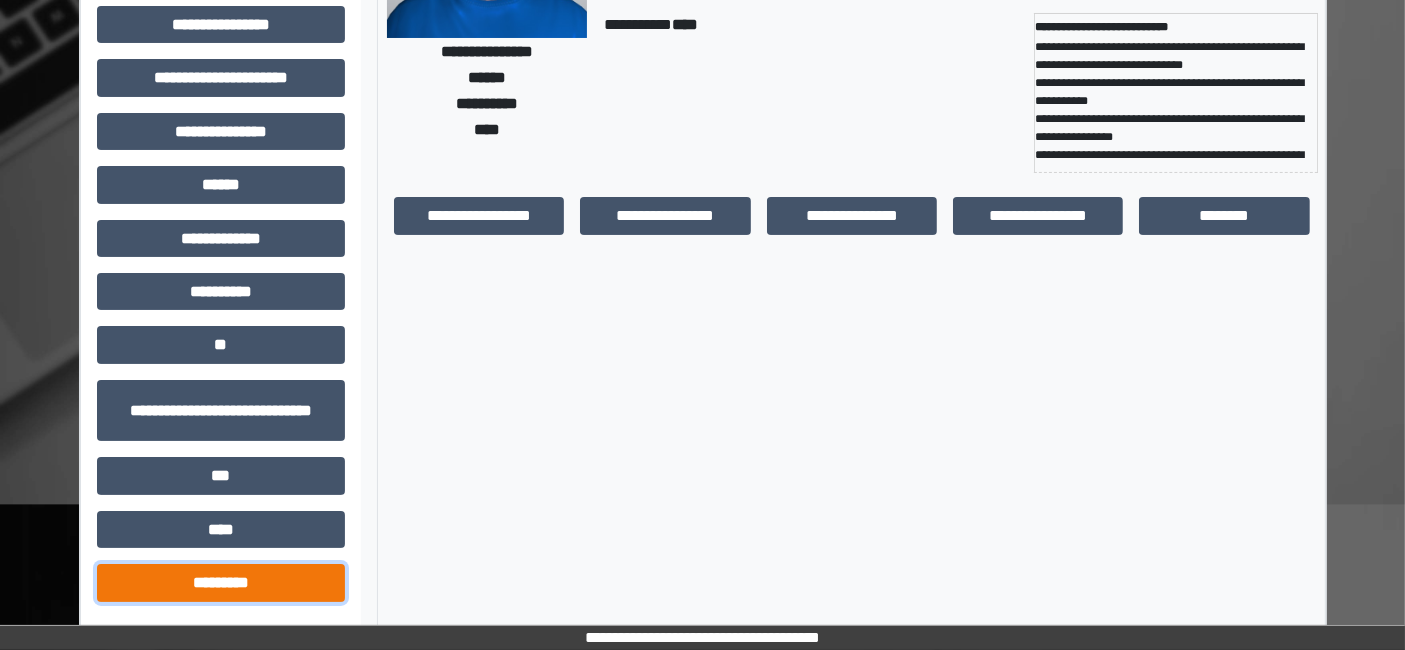 click on "*********" at bounding box center (221, 582) 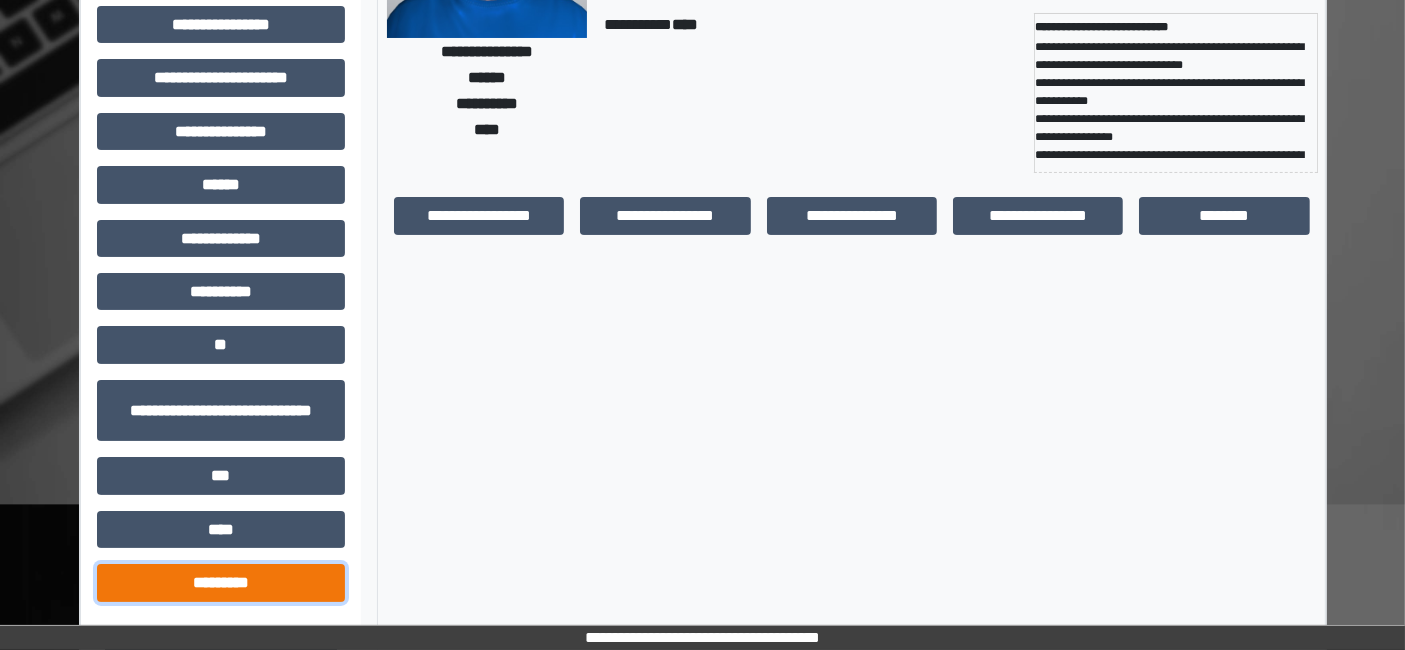 scroll, scrollTop: 338, scrollLeft: 0, axis: vertical 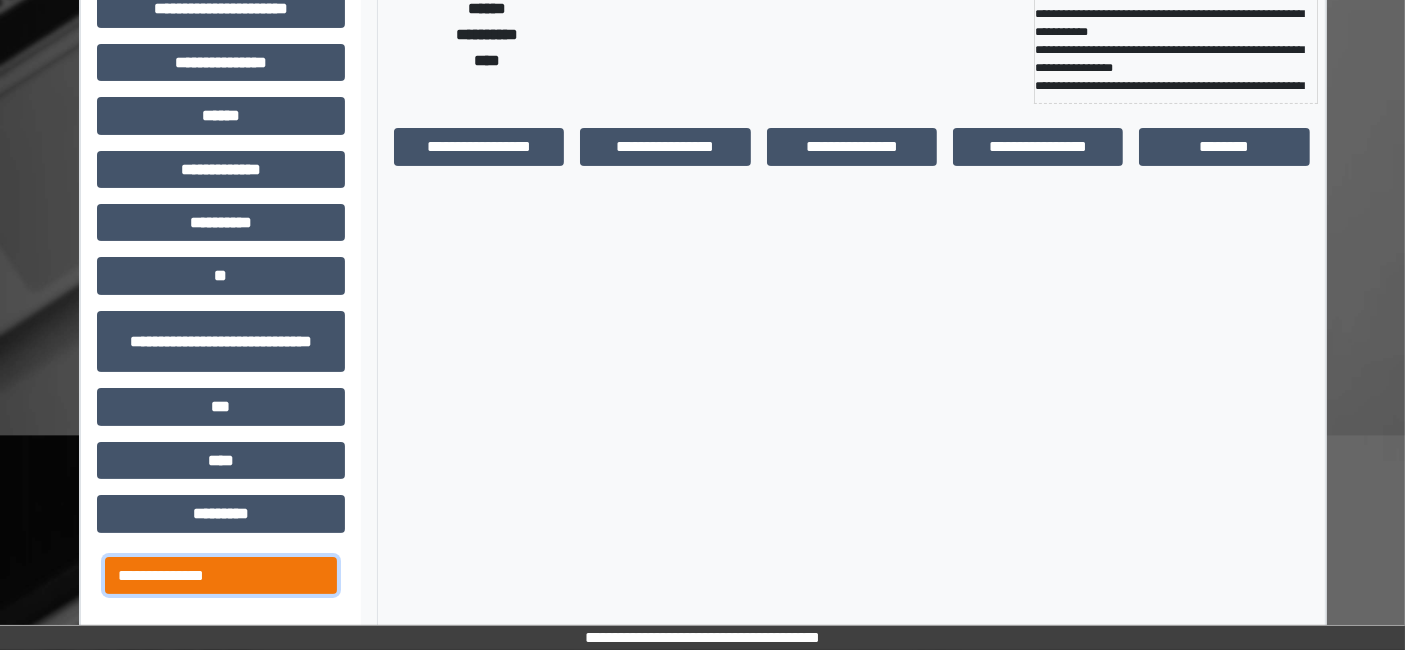 click on "**********" at bounding box center [221, 575] 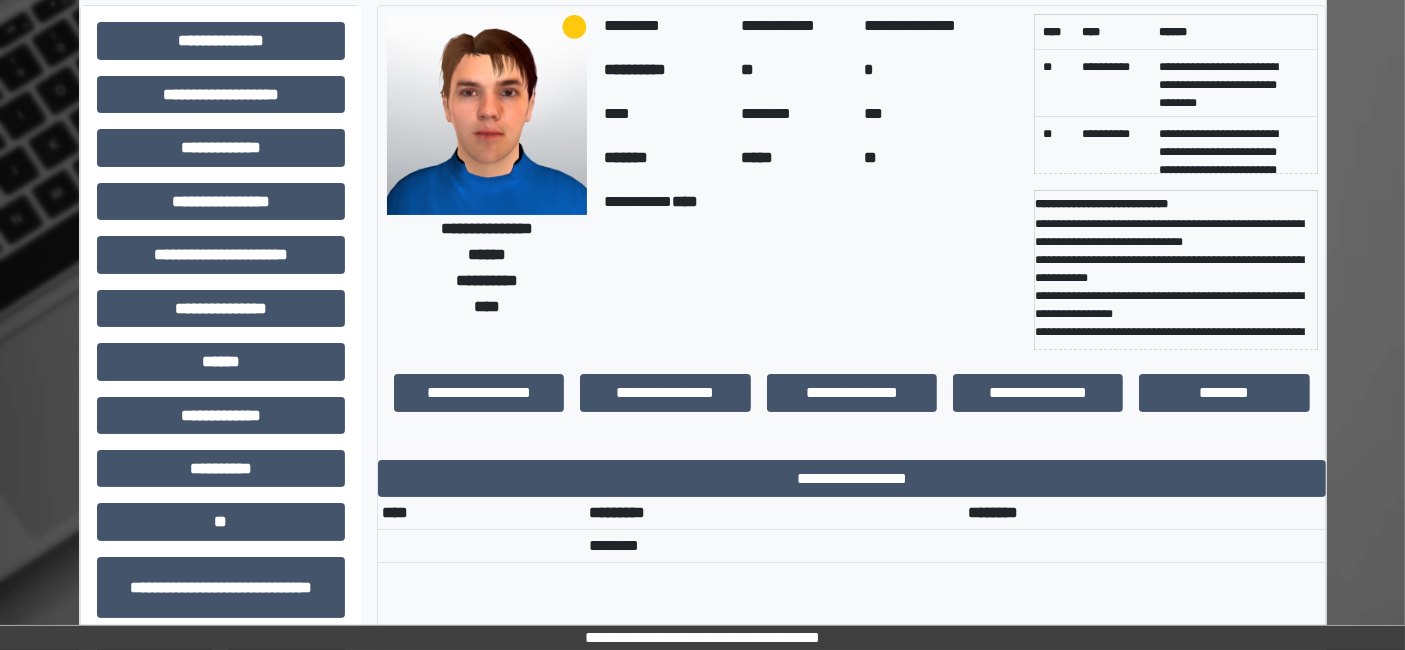 scroll, scrollTop: 0, scrollLeft: 0, axis: both 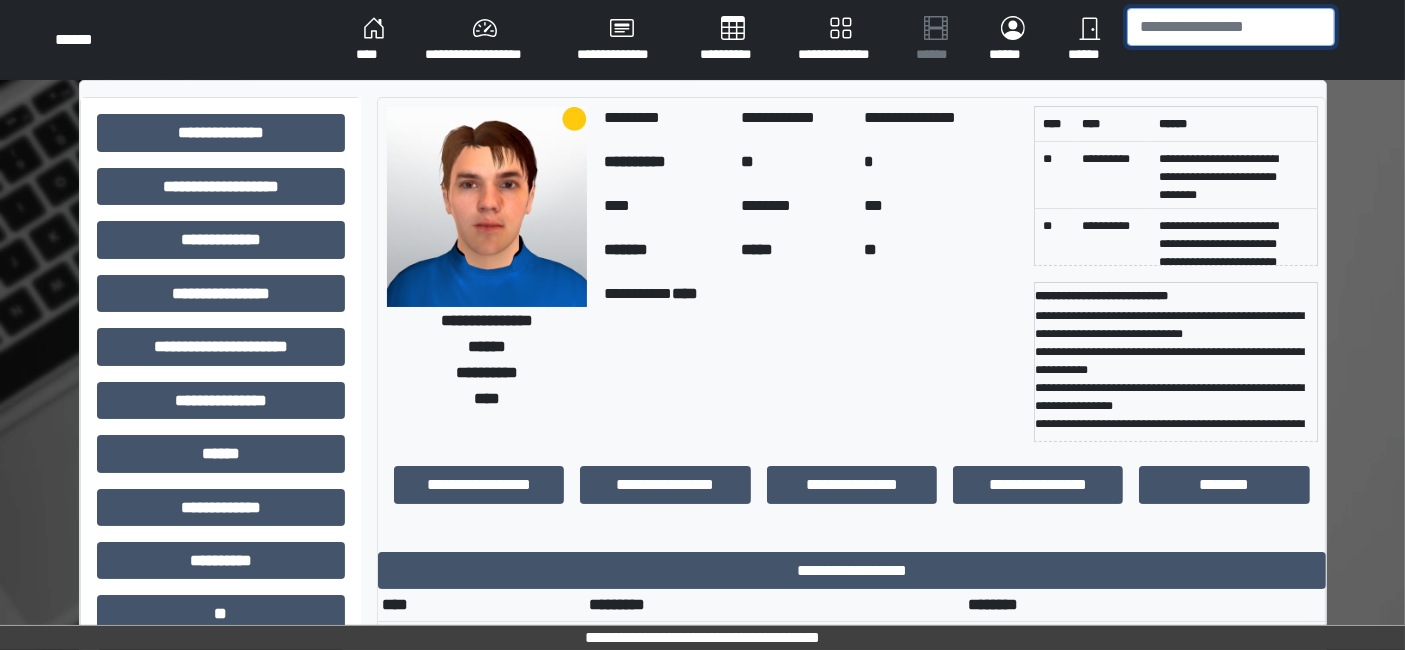 click at bounding box center [1231, 27] 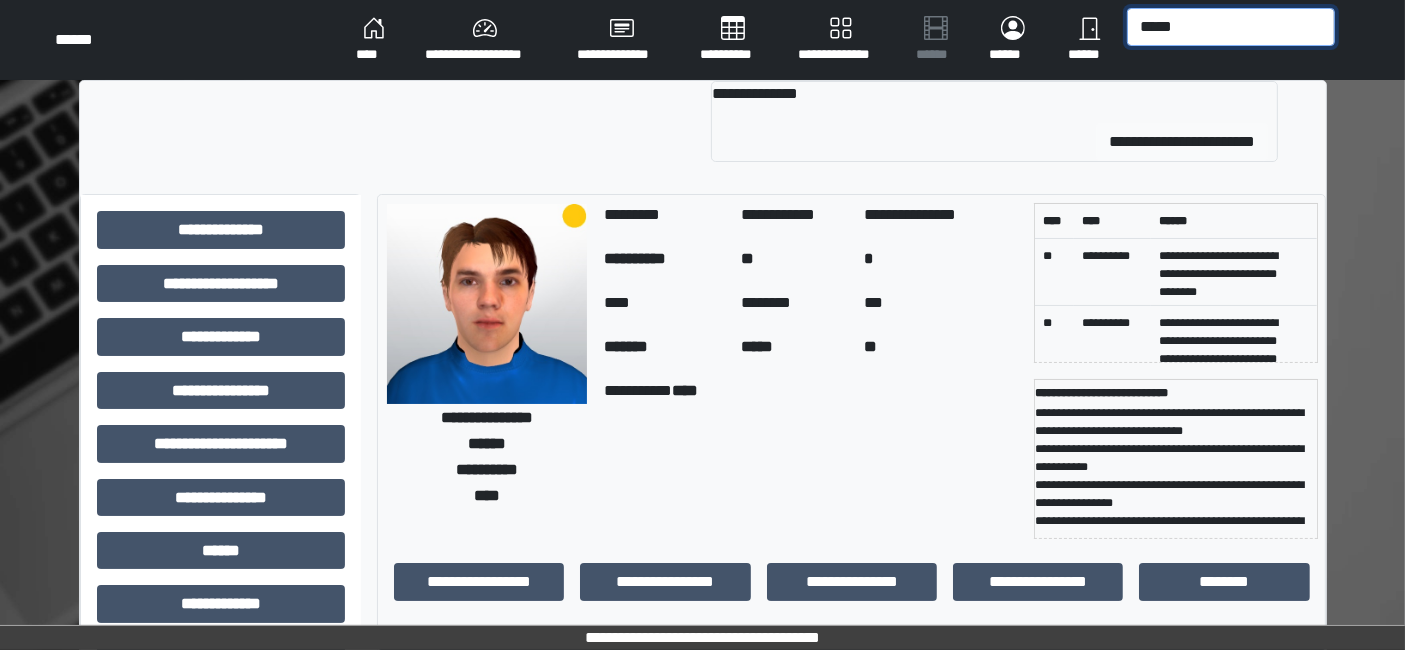 type on "*****" 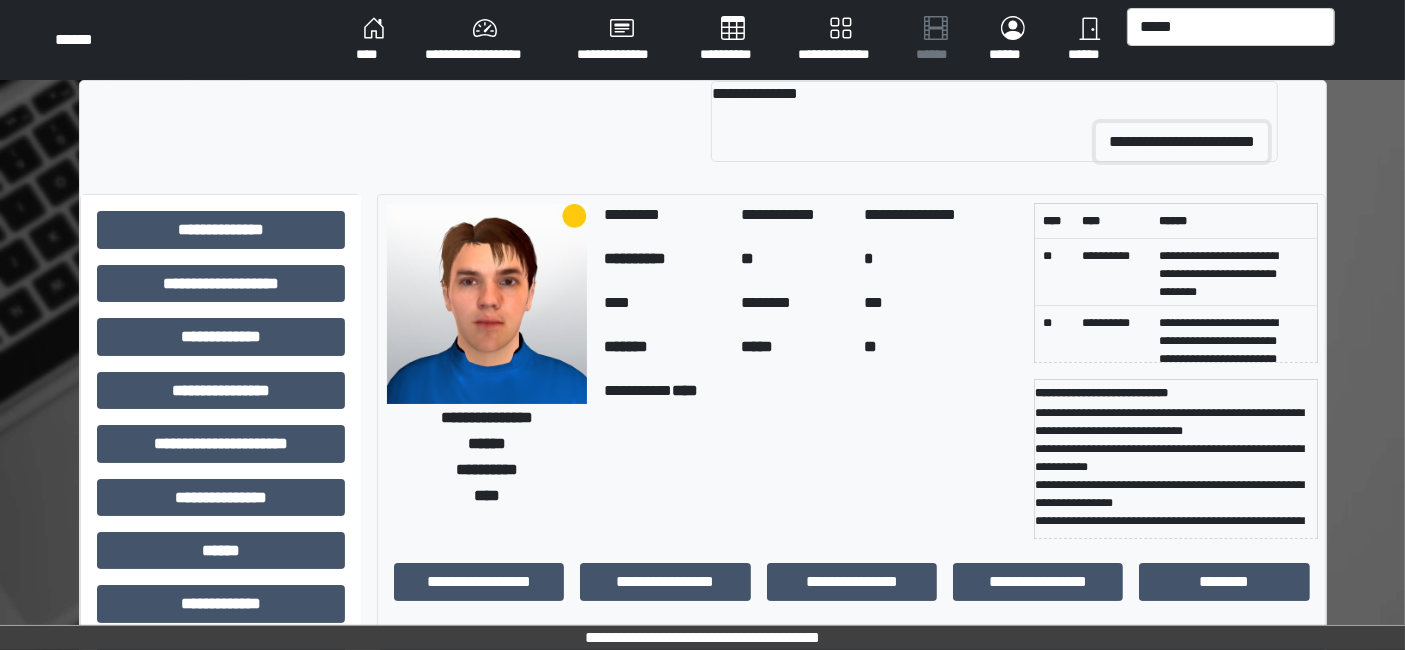click on "**********" at bounding box center [1182, 142] 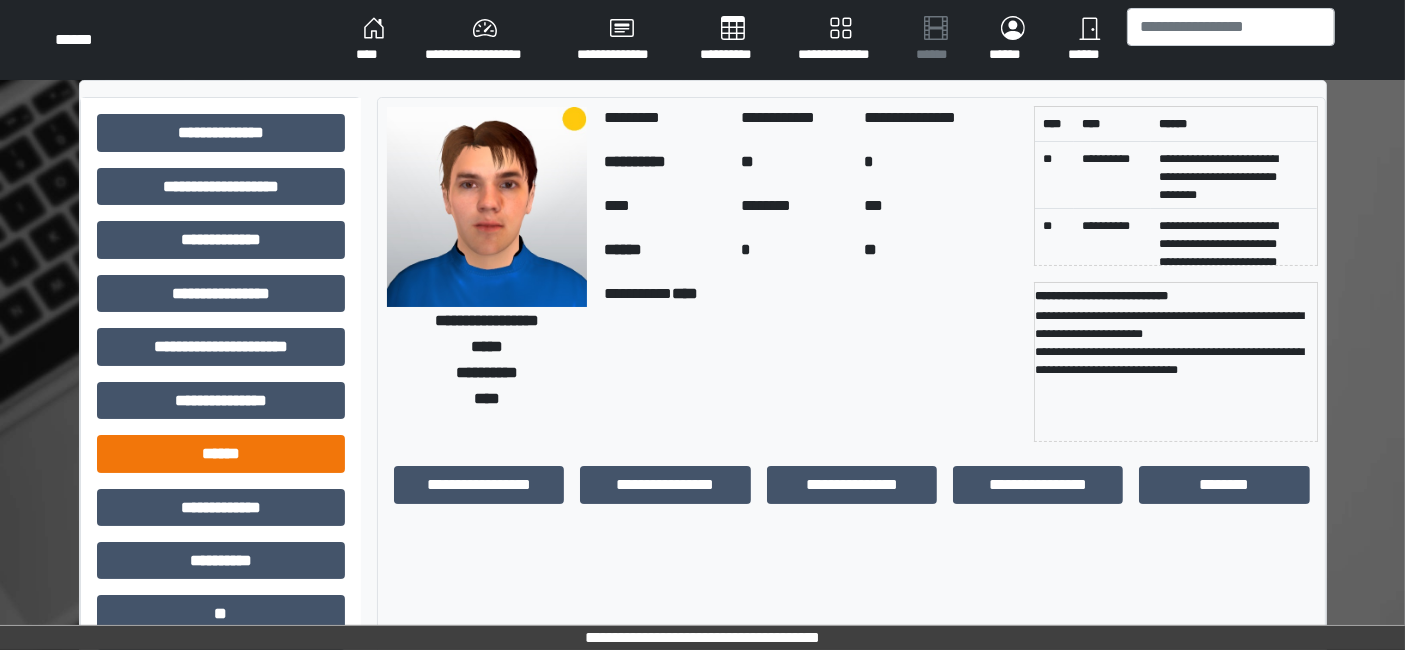 scroll, scrollTop: 269, scrollLeft: 0, axis: vertical 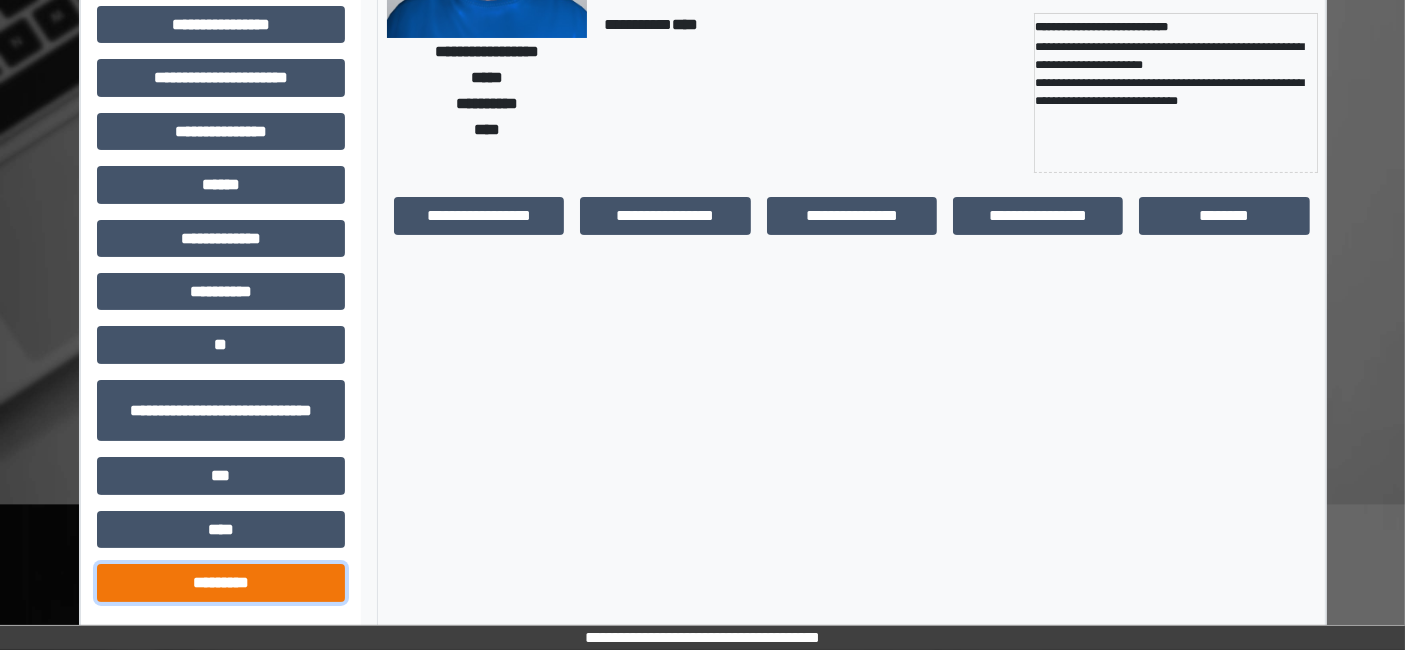 click on "*********" at bounding box center (221, 582) 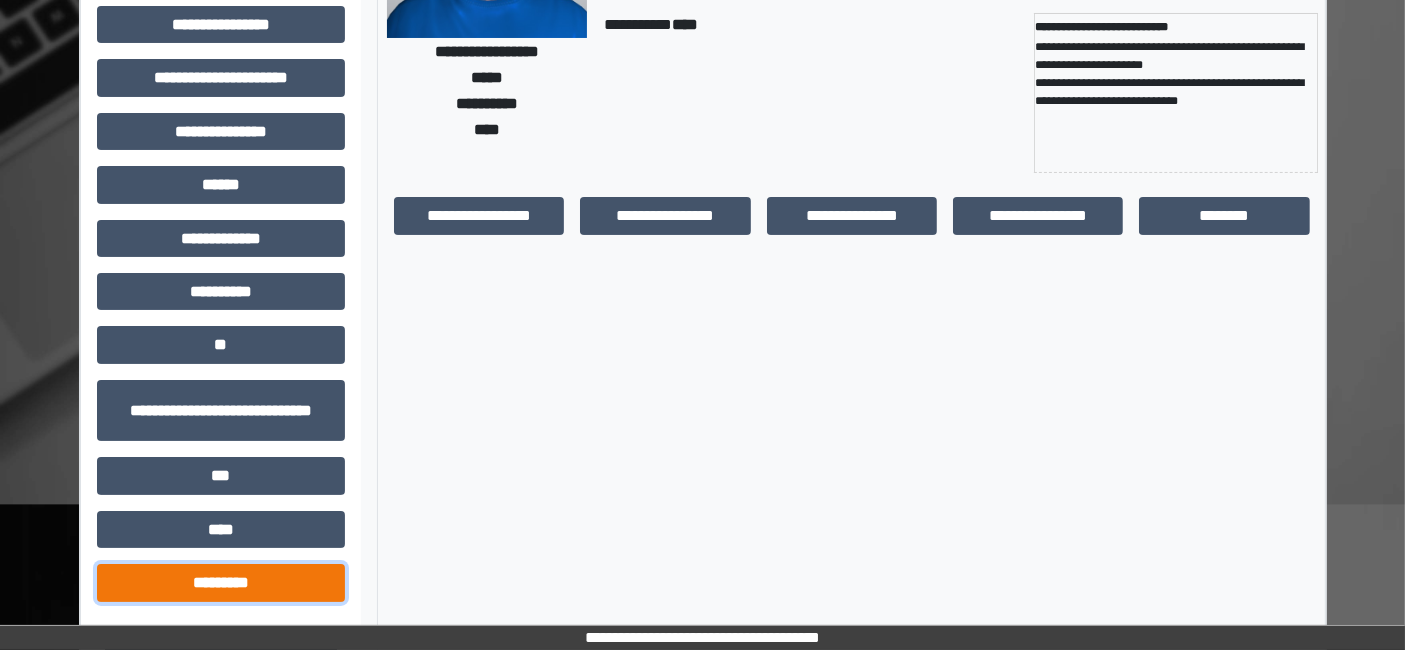 scroll, scrollTop: 338, scrollLeft: 0, axis: vertical 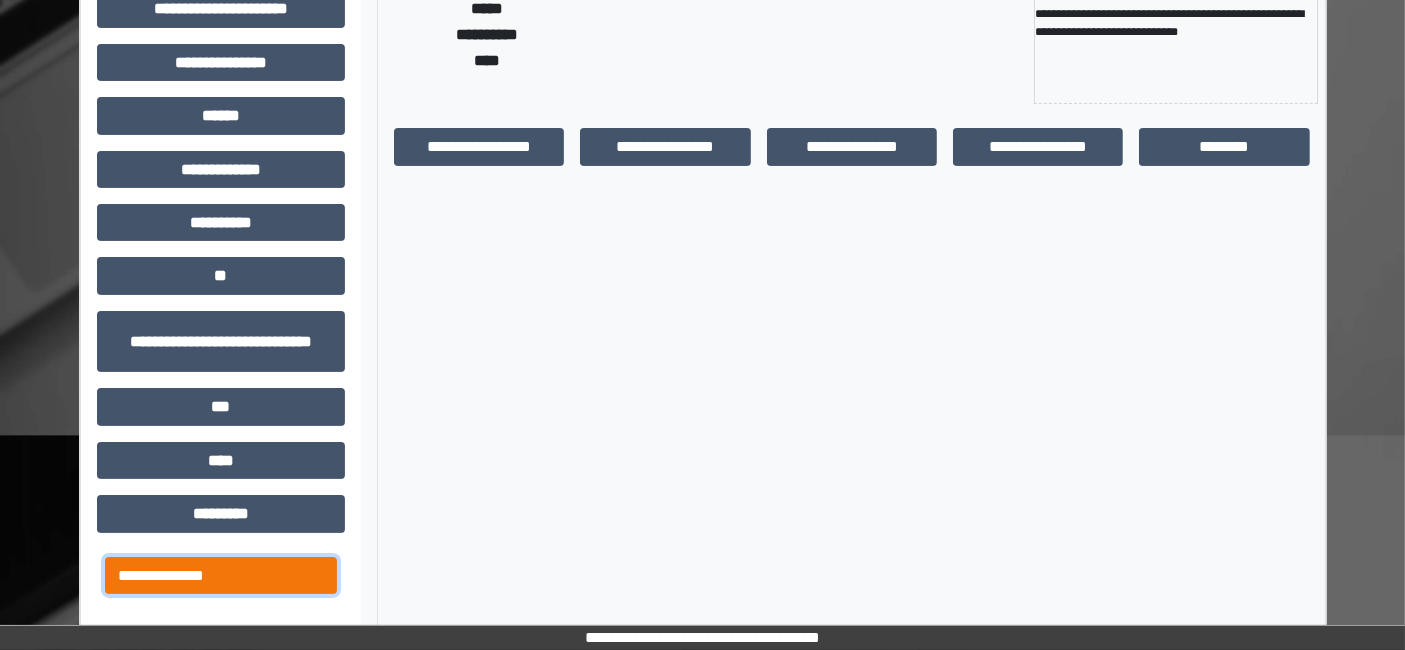 click on "**********" at bounding box center (221, 575) 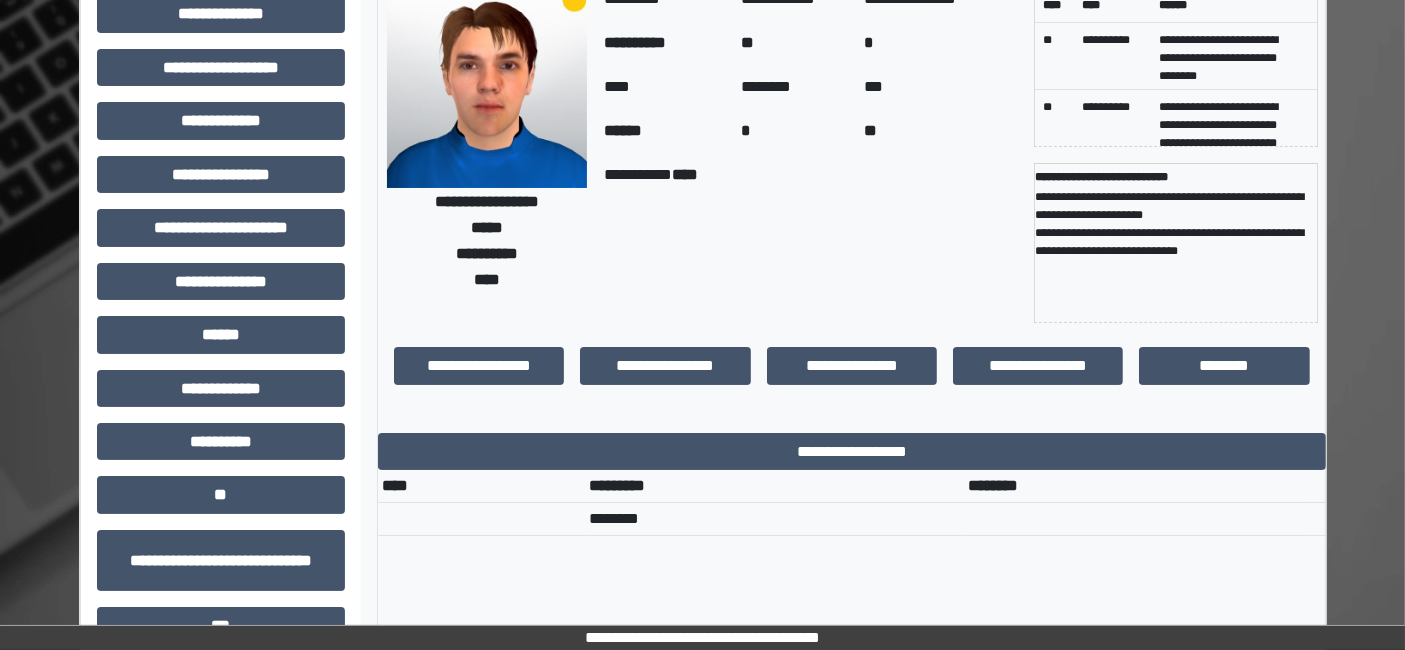 scroll, scrollTop: 0, scrollLeft: 0, axis: both 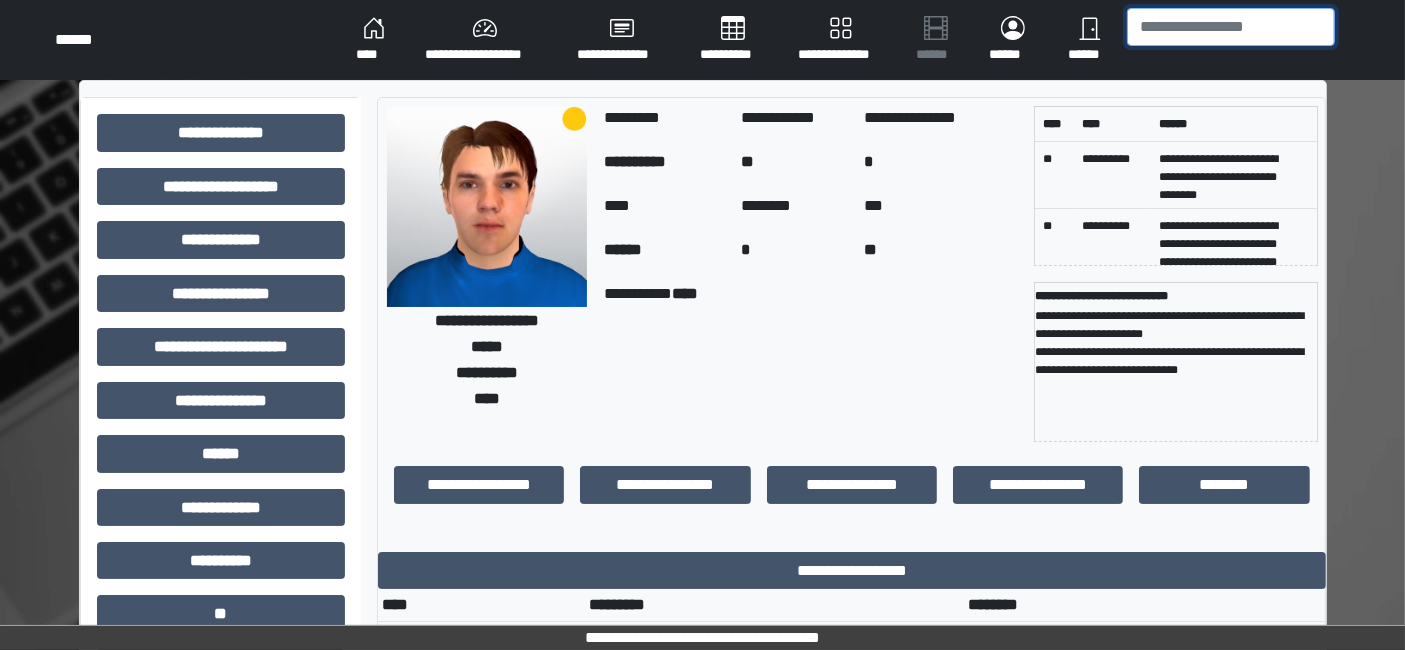 click at bounding box center (1231, 27) 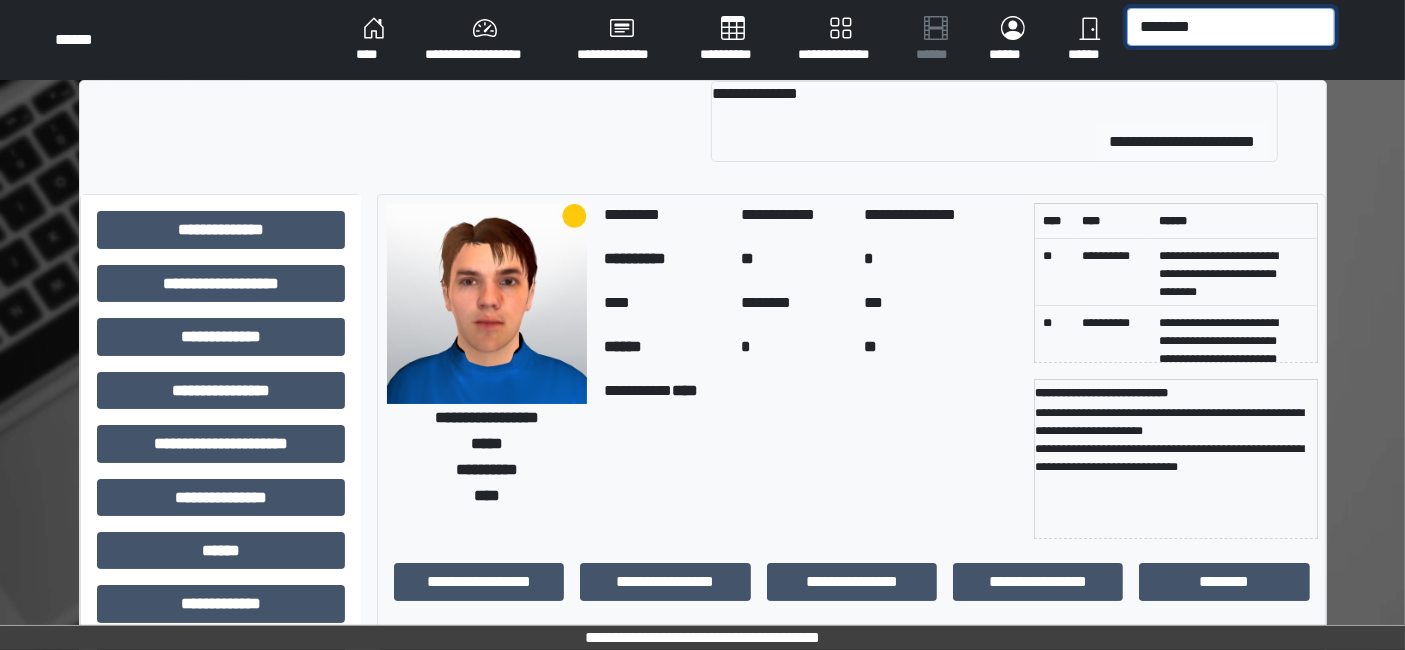 type on "********" 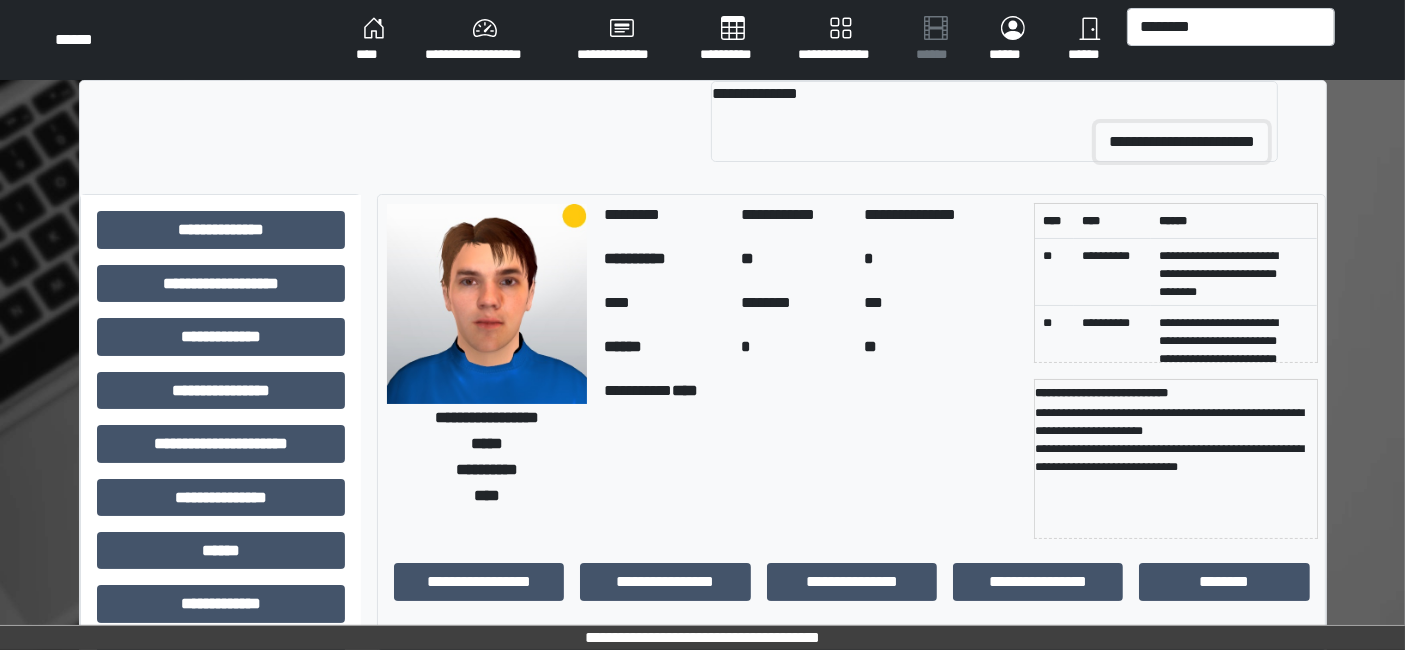 click on "**********" at bounding box center [1182, 142] 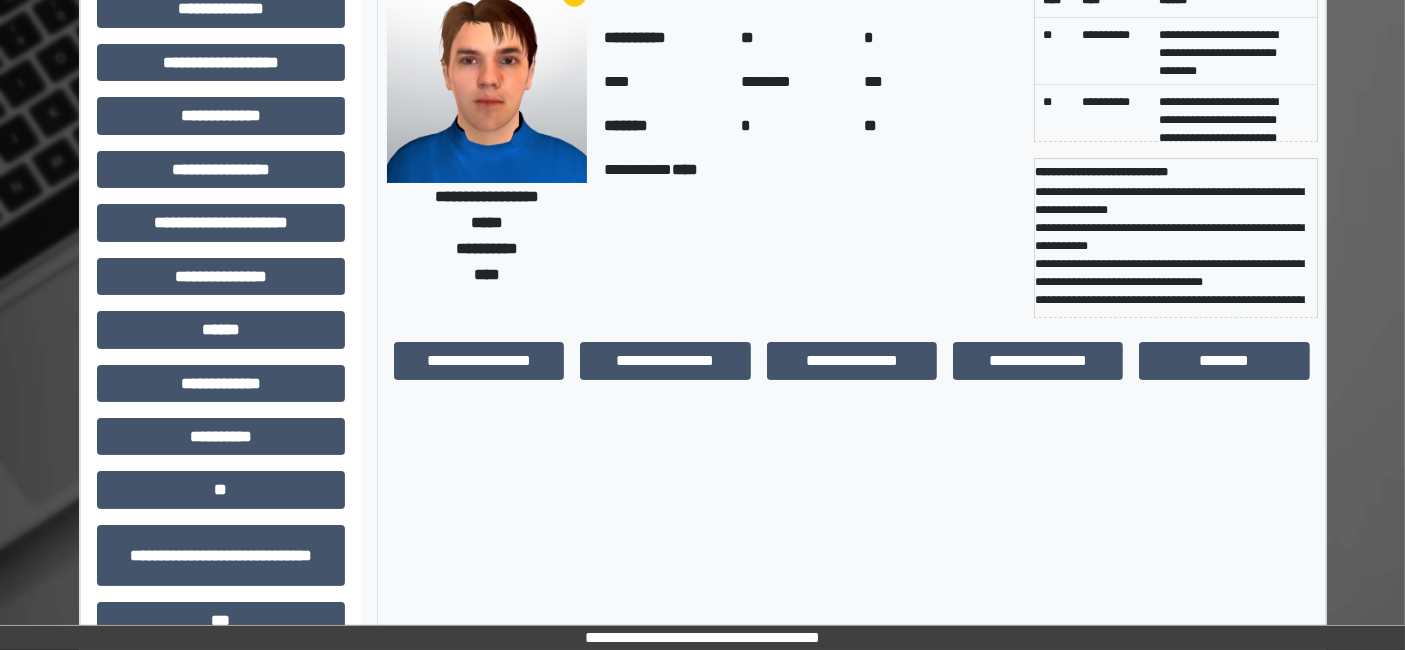 scroll, scrollTop: 269, scrollLeft: 0, axis: vertical 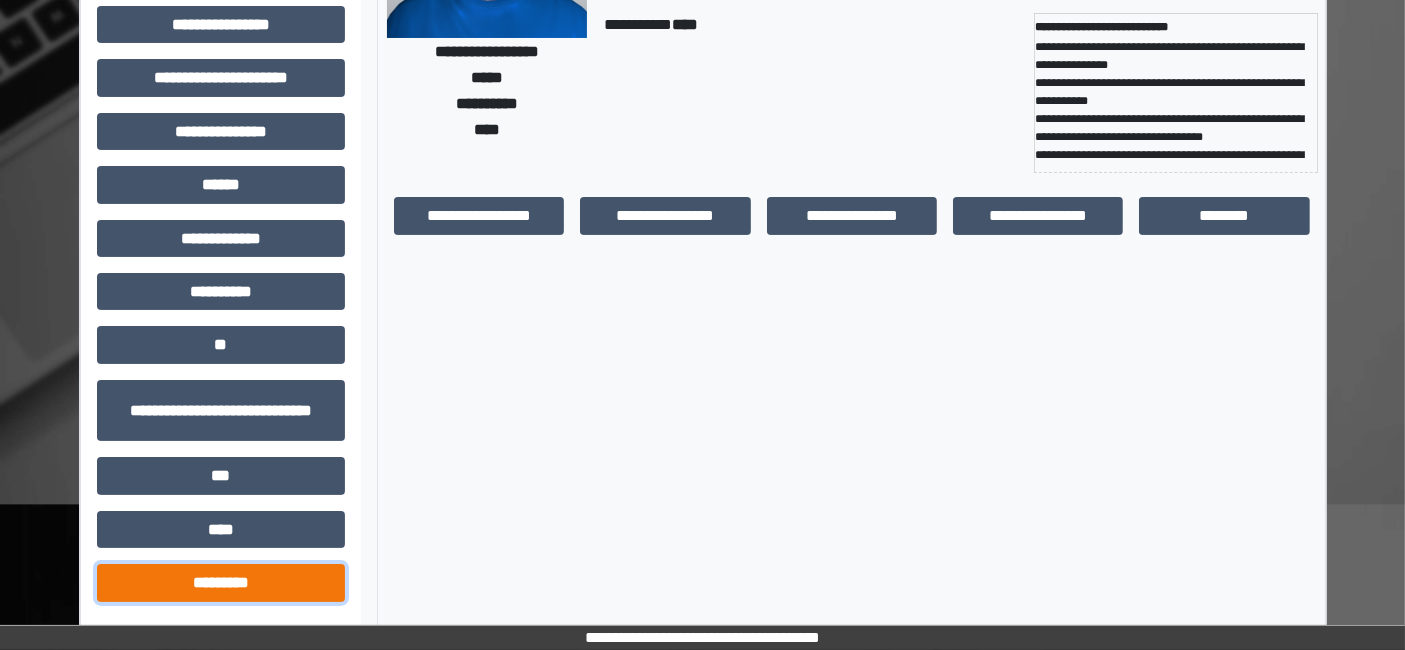 click on "*********" at bounding box center (221, 582) 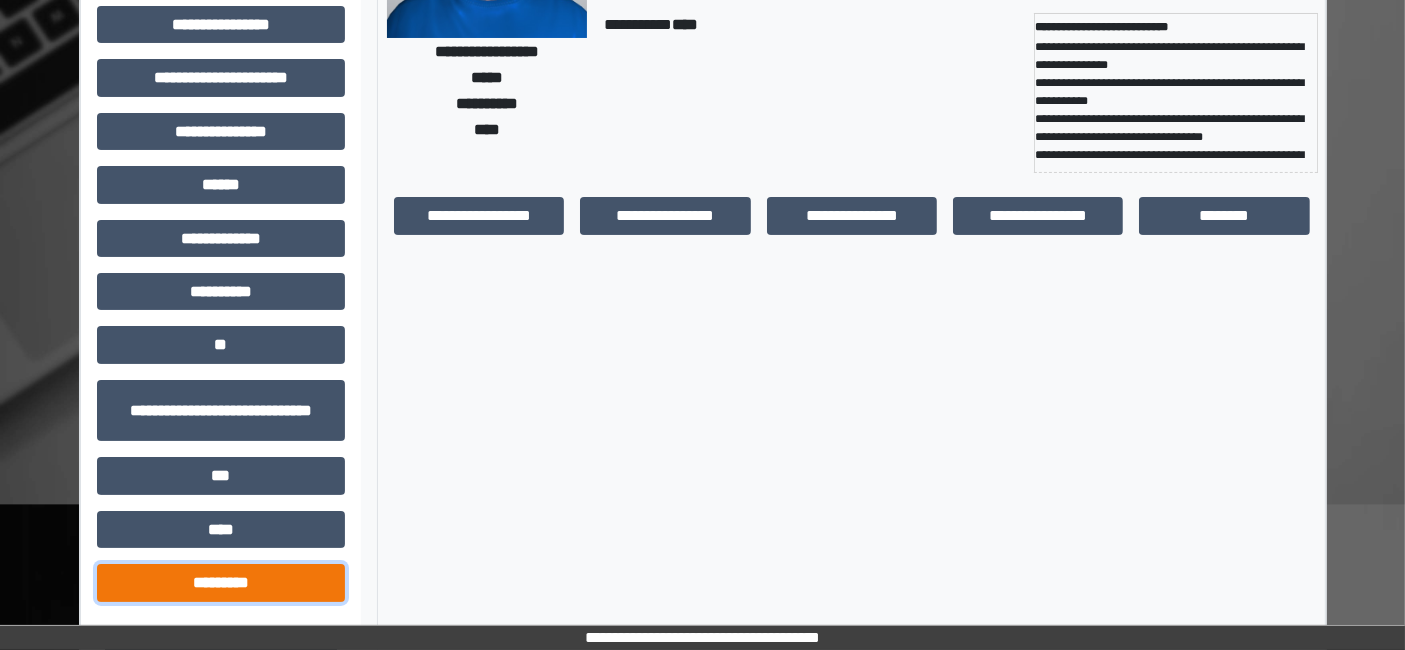 scroll, scrollTop: 338, scrollLeft: 0, axis: vertical 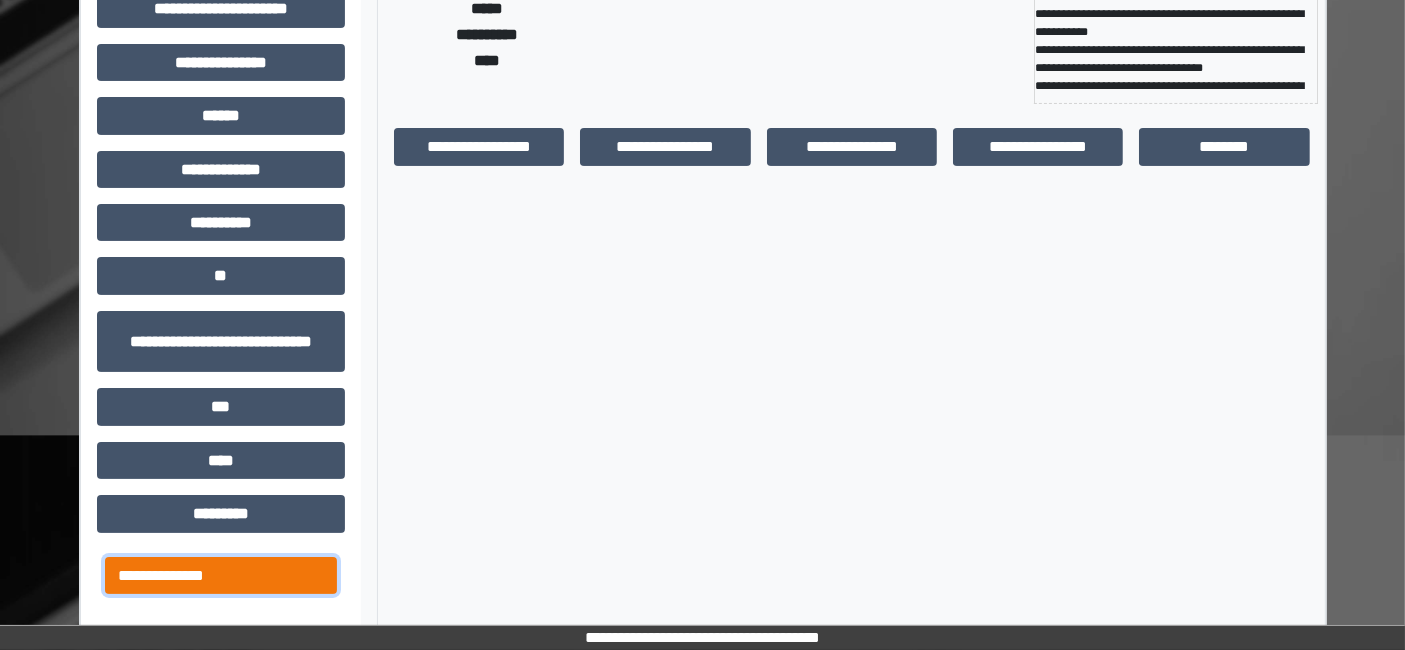 click on "**********" at bounding box center (221, 575) 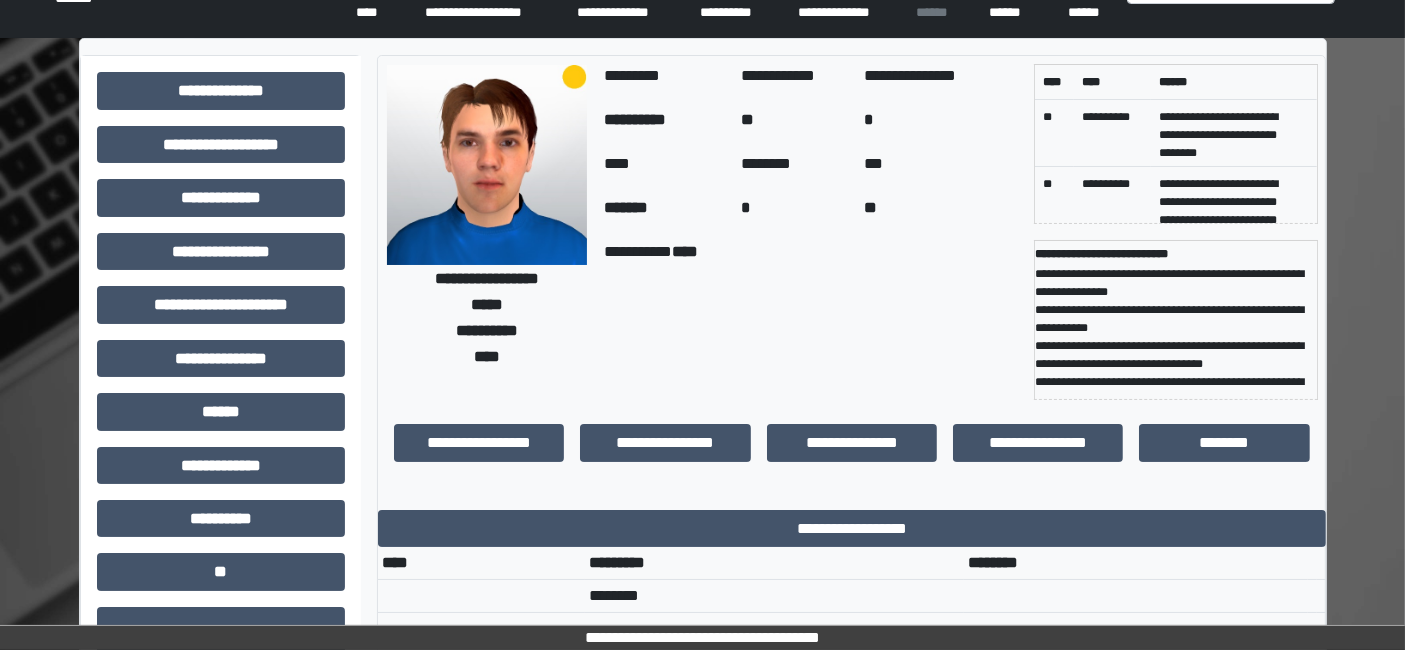 scroll, scrollTop: 0, scrollLeft: 0, axis: both 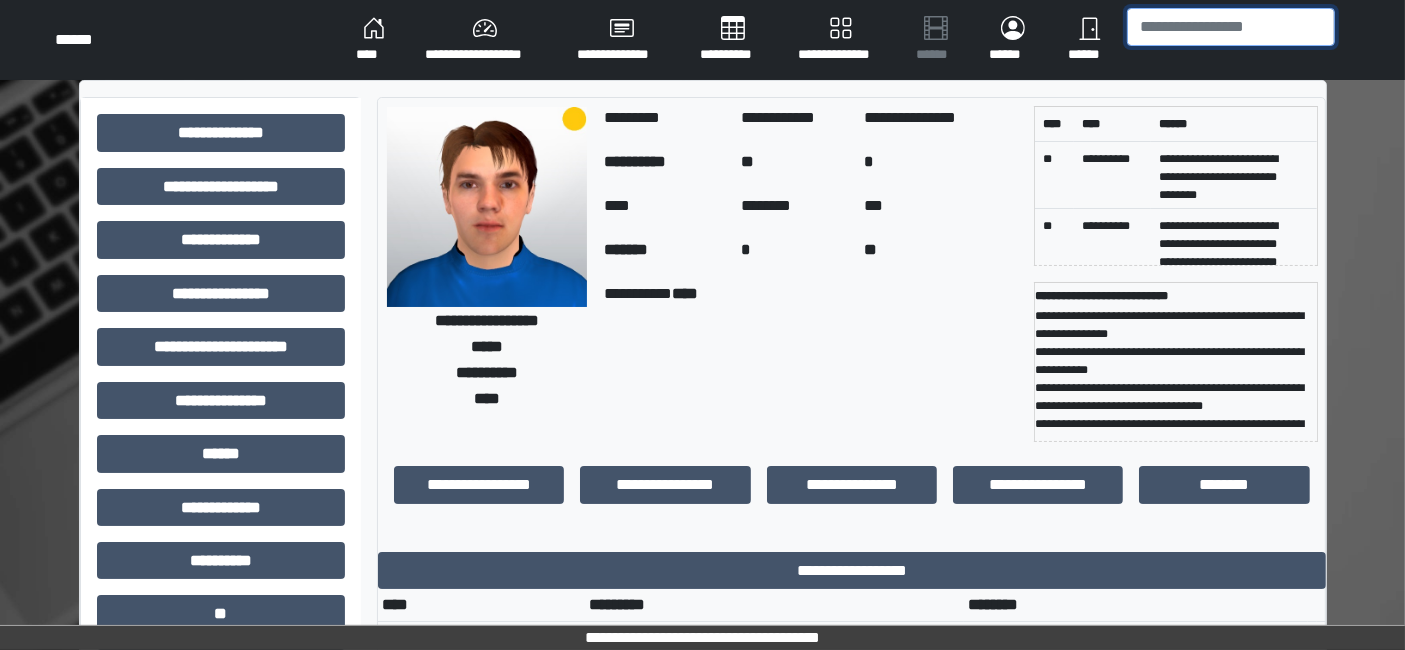 click at bounding box center [1231, 27] 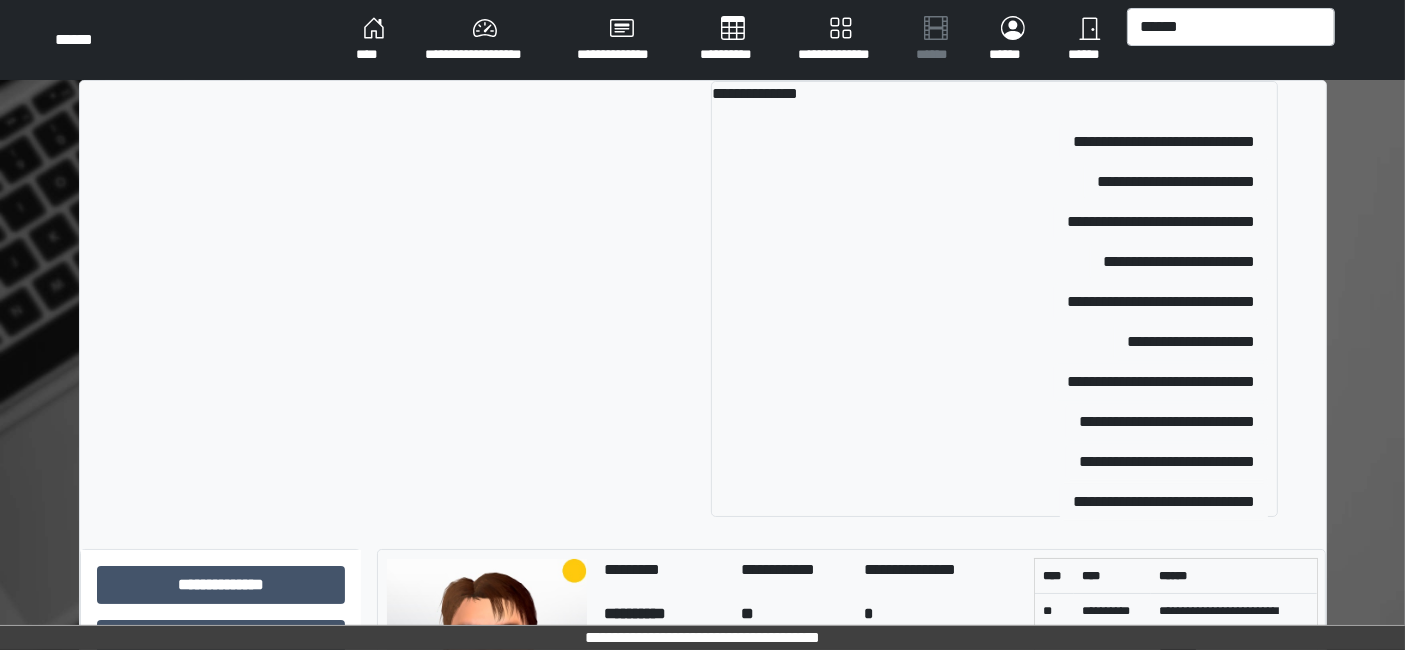 click on "****" at bounding box center (374, 40) 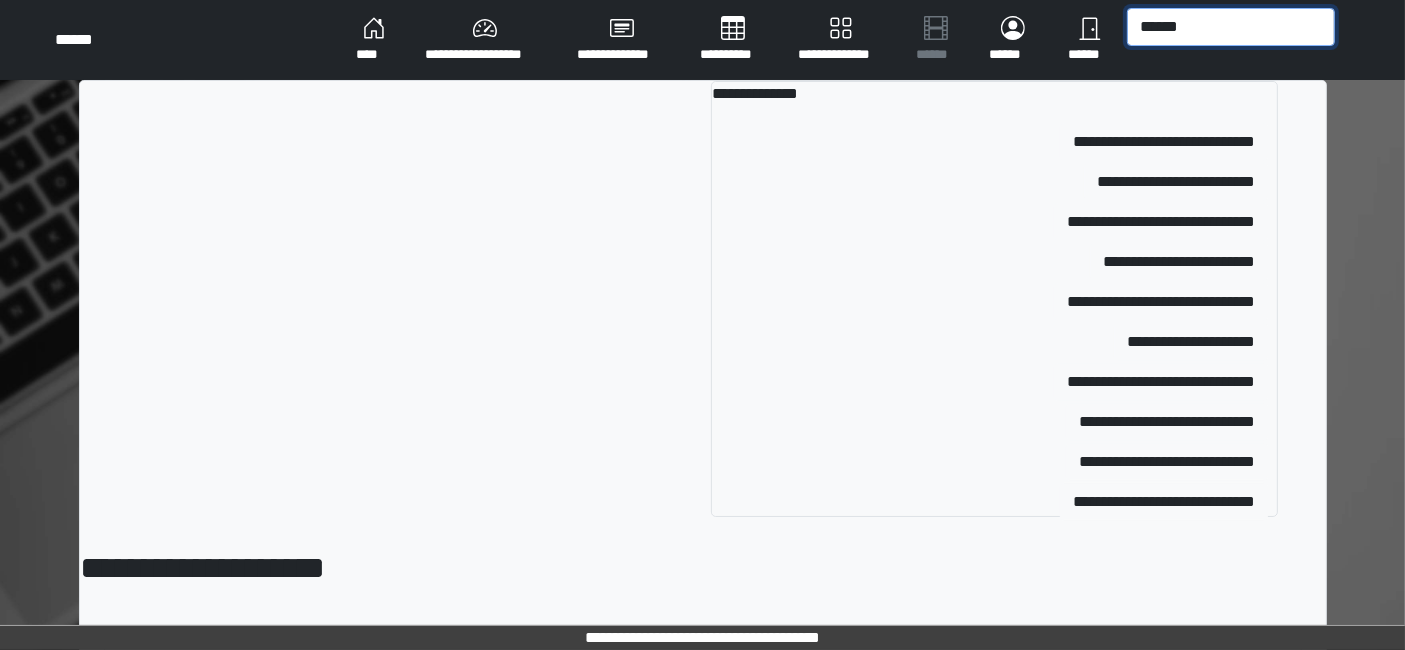 drag, startPoint x: 1281, startPoint y: 30, endPoint x: 727, endPoint y: 15, distance: 554.203 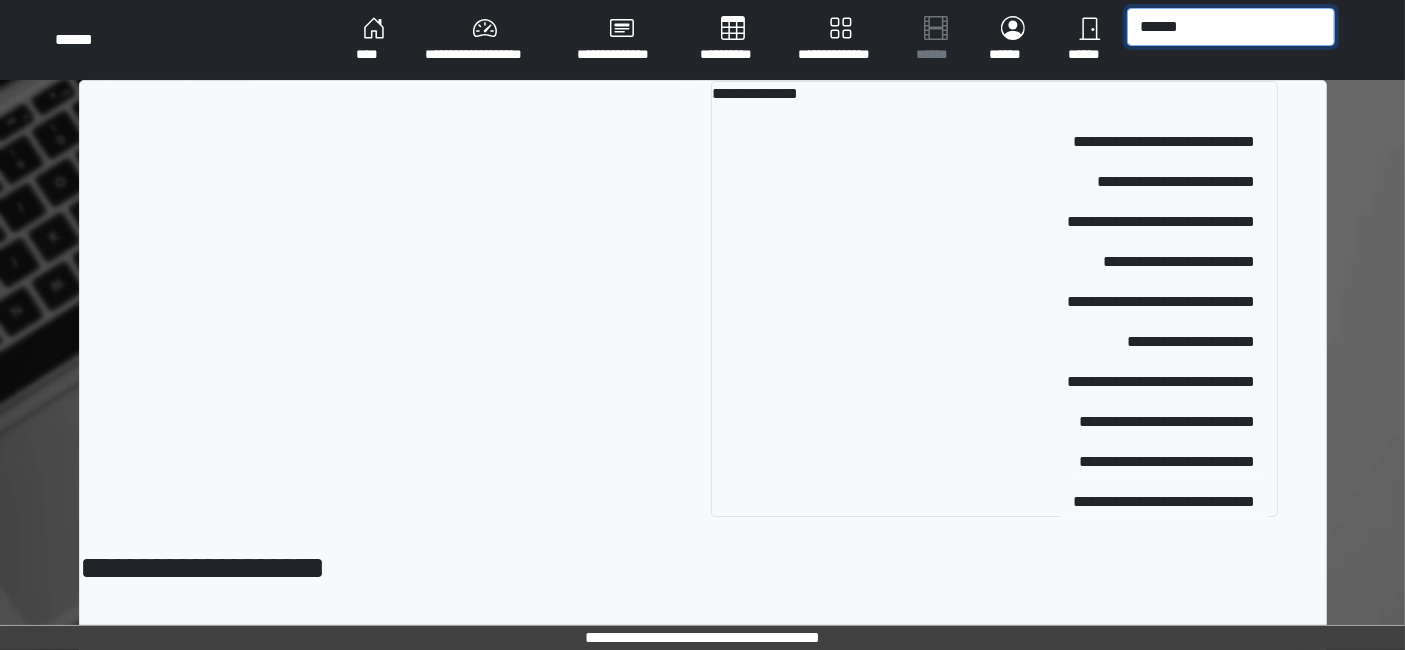 click on "**********" at bounding box center [845, 40] 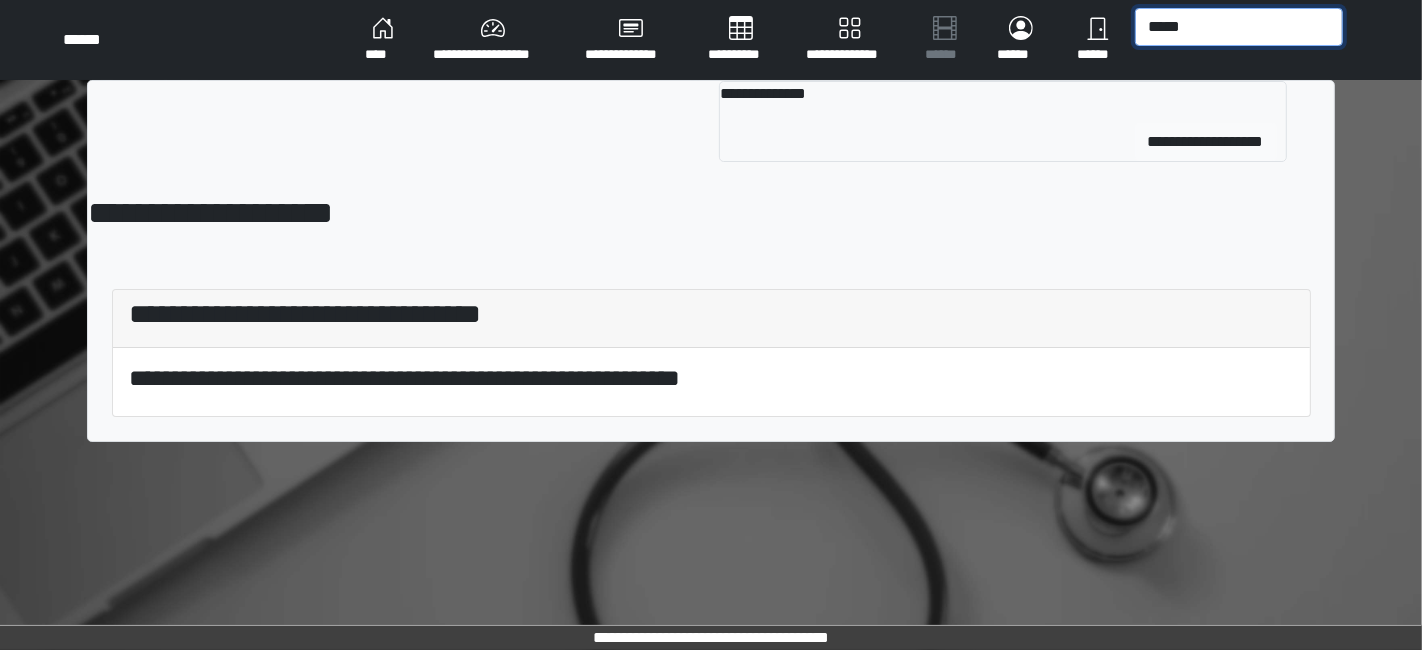 type on "*****" 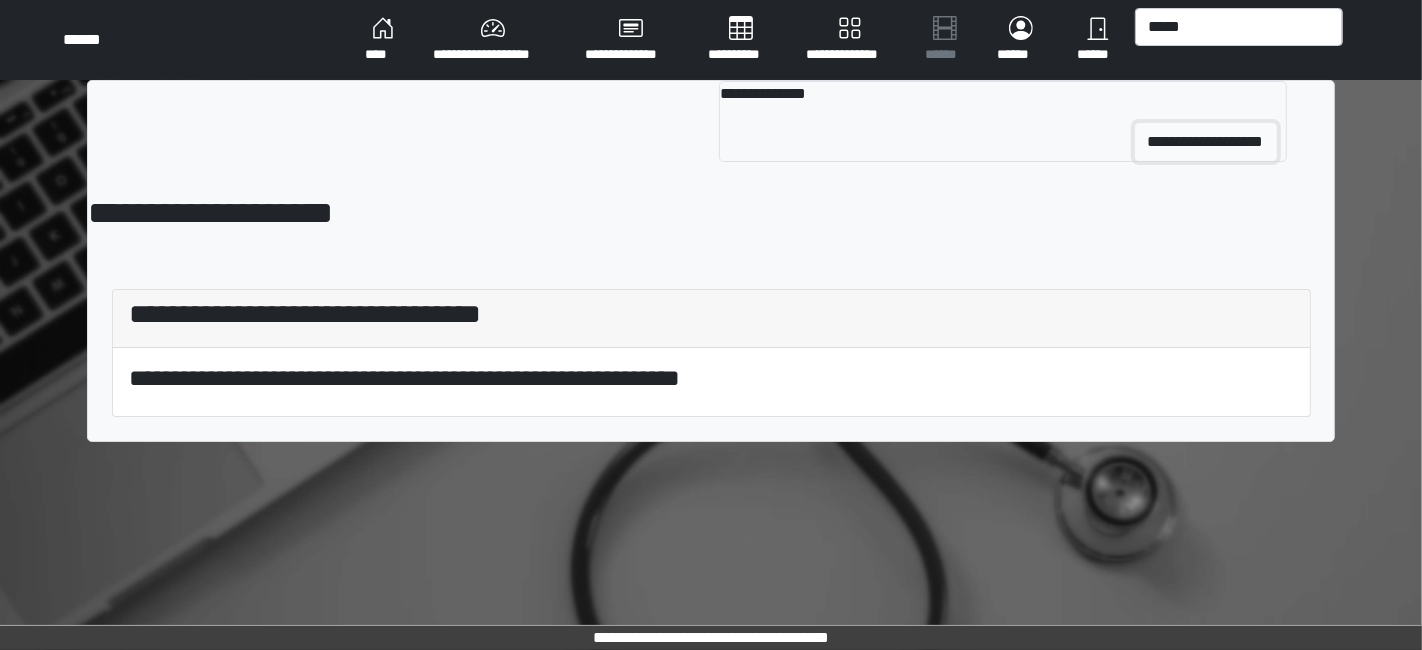 click on "**********" at bounding box center [1206, 142] 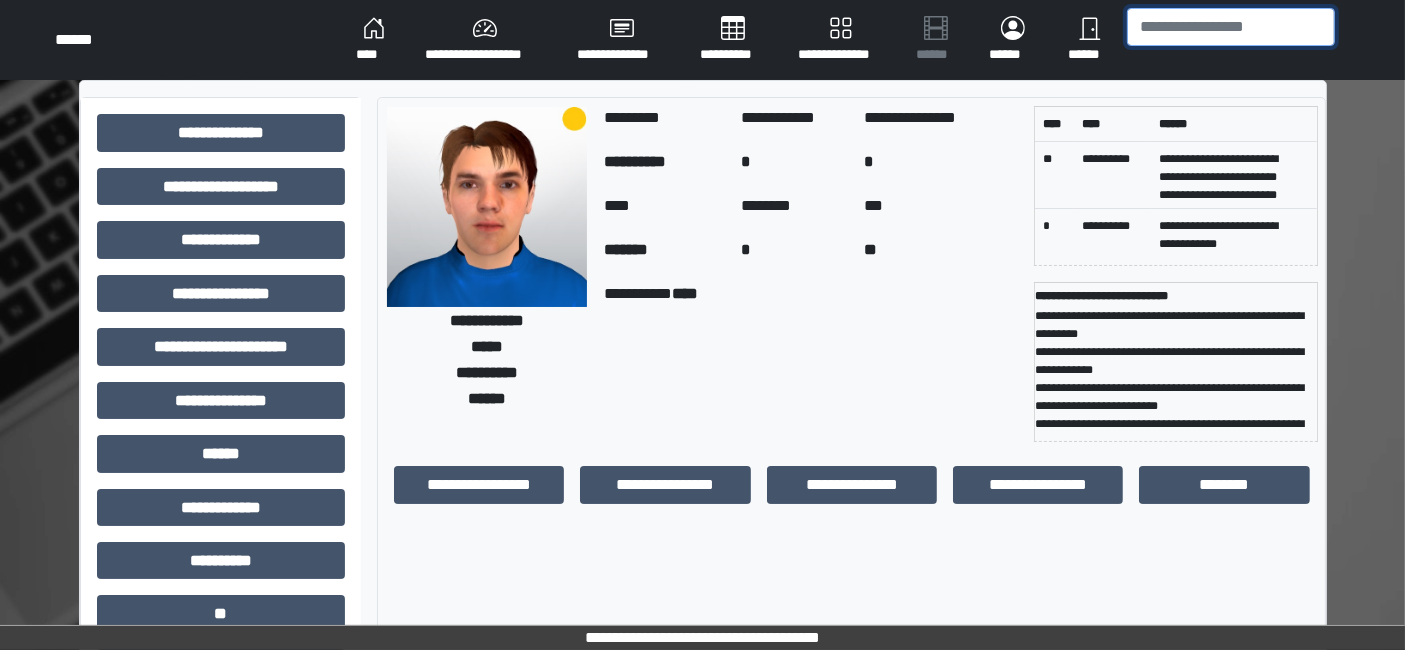 click at bounding box center (1231, 27) 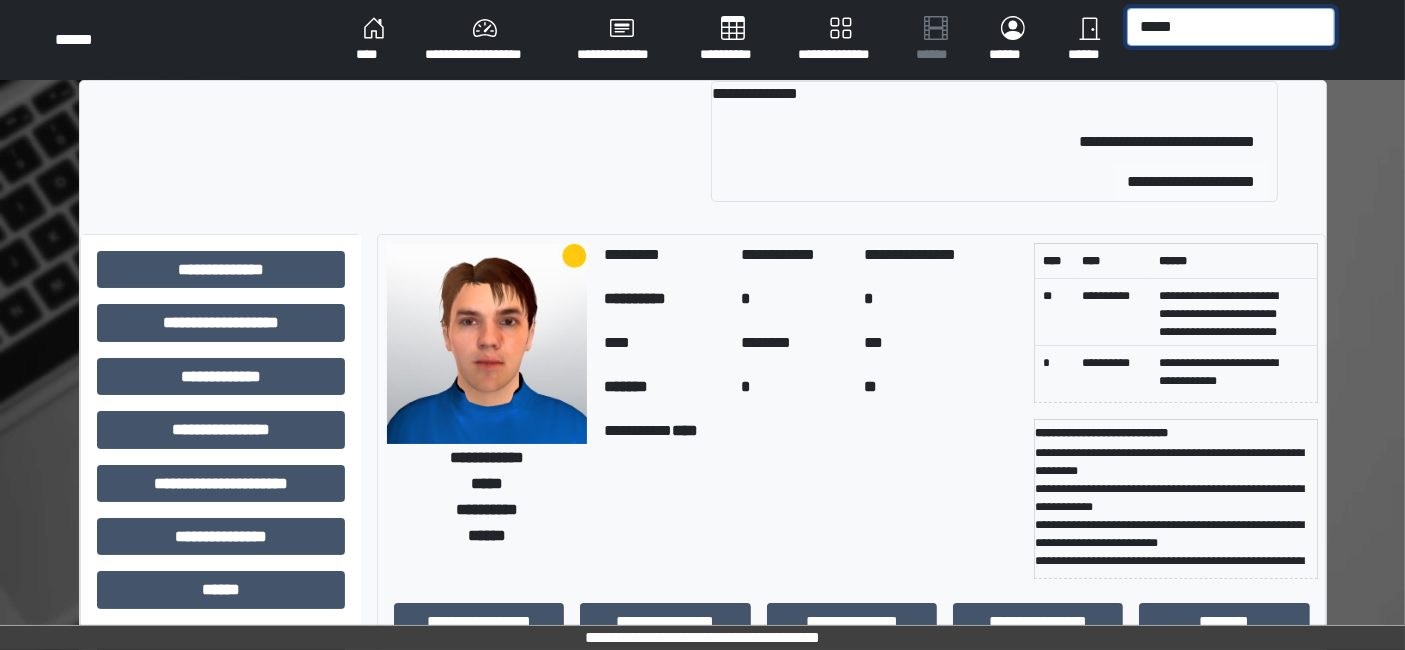 type on "*****" 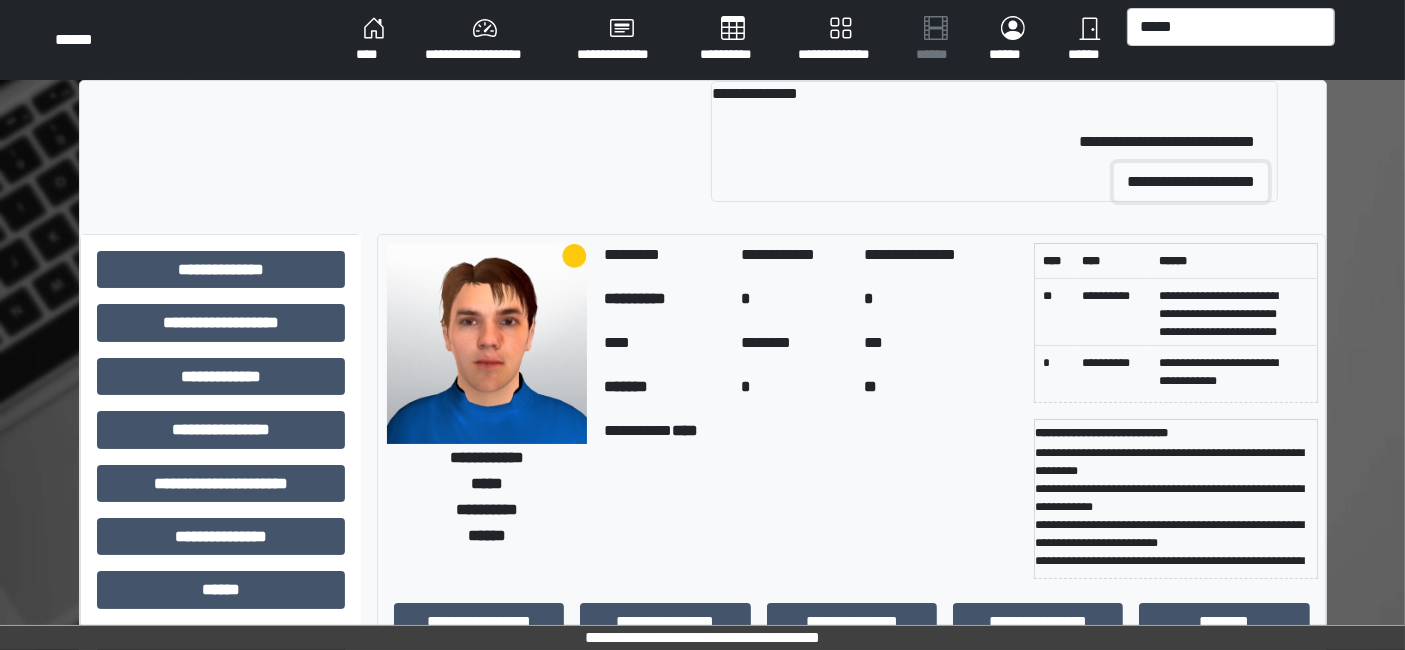 click on "**********" at bounding box center [1191, 182] 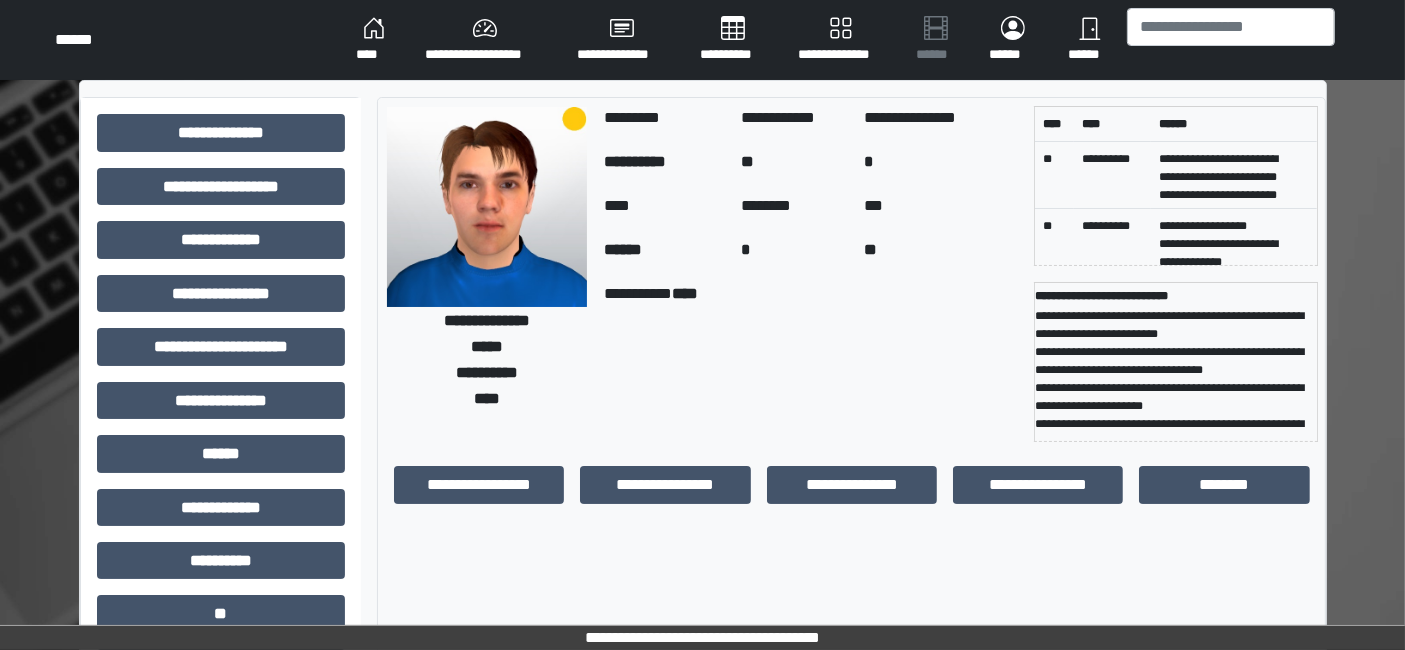 scroll, scrollTop: 269, scrollLeft: 0, axis: vertical 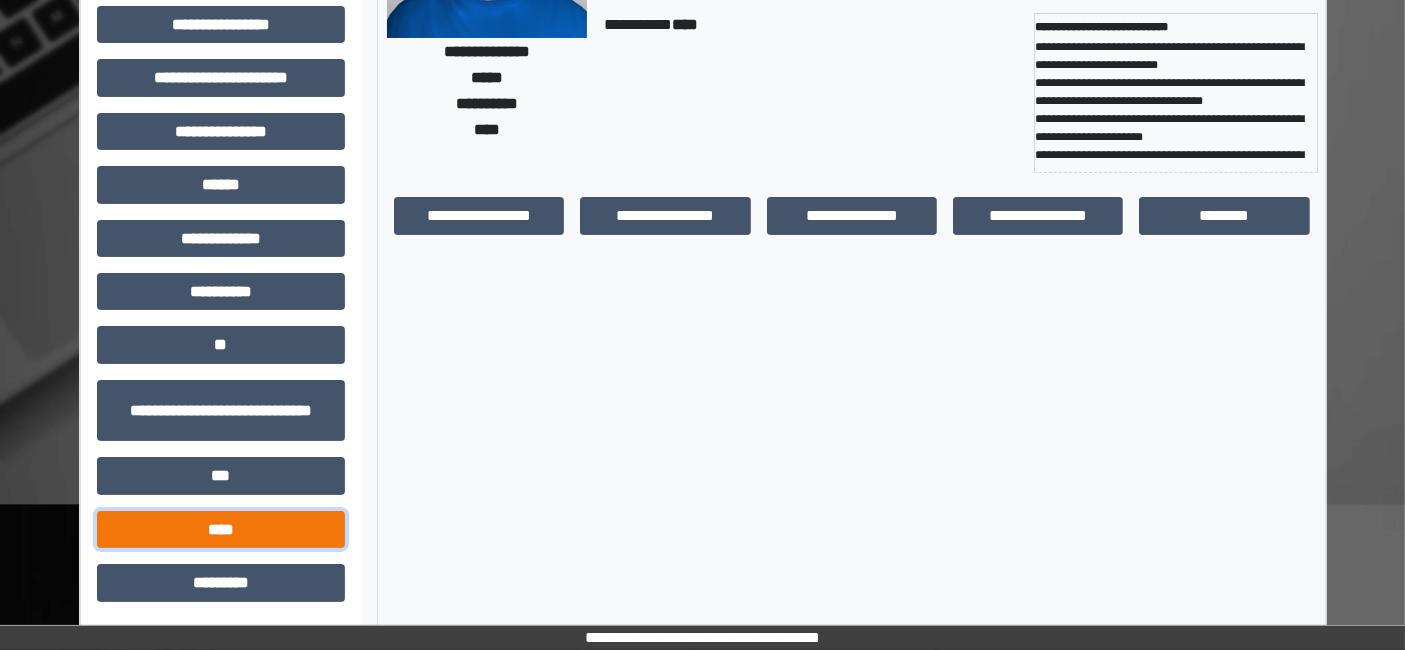 click on "****" at bounding box center (221, 529) 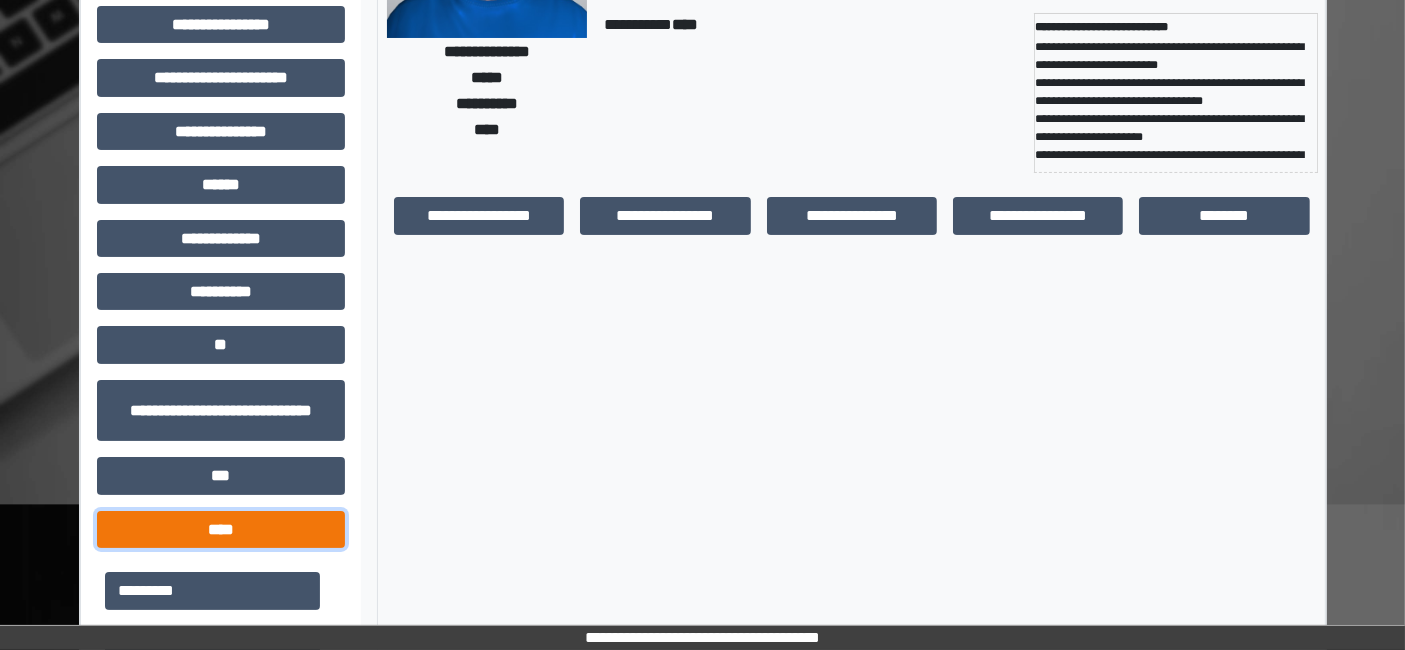 scroll, scrollTop: 714, scrollLeft: 0, axis: vertical 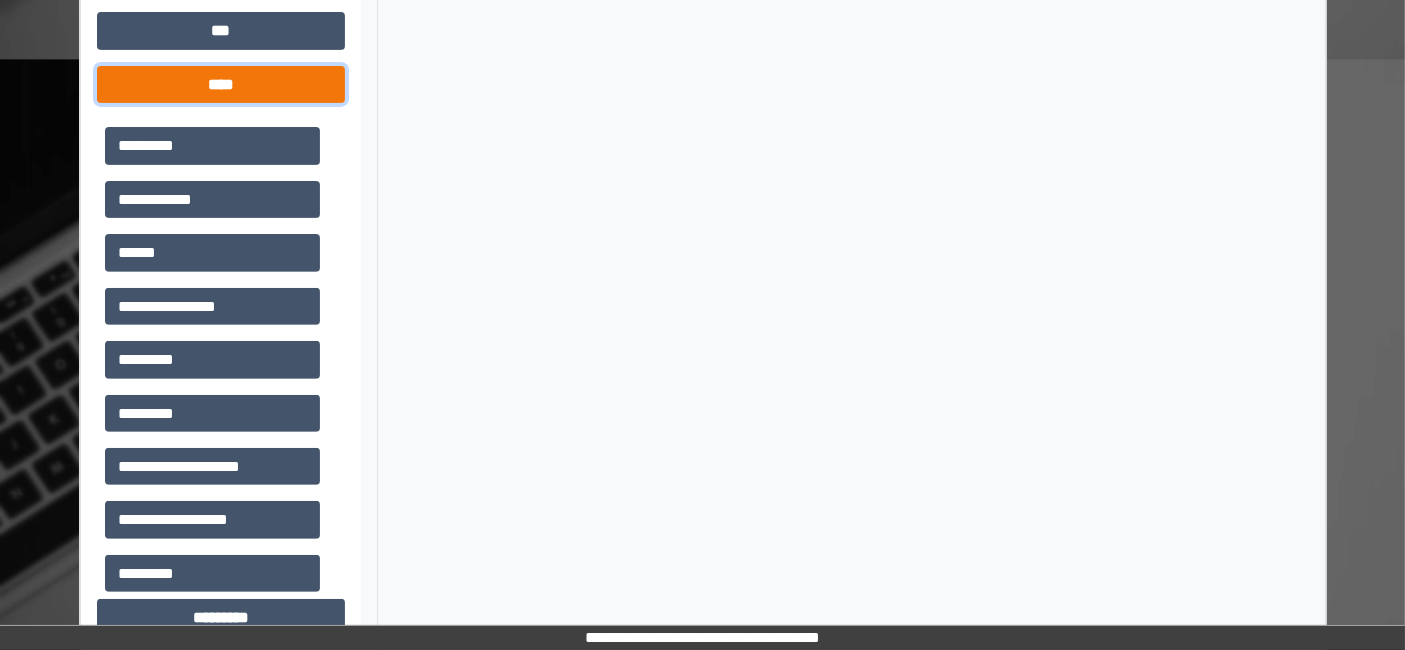 click on "****" at bounding box center [221, 84] 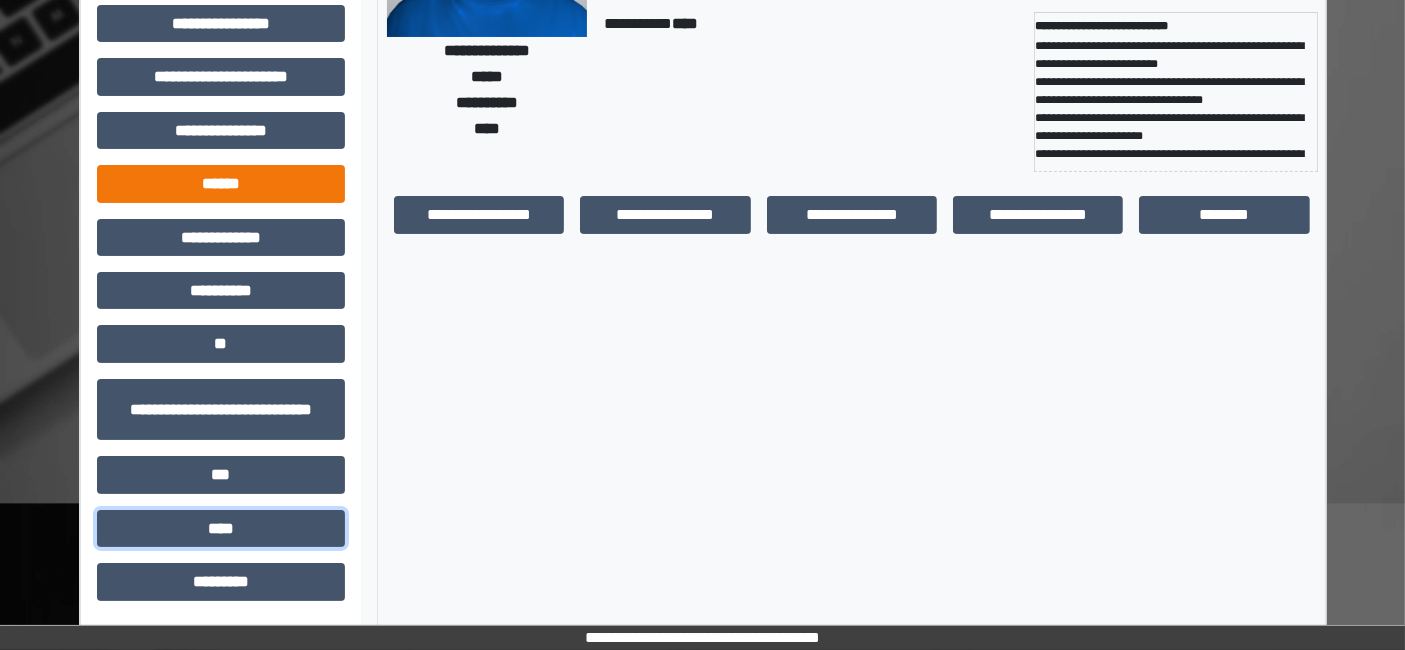 scroll, scrollTop: 269, scrollLeft: 0, axis: vertical 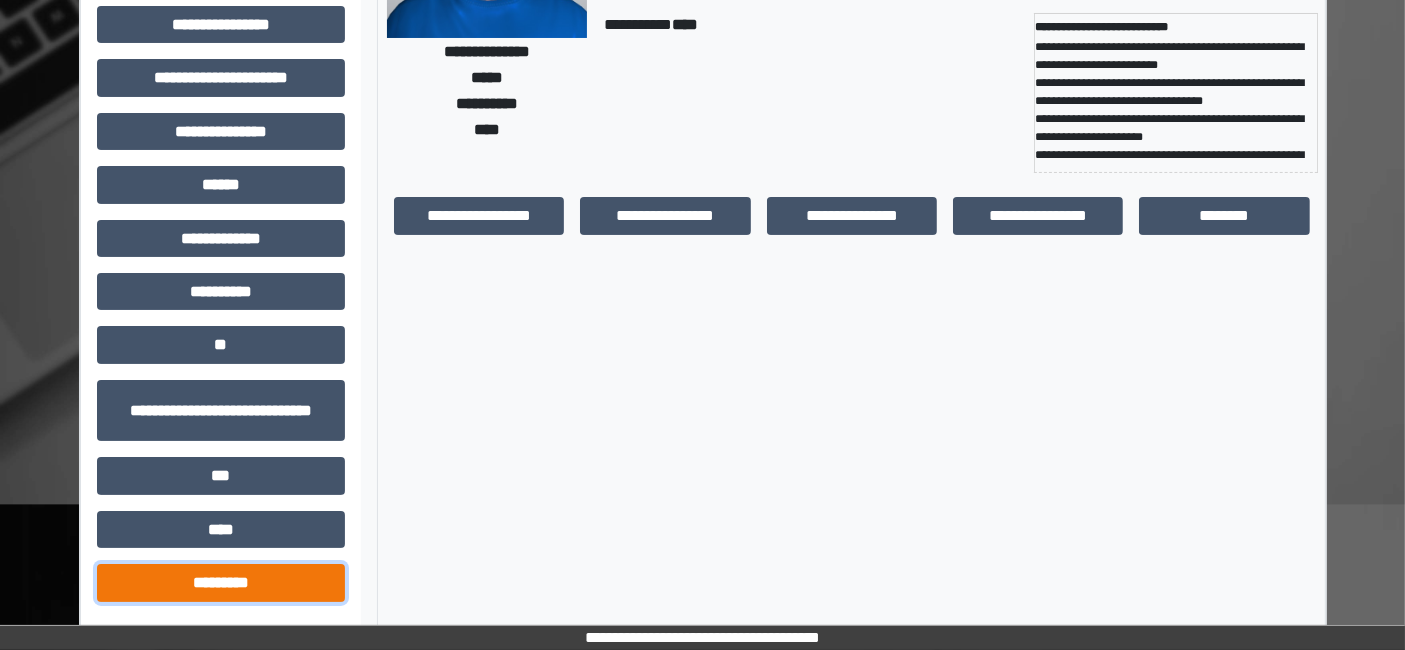 click on "*********" at bounding box center [221, 582] 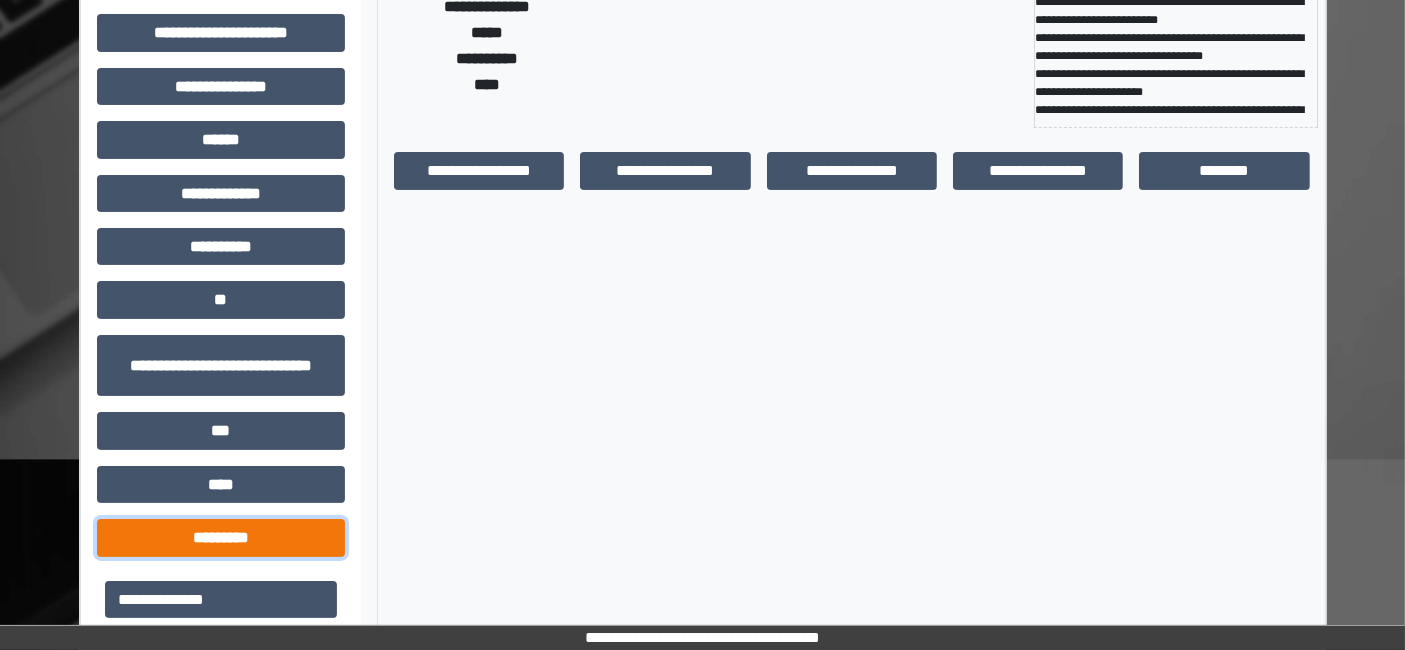 scroll, scrollTop: 338, scrollLeft: 0, axis: vertical 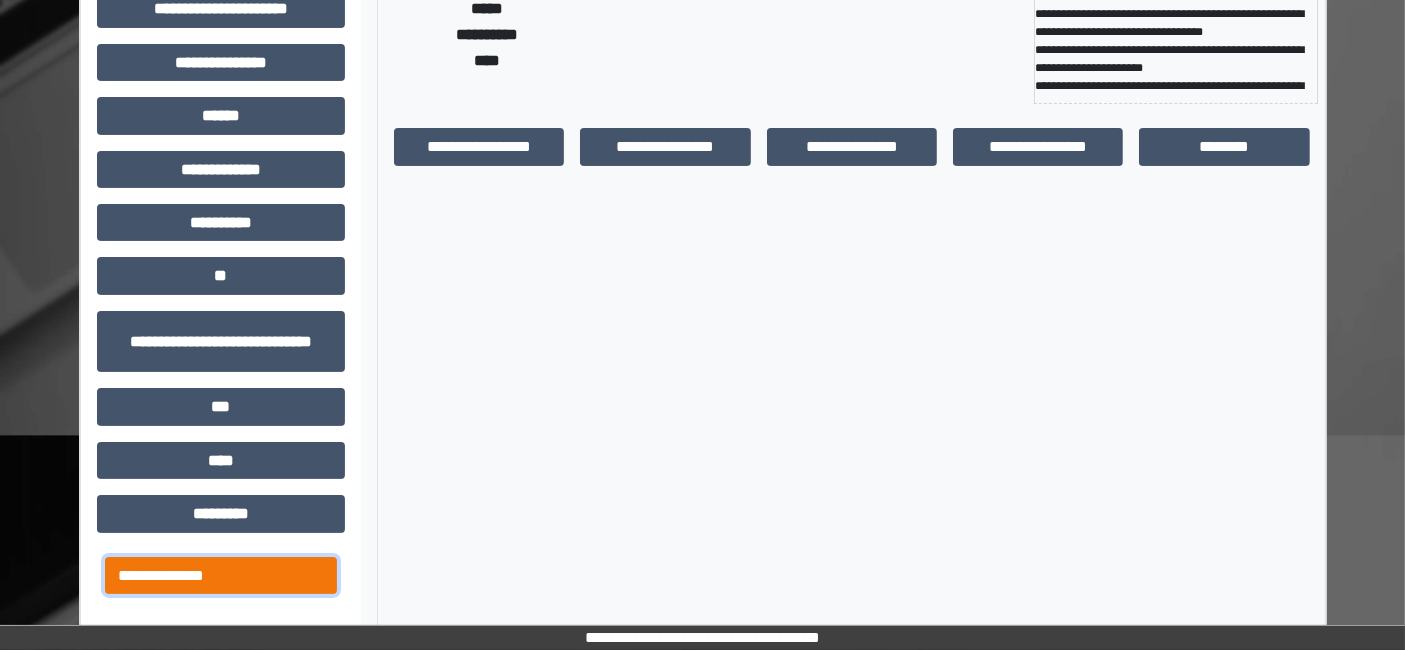 click on "**********" at bounding box center [221, 575] 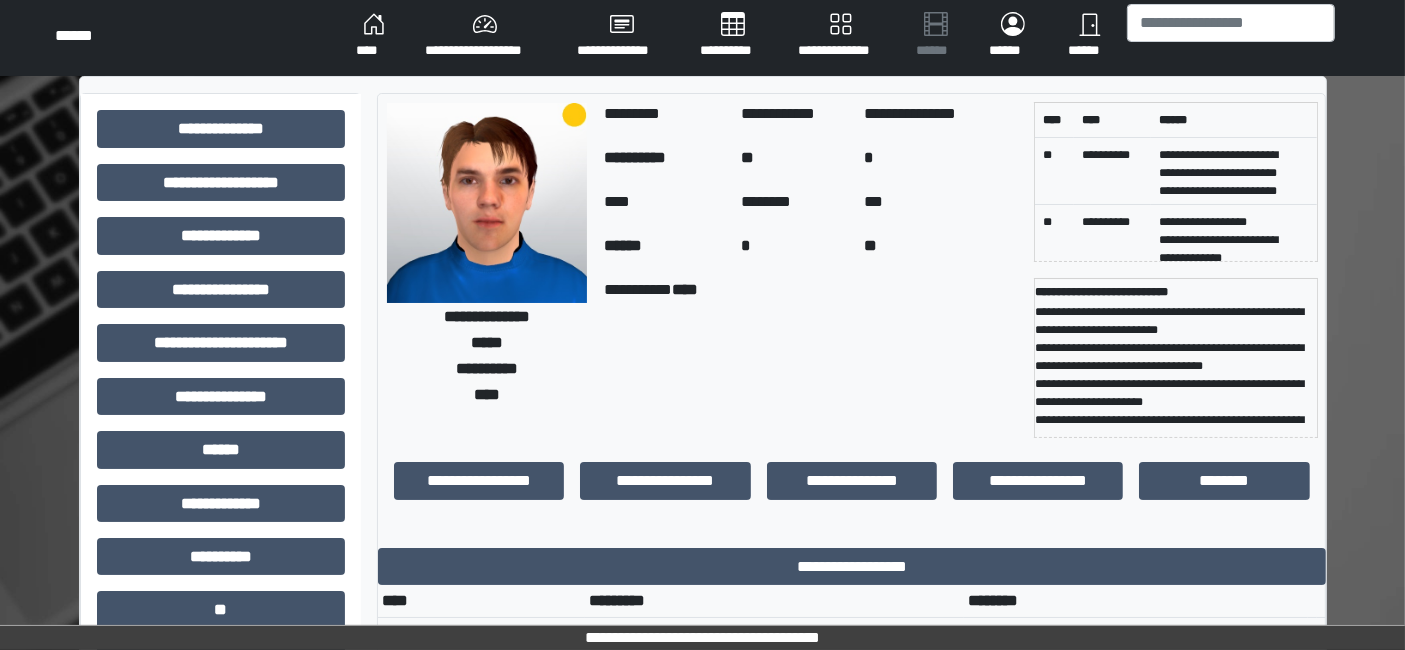scroll, scrollTop: 0, scrollLeft: 0, axis: both 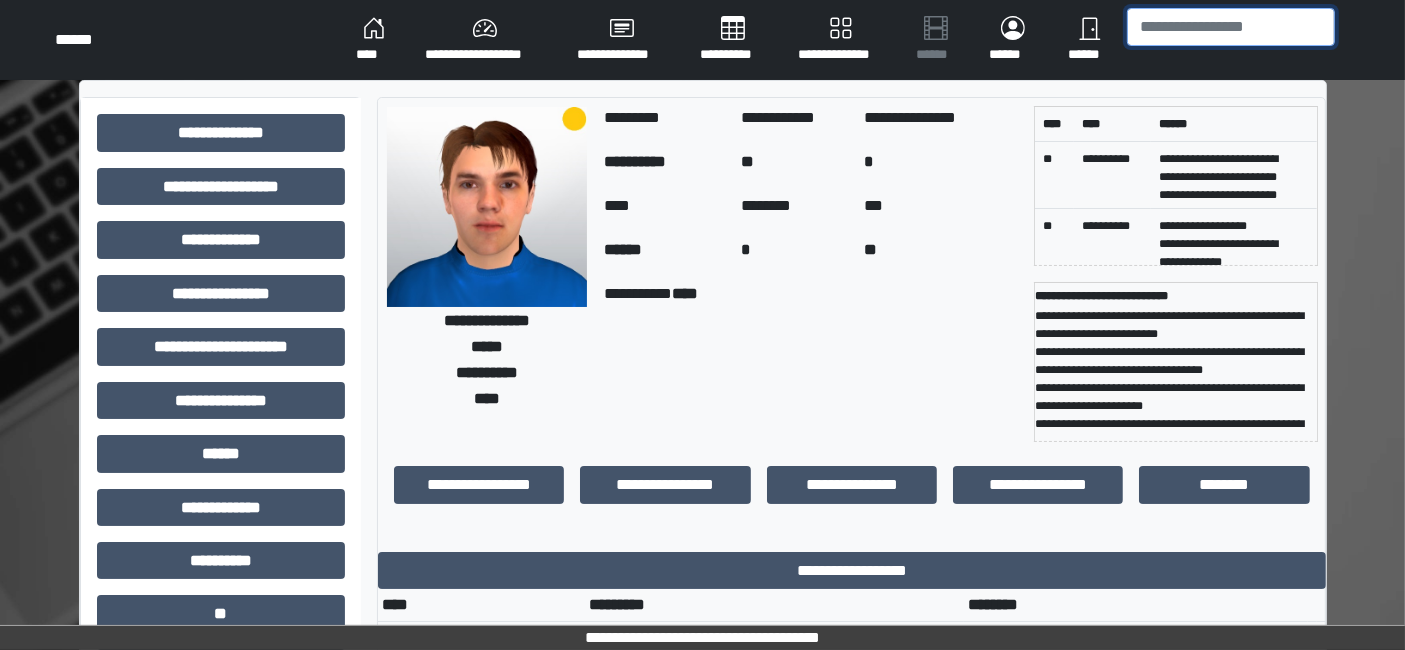 click at bounding box center [1231, 27] 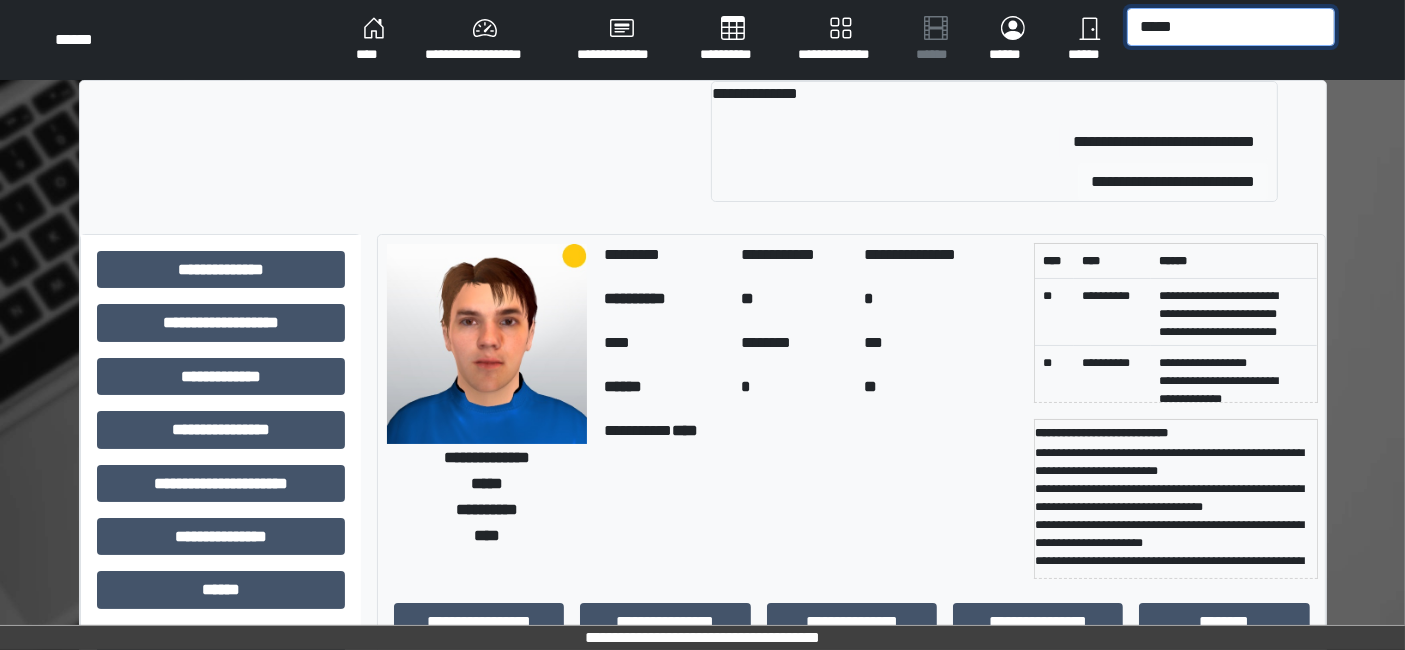 type on "*****" 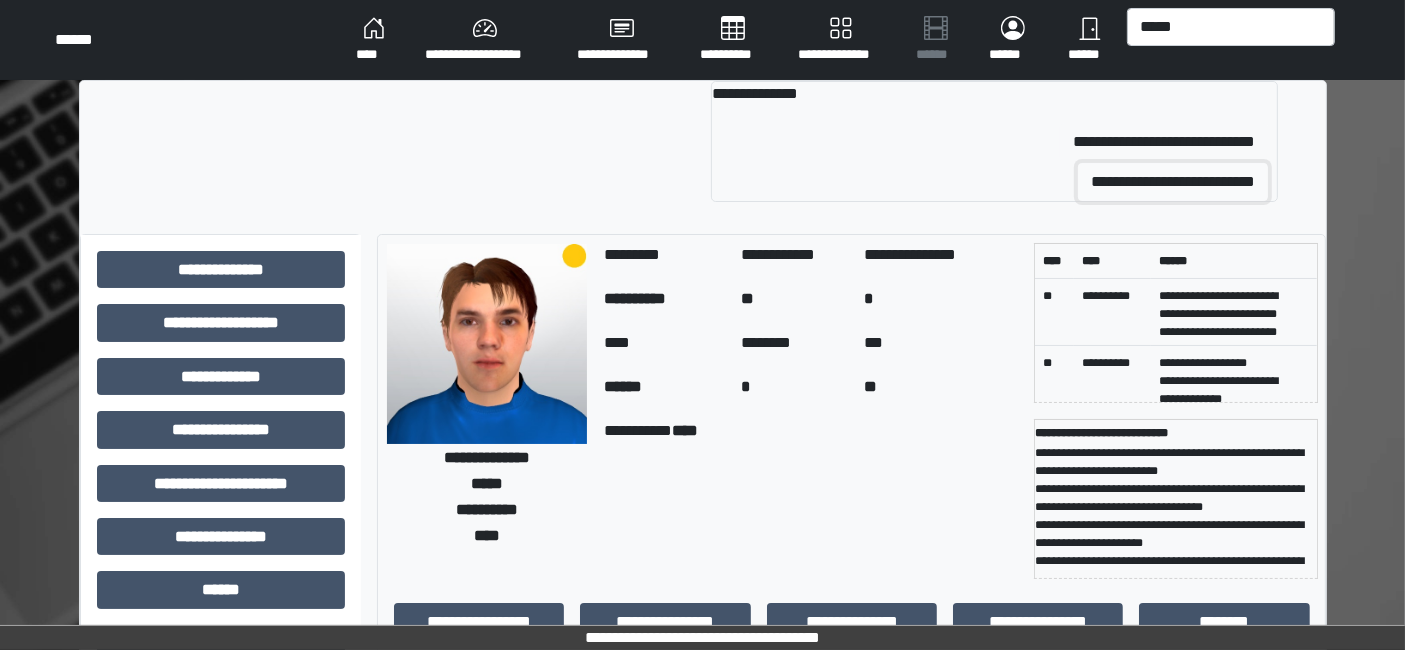 click on "**********" at bounding box center [1173, 182] 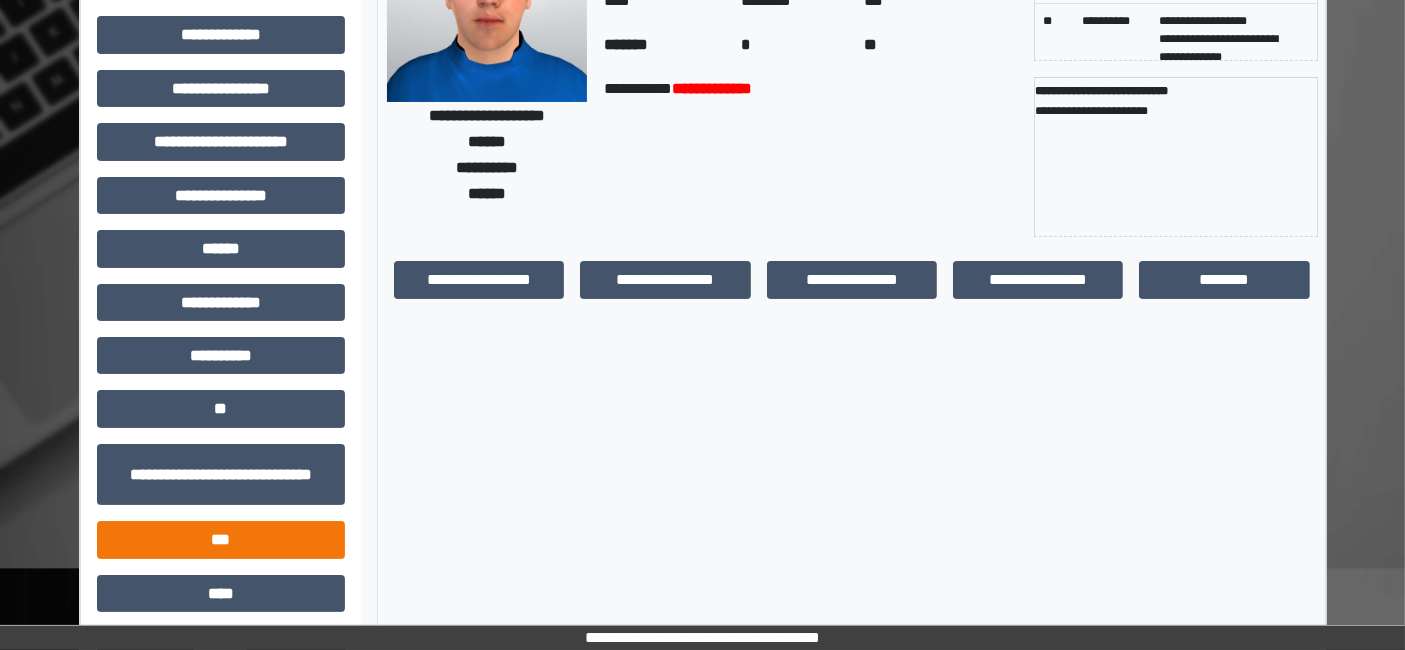 scroll, scrollTop: 269, scrollLeft: 0, axis: vertical 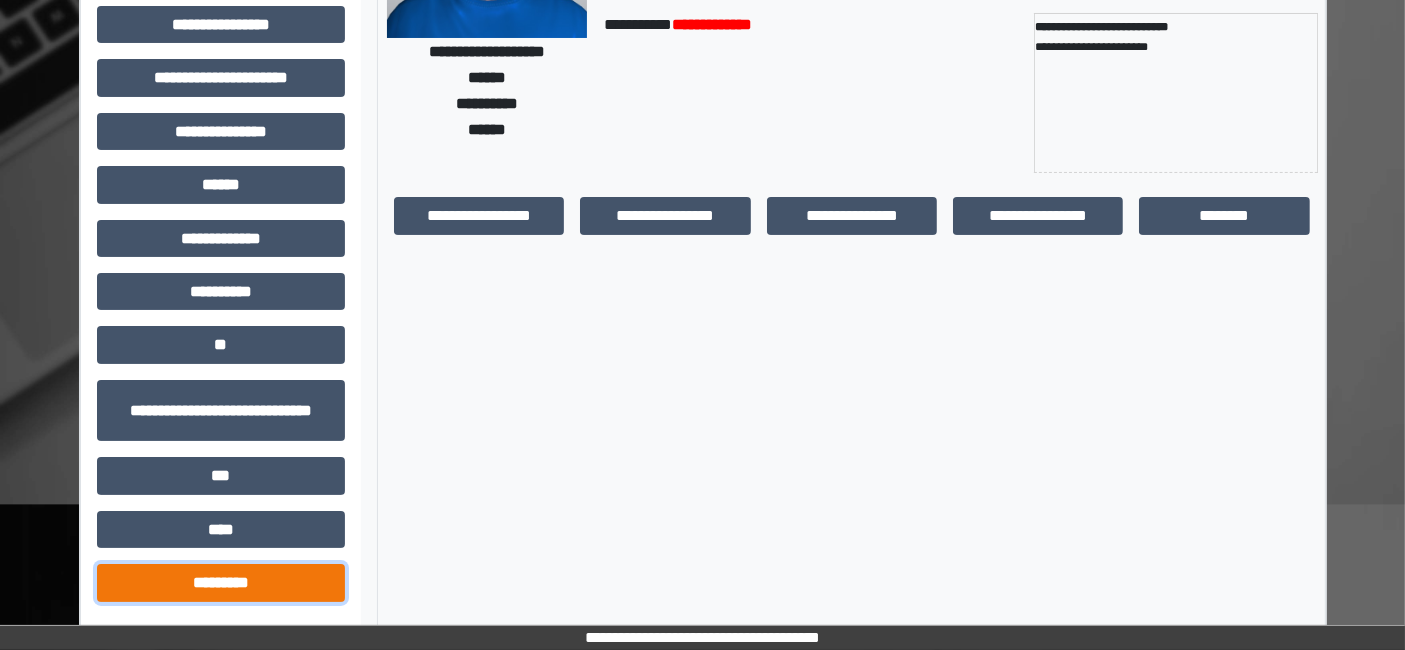 click on "*********" at bounding box center (221, 582) 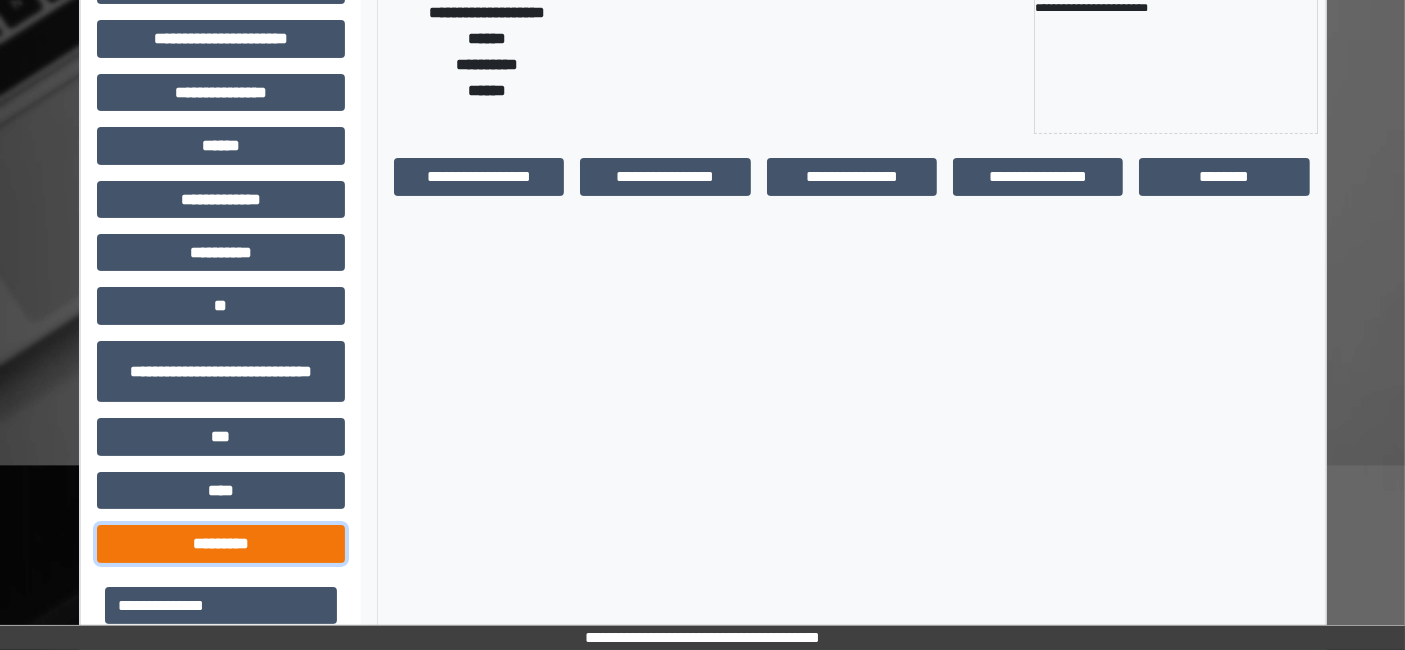 scroll, scrollTop: 338, scrollLeft: 0, axis: vertical 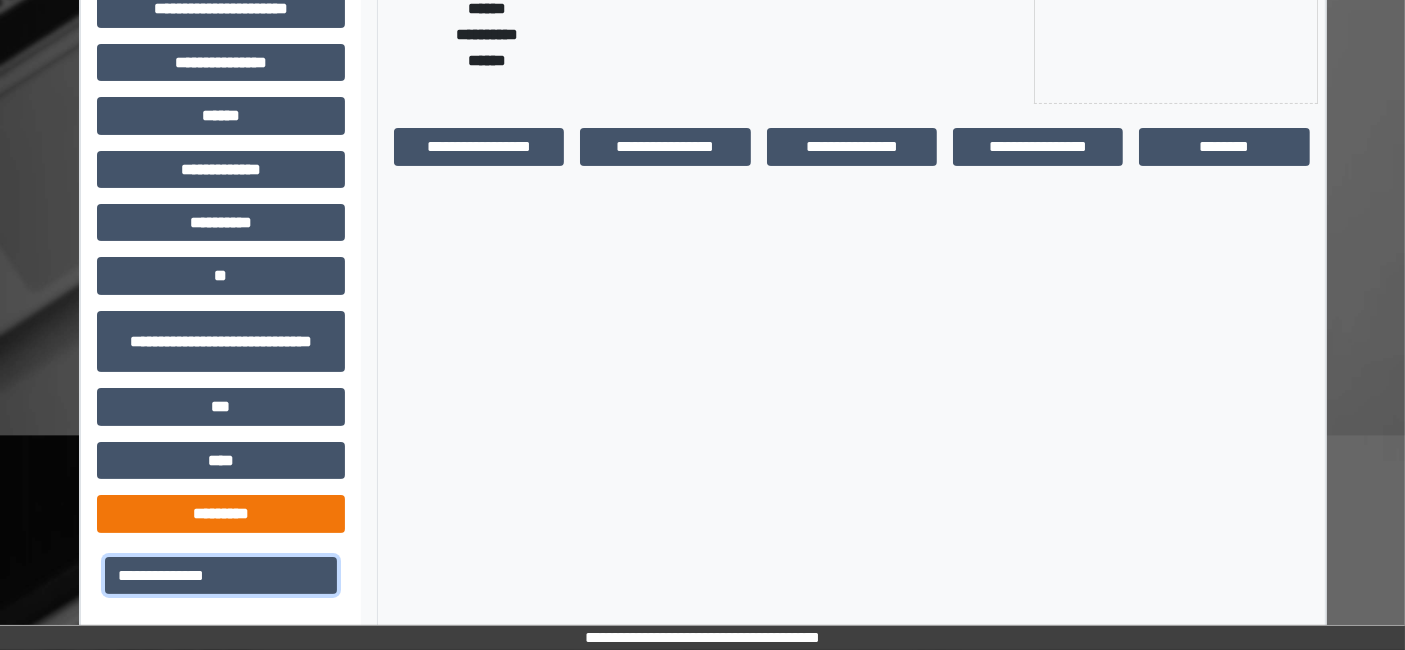 click on "**********" at bounding box center [221, 575] 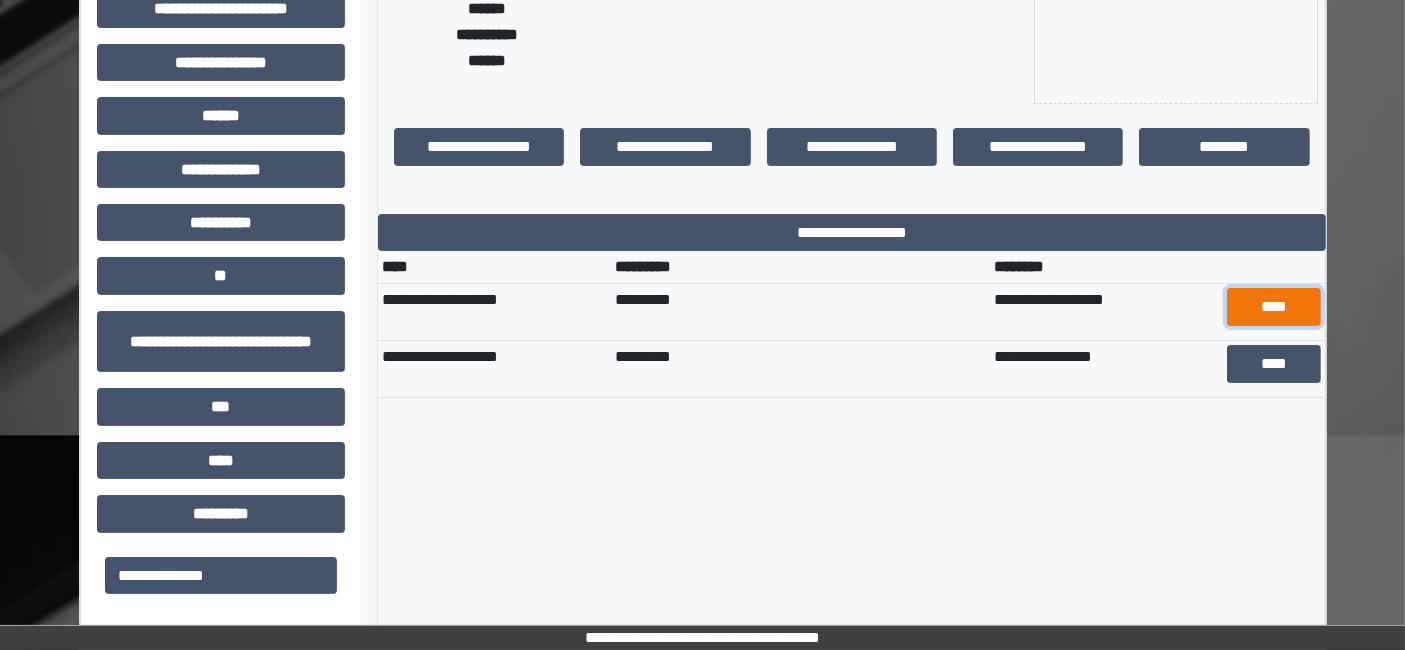 click on "****" at bounding box center (1274, 306) 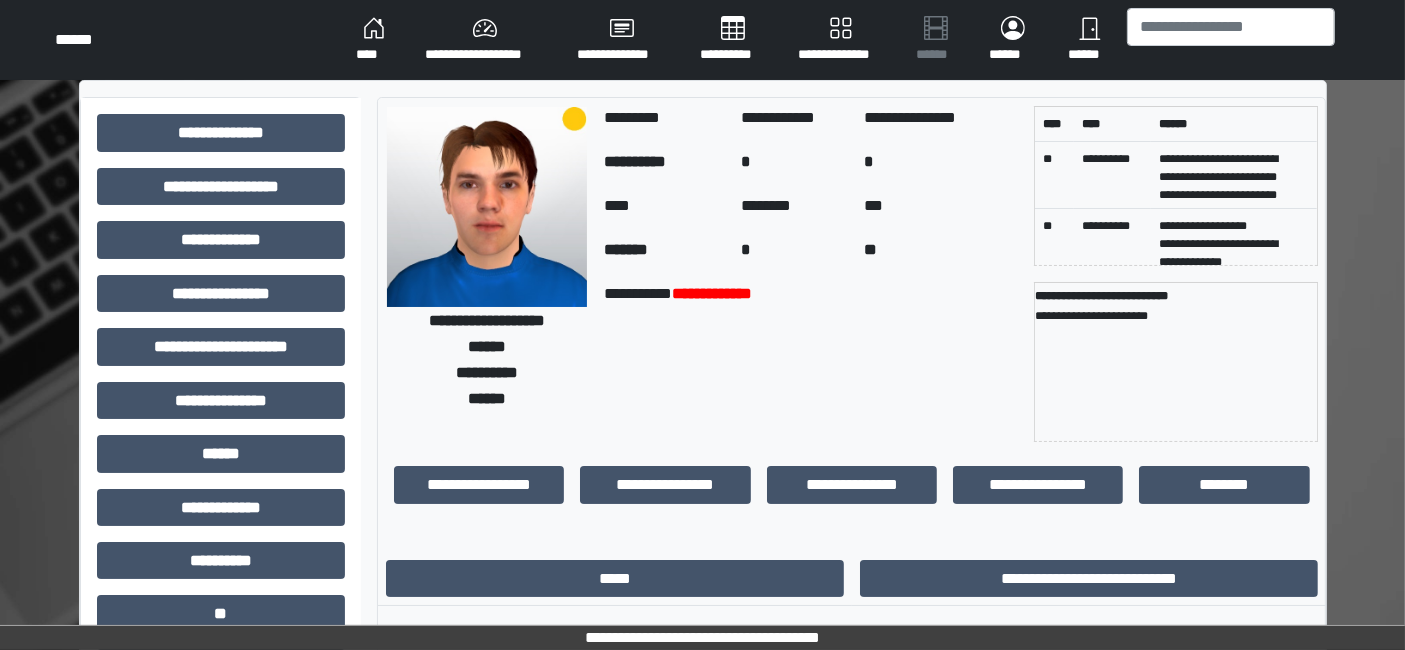 scroll, scrollTop: 111, scrollLeft: 0, axis: vertical 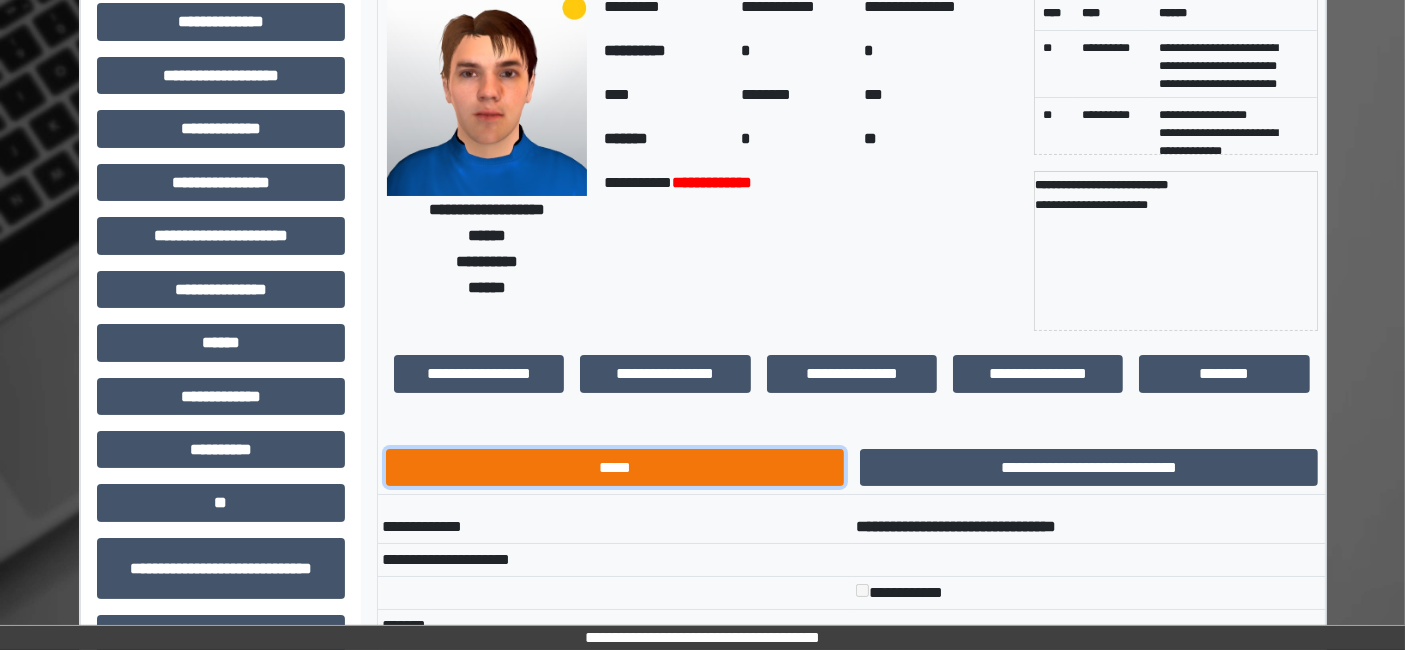 click on "*****" at bounding box center (615, 467) 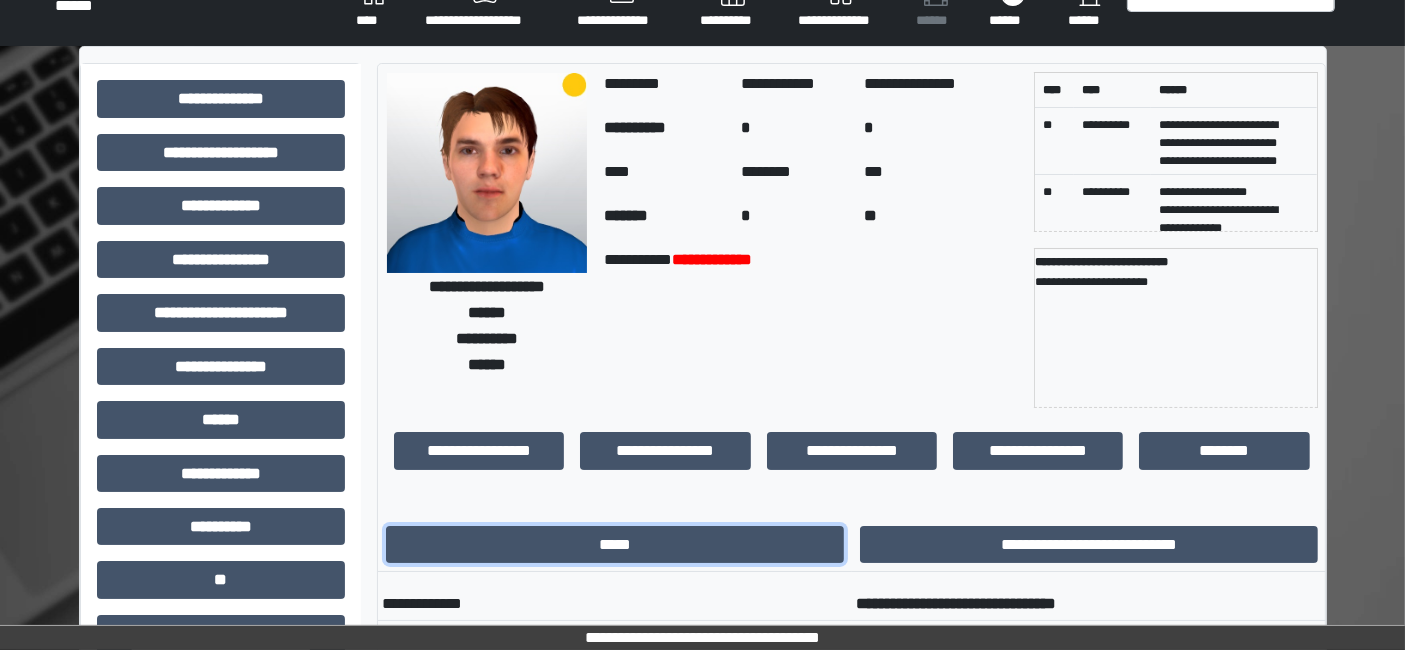 scroll, scrollTop: 0, scrollLeft: 0, axis: both 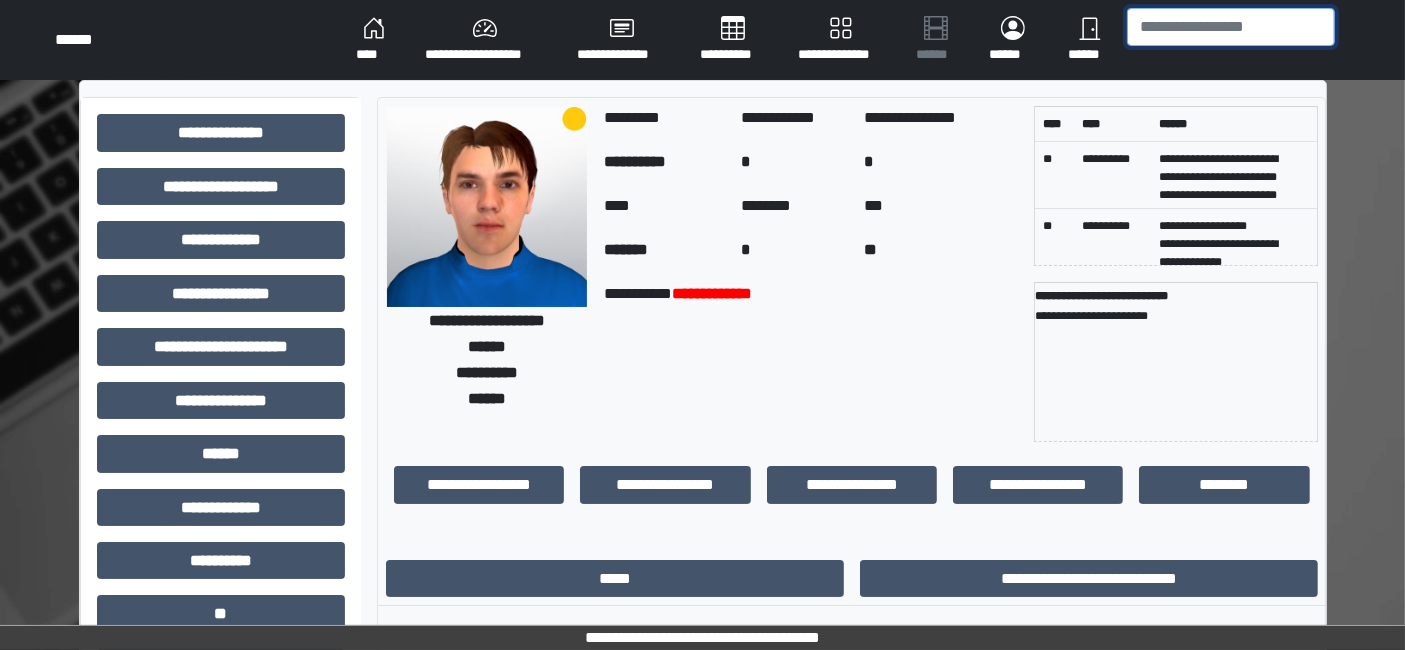 click at bounding box center (1231, 27) 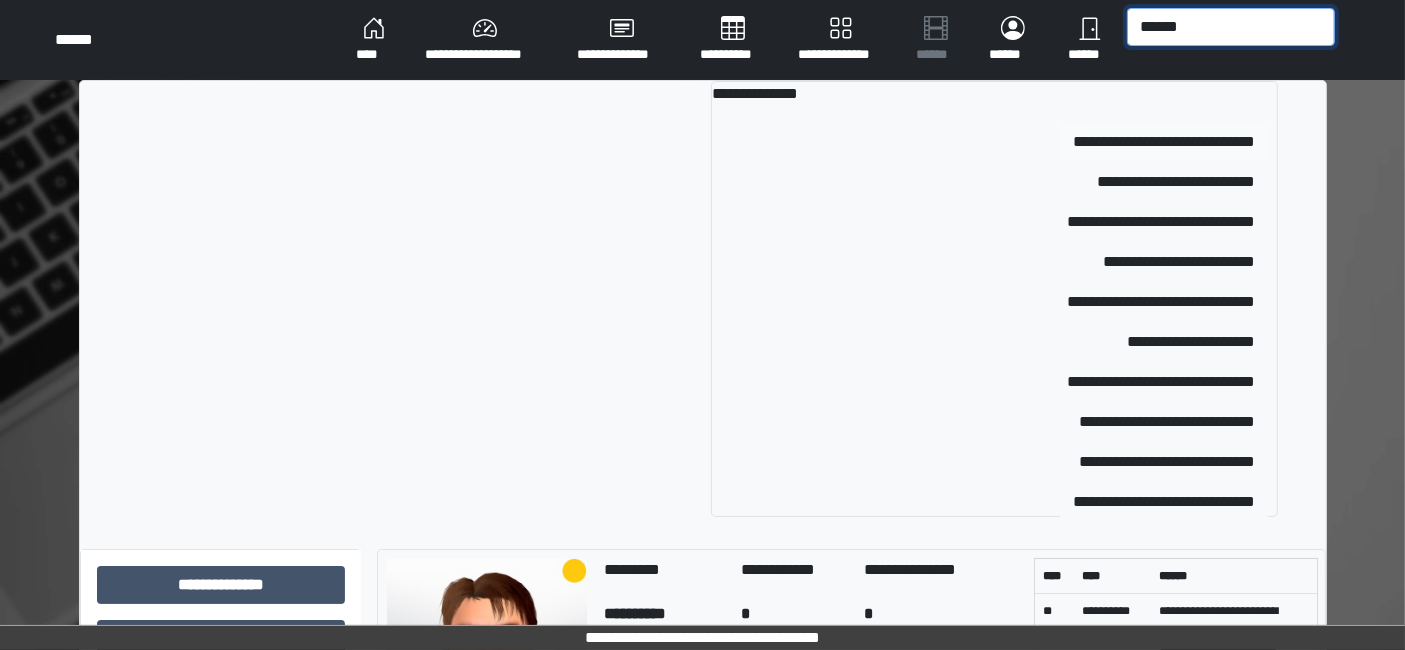 type on "******" 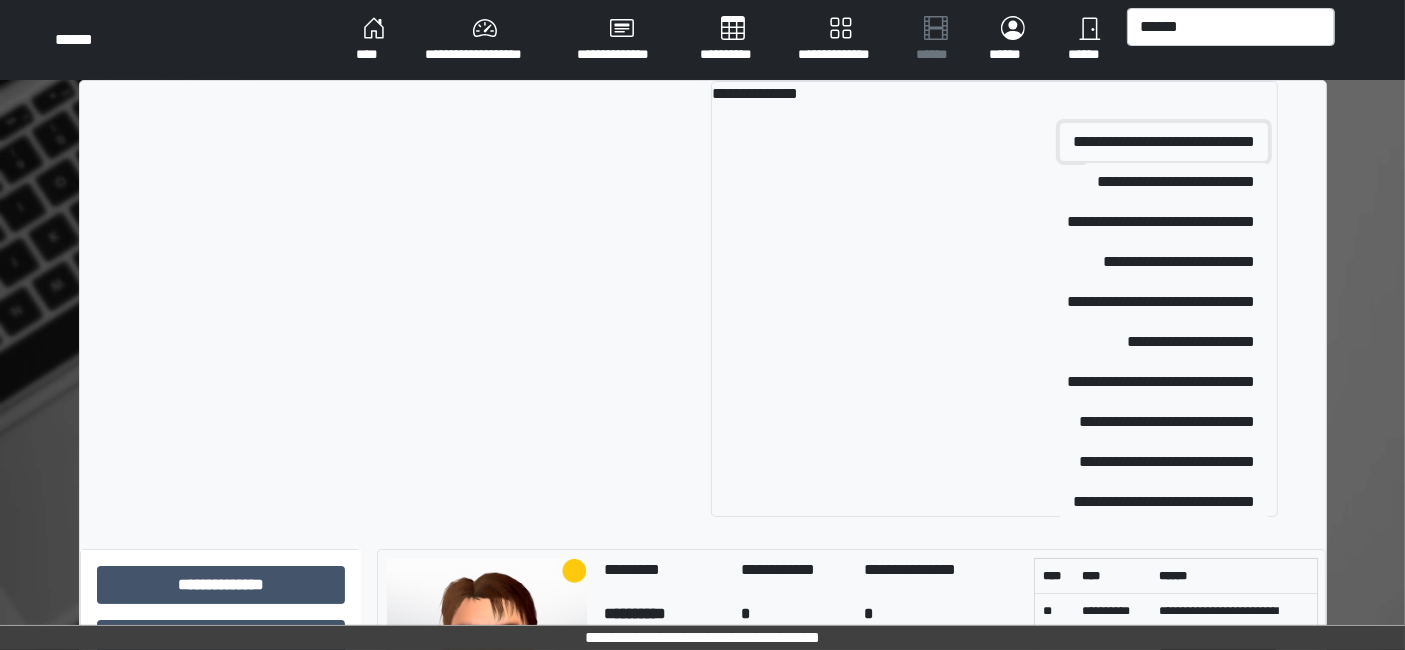 click on "**********" at bounding box center [1164, 142] 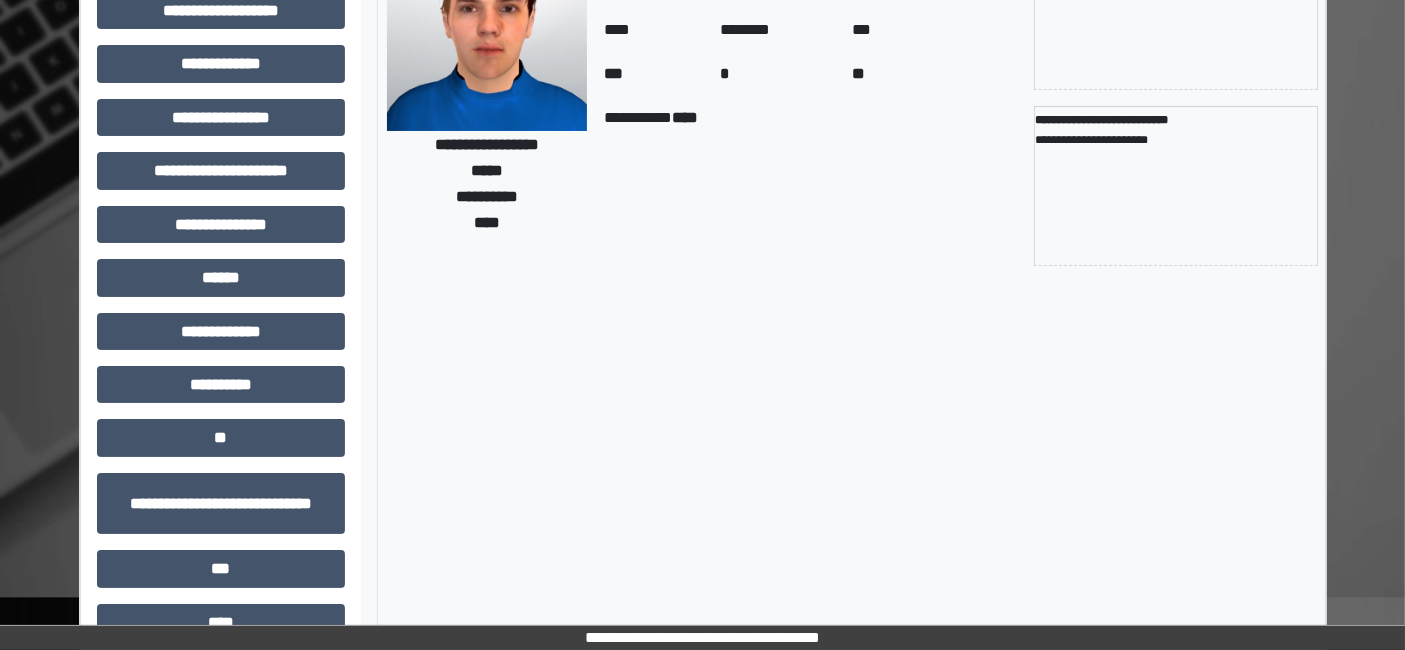scroll, scrollTop: 269, scrollLeft: 0, axis: vertical 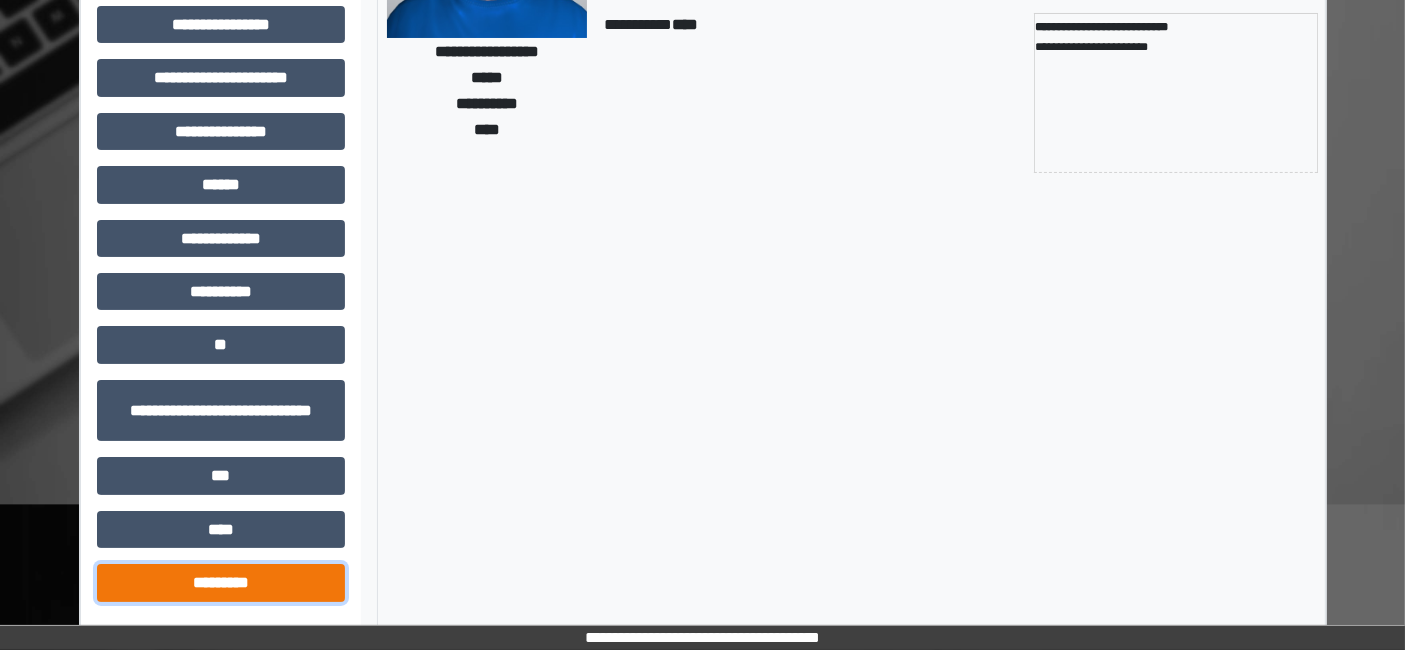 click on "*********" at bounding box center [221, 582] 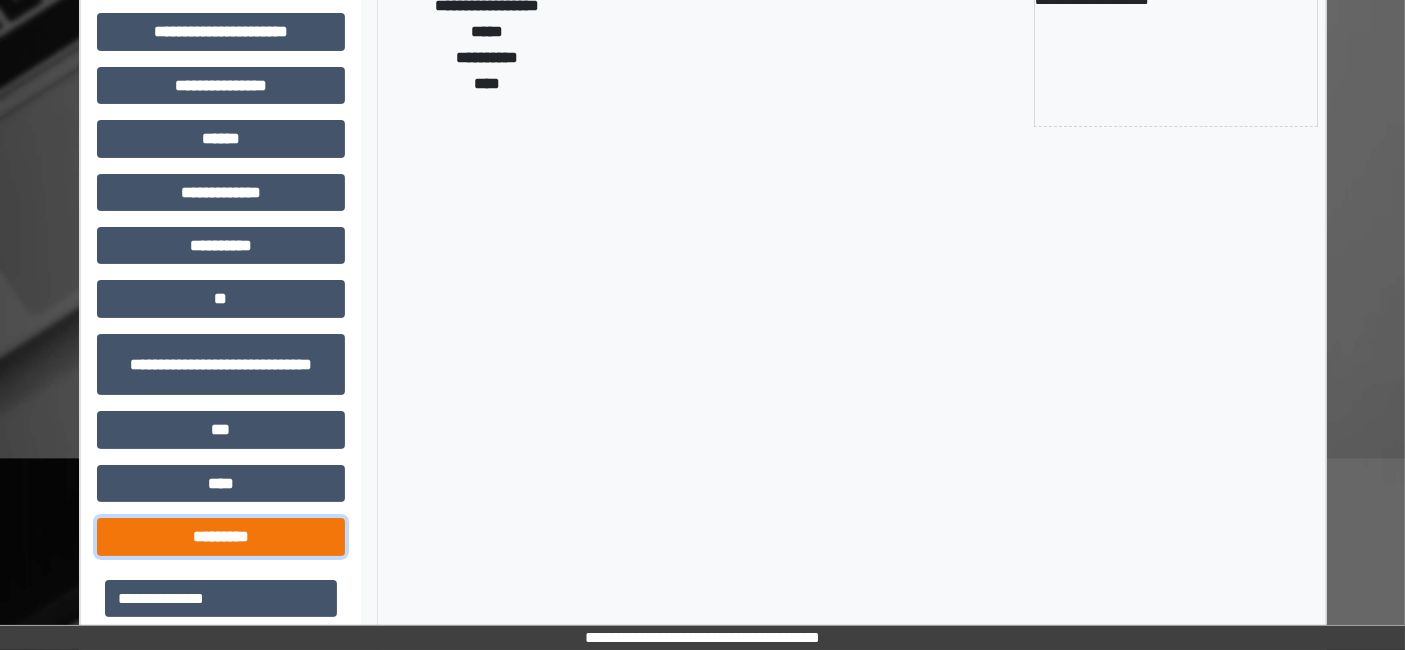 scroll, scrollTop: 338, scrollLeft: 0, axis: vertical 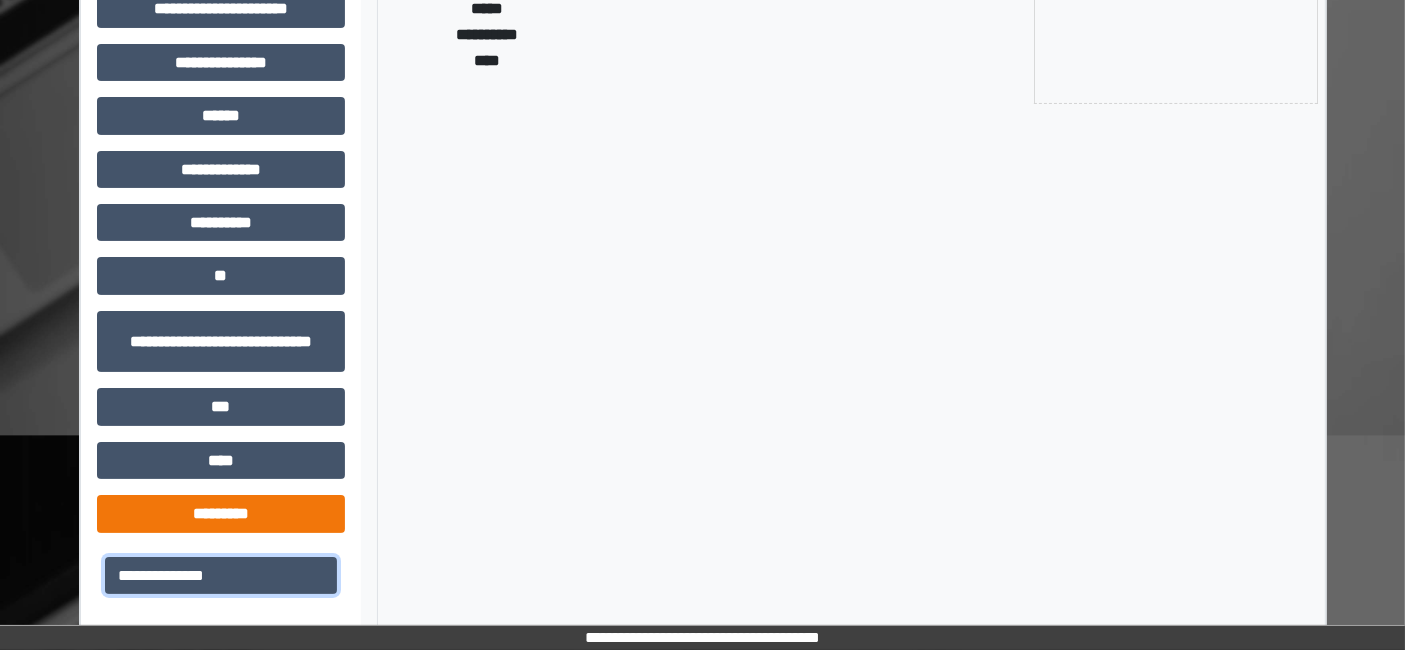 click on "**********" at bounding box center (221, 575) 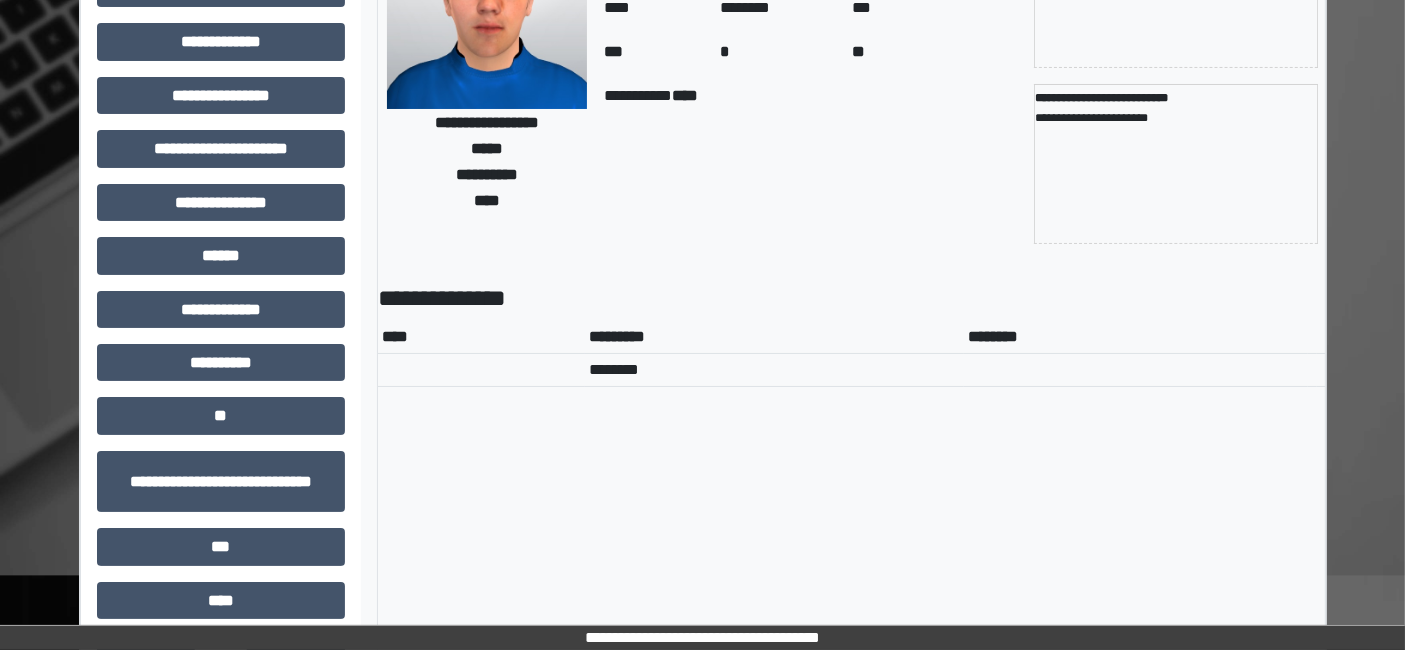 scroll, scrollTop: 5, scrollLeft: 0, axis: vertical 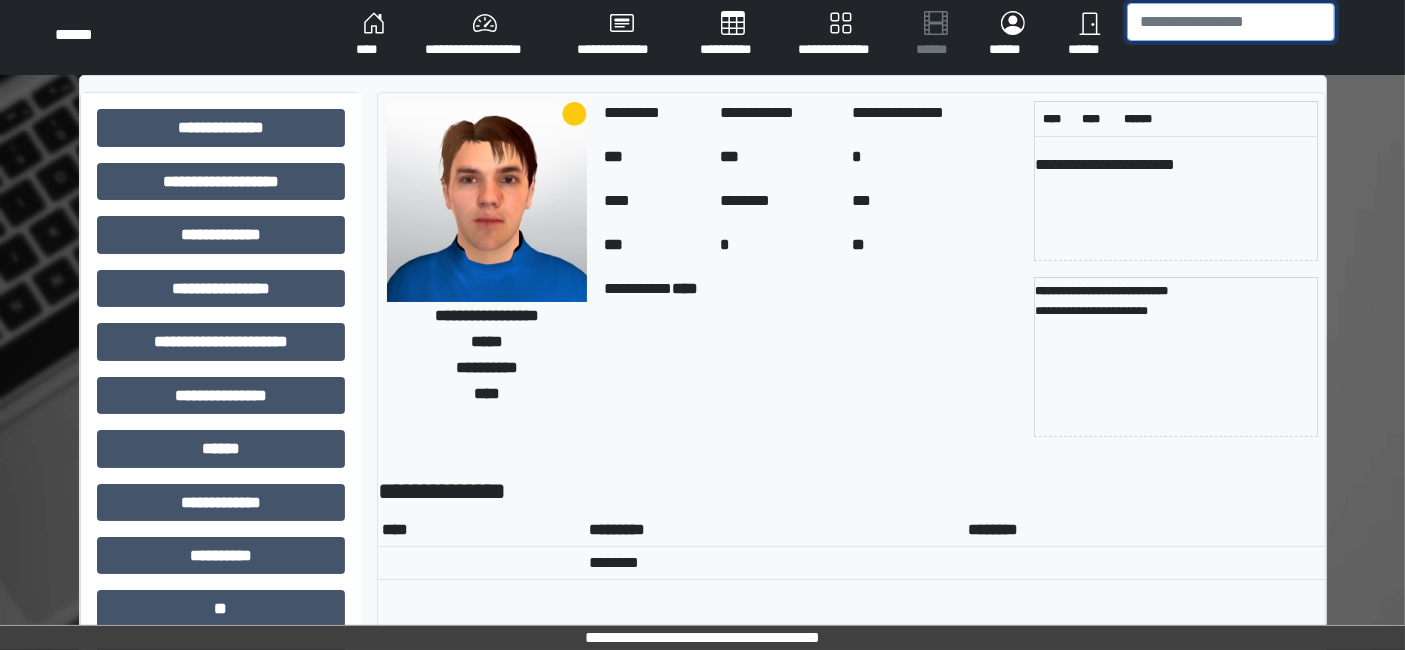 click at bounding box center (1231, 22) 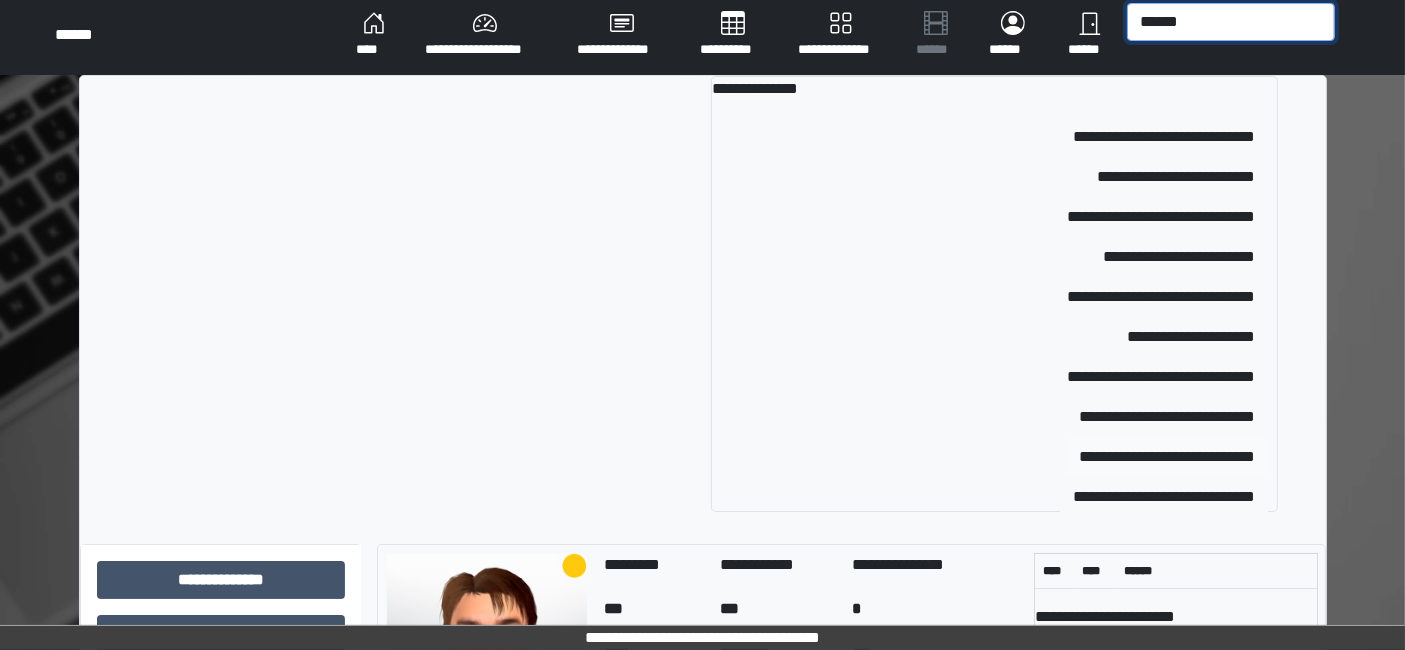 type on "******" 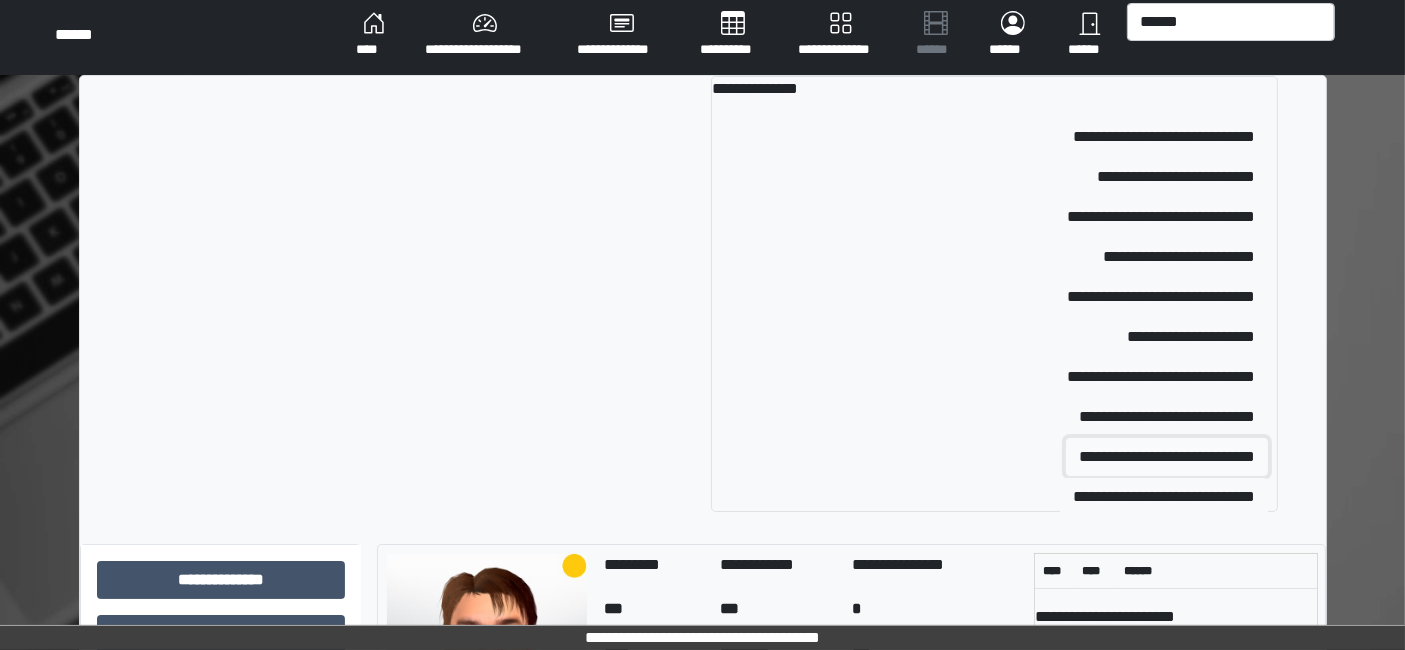 click on "**********" at bounding box center (1167, 457) 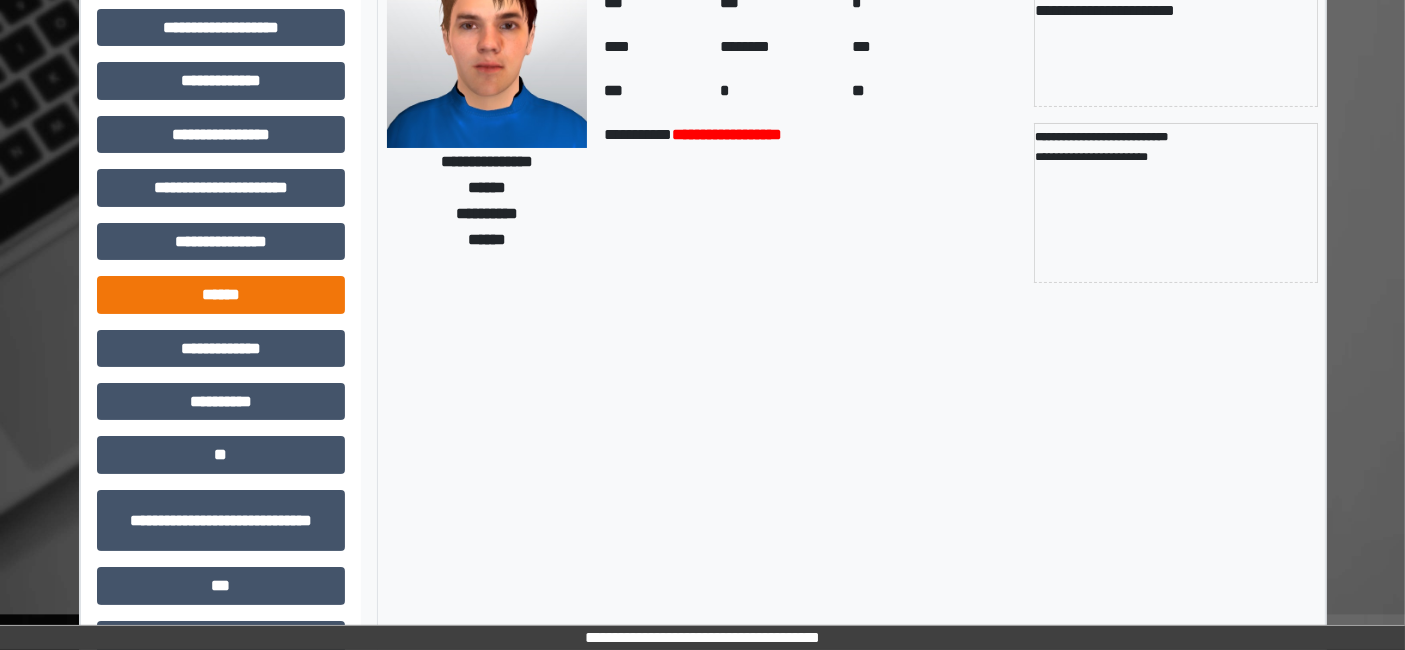scroll, scrollTop: 269, scrollLeft: 0, axis: vertical 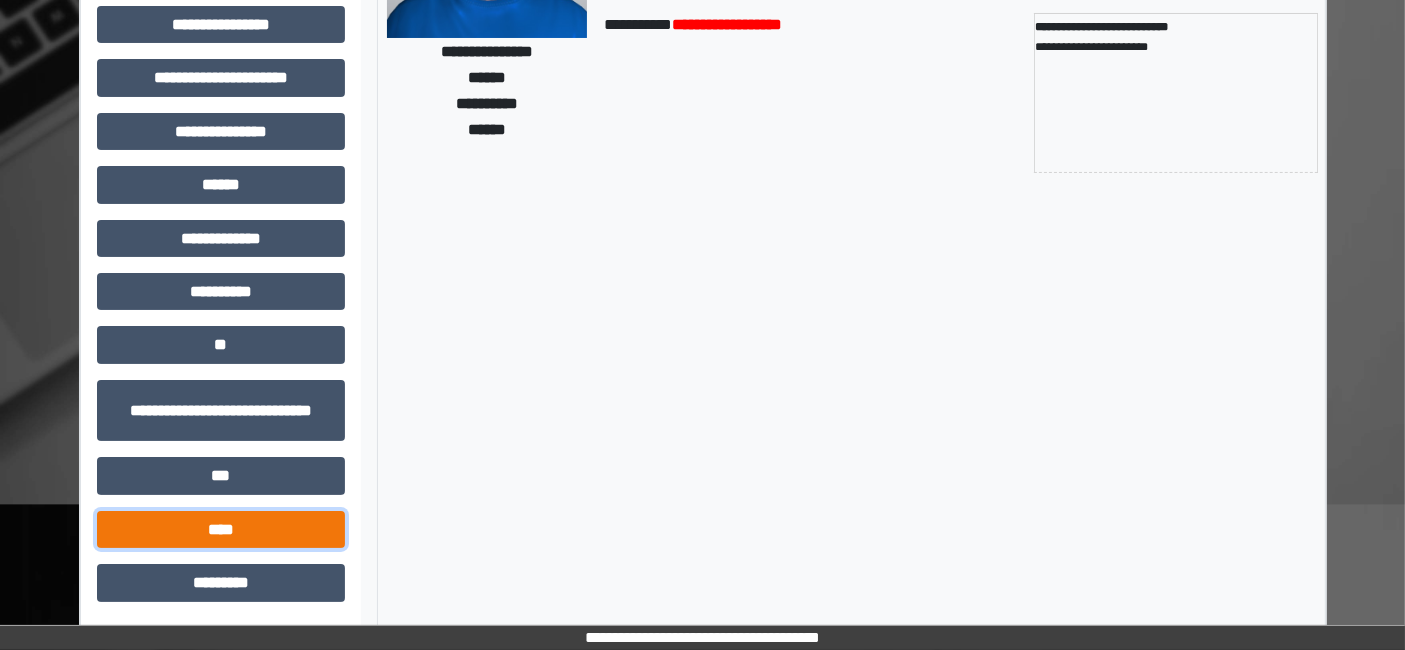 click on "****" at bounding box center (221, 529) 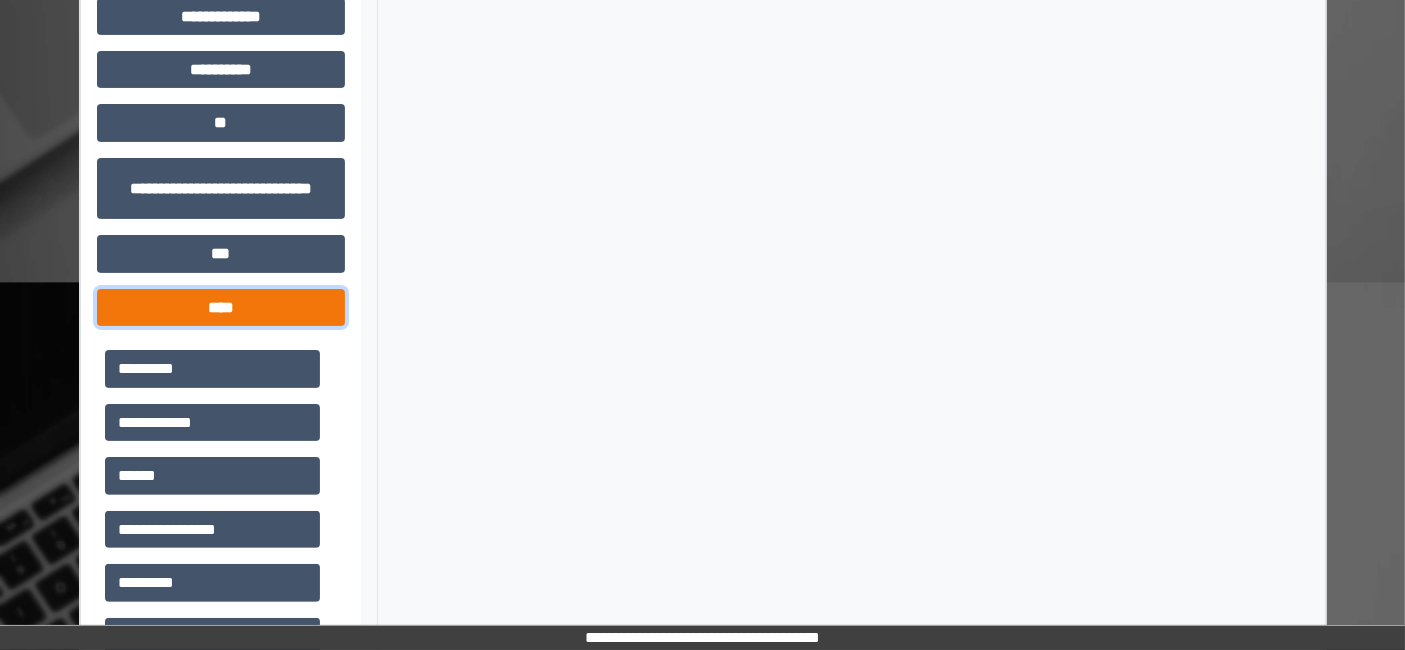 click on "****" at bounding box center [221, 307] 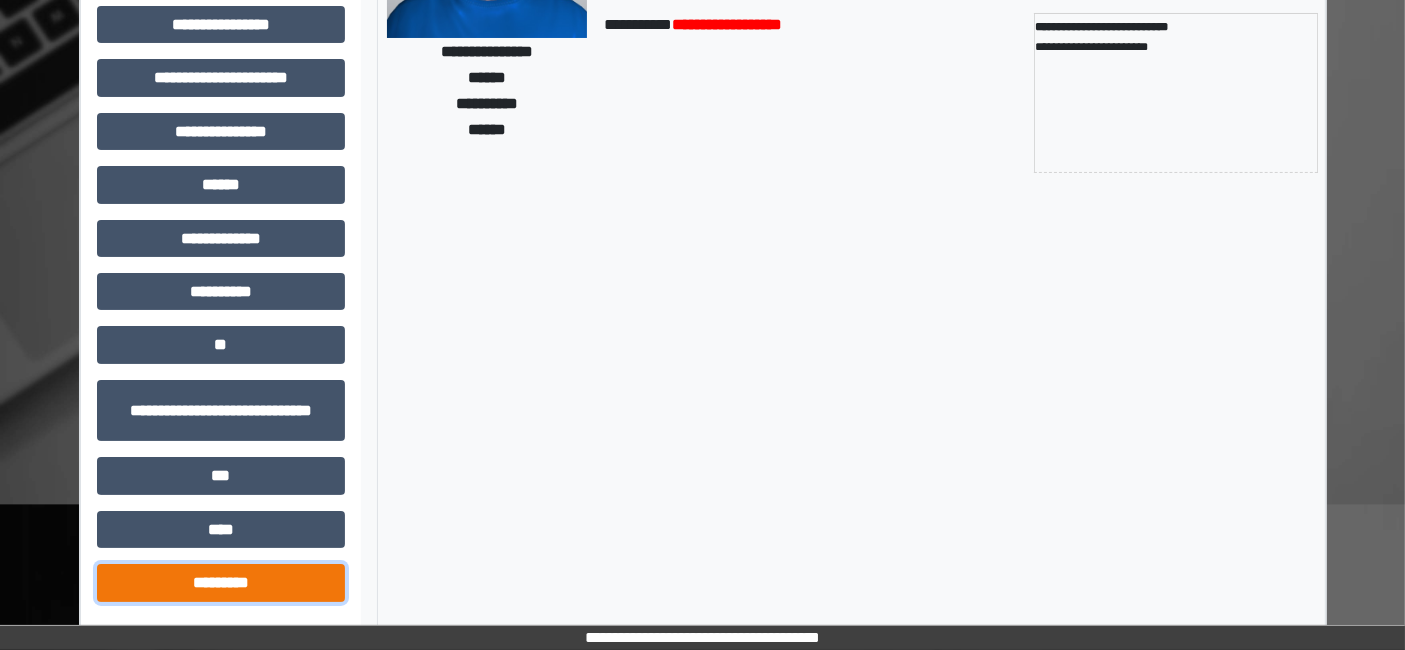 click on "*********" at bounding box center (221, 582) 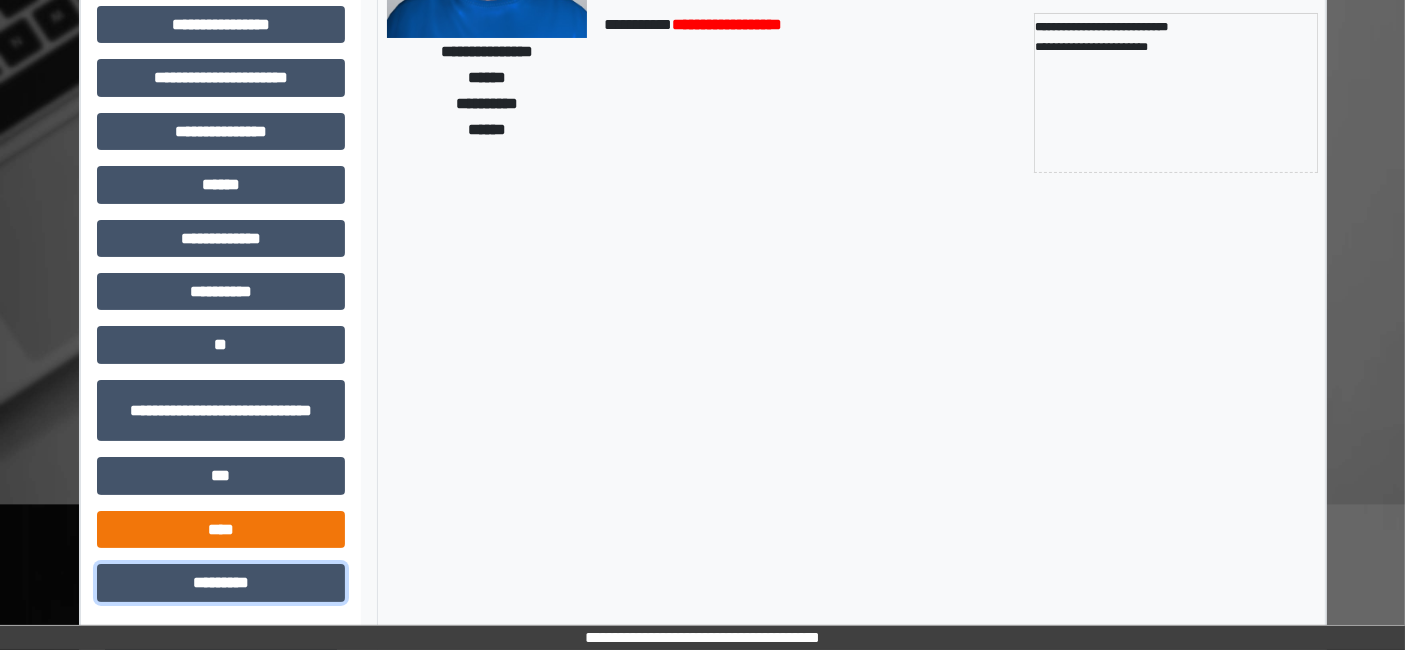scroll, scrollTop: 338, scrollLeft: 0, axis: vertical 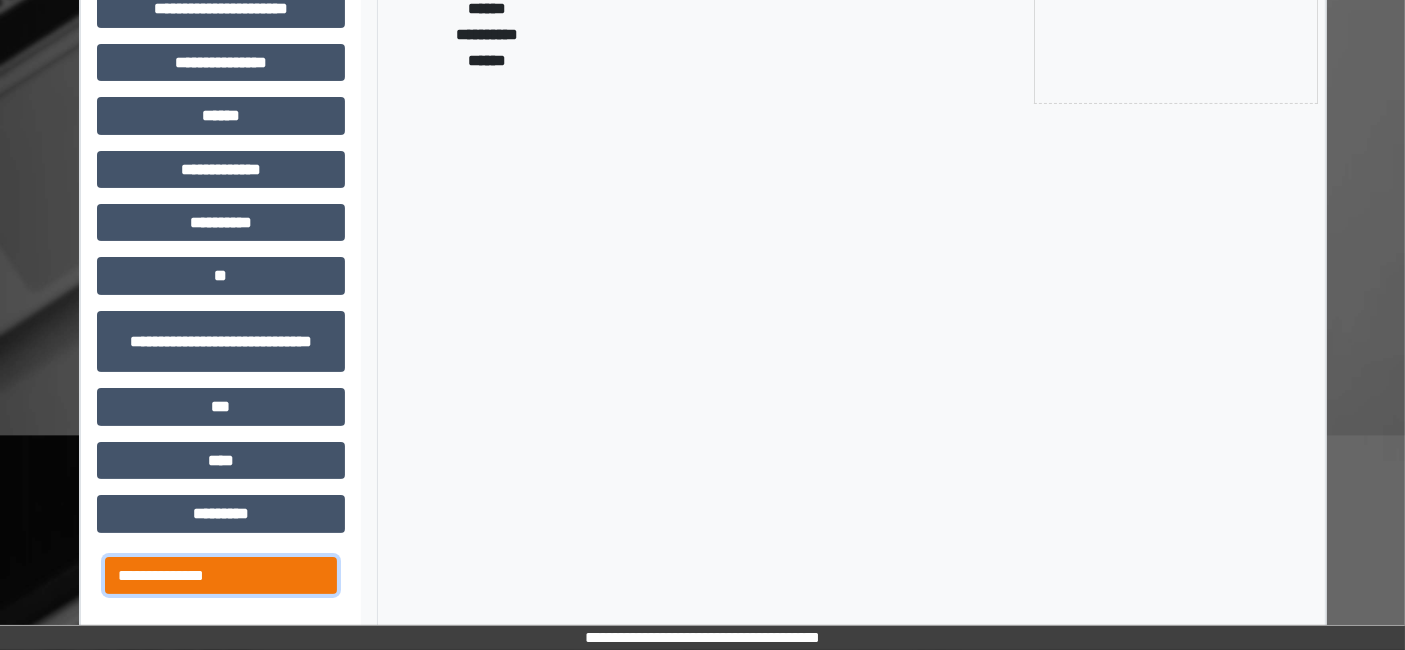 click on "**********" at bounding box center [221, 575] 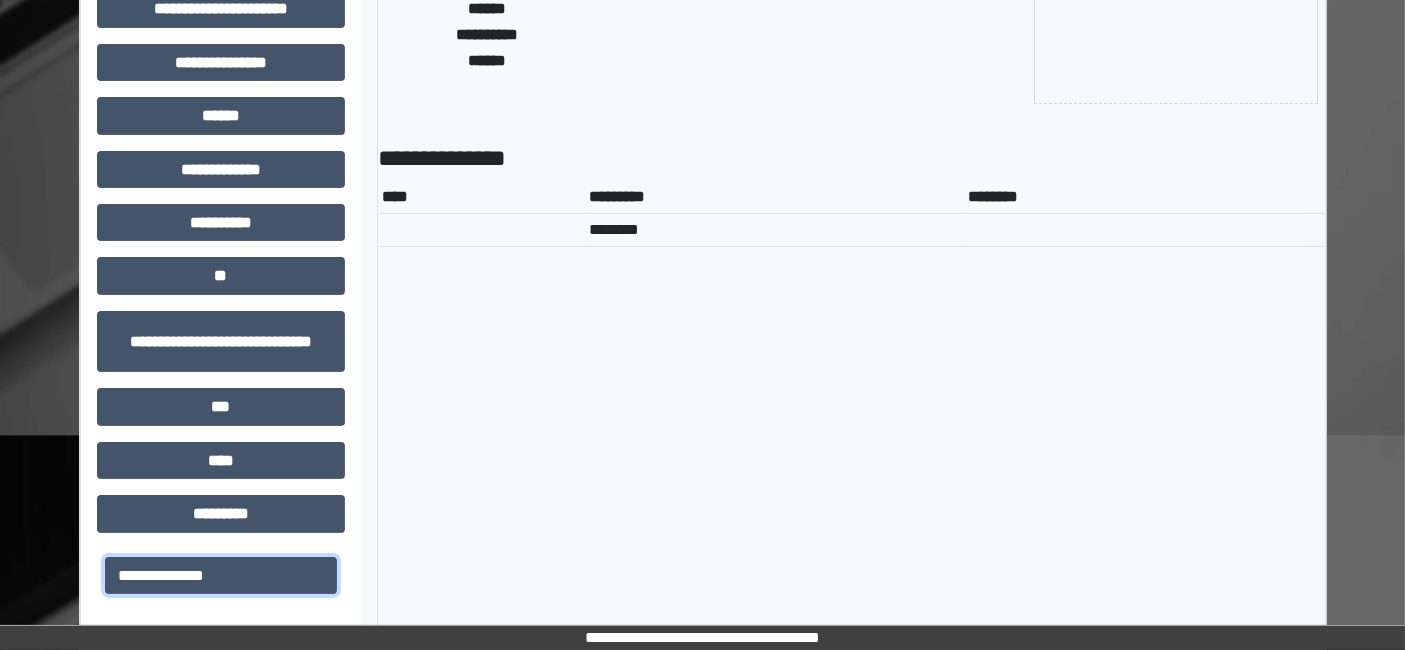 scroll, scrollTop: 0, scrollLeft: 0, axis: both 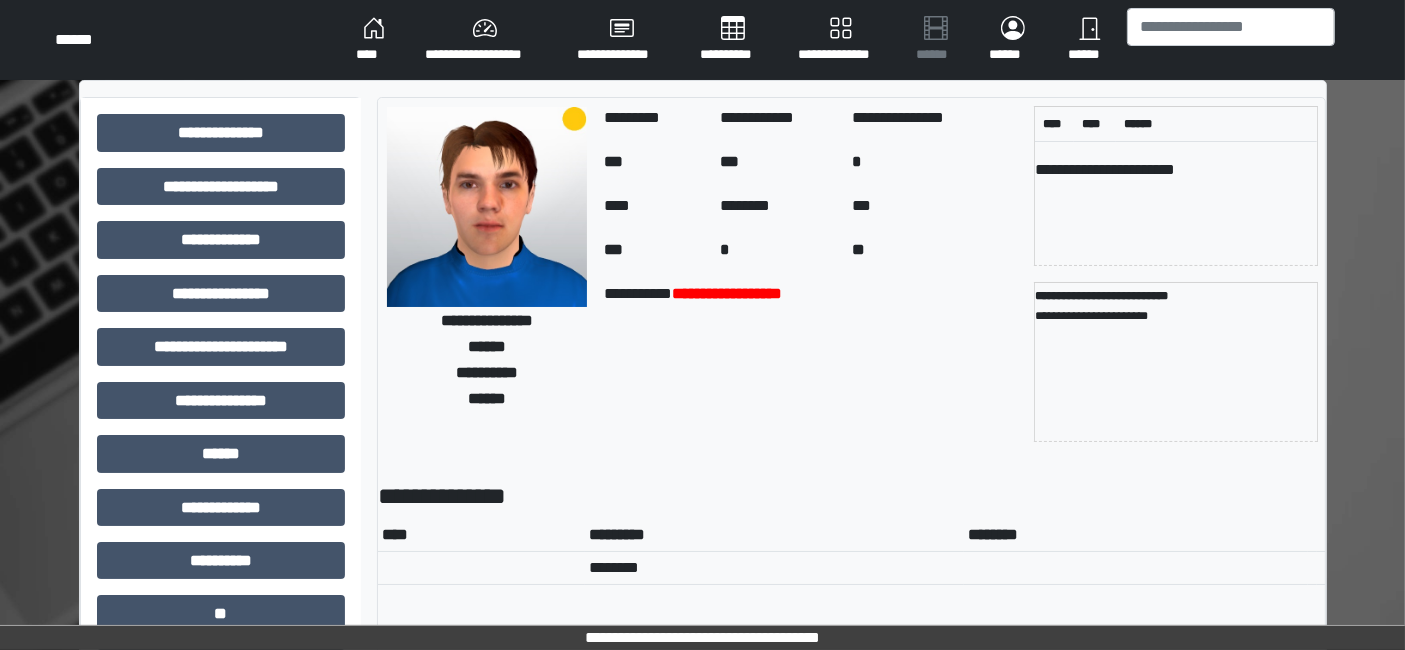 click at bounding box center [1231, 40] 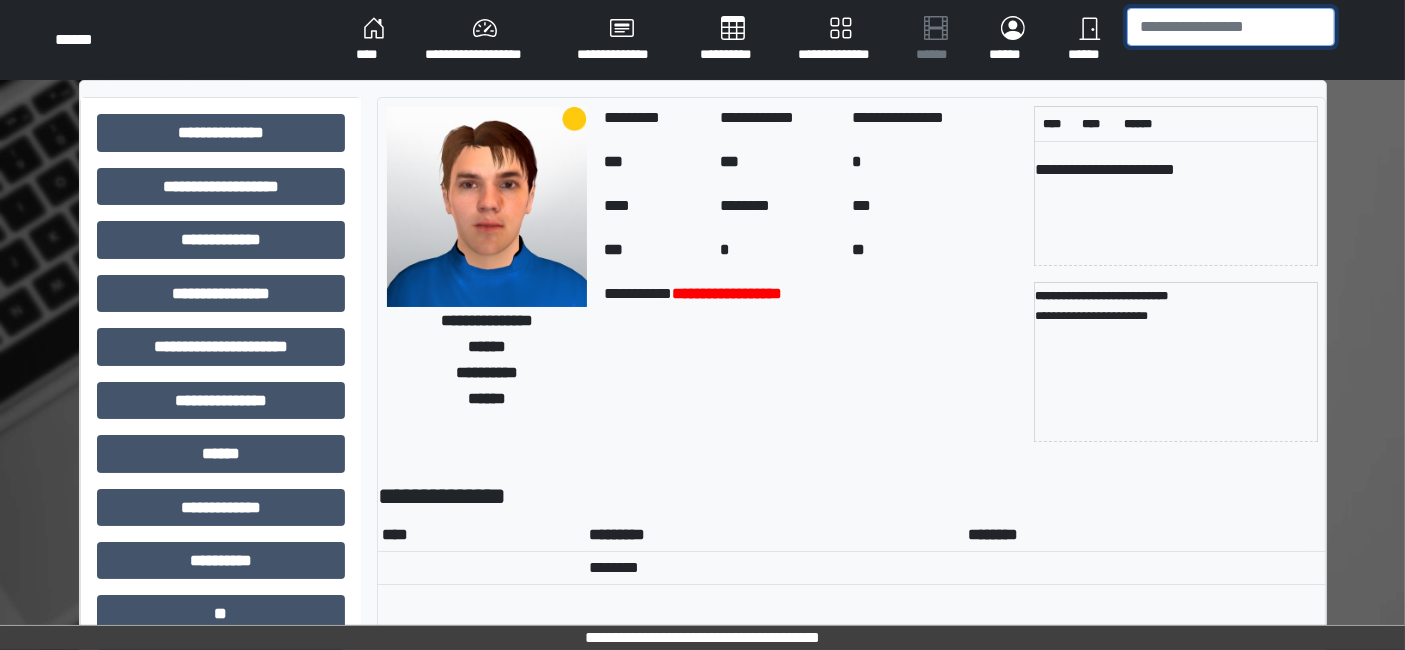 click at bounding box center [1231, 27] 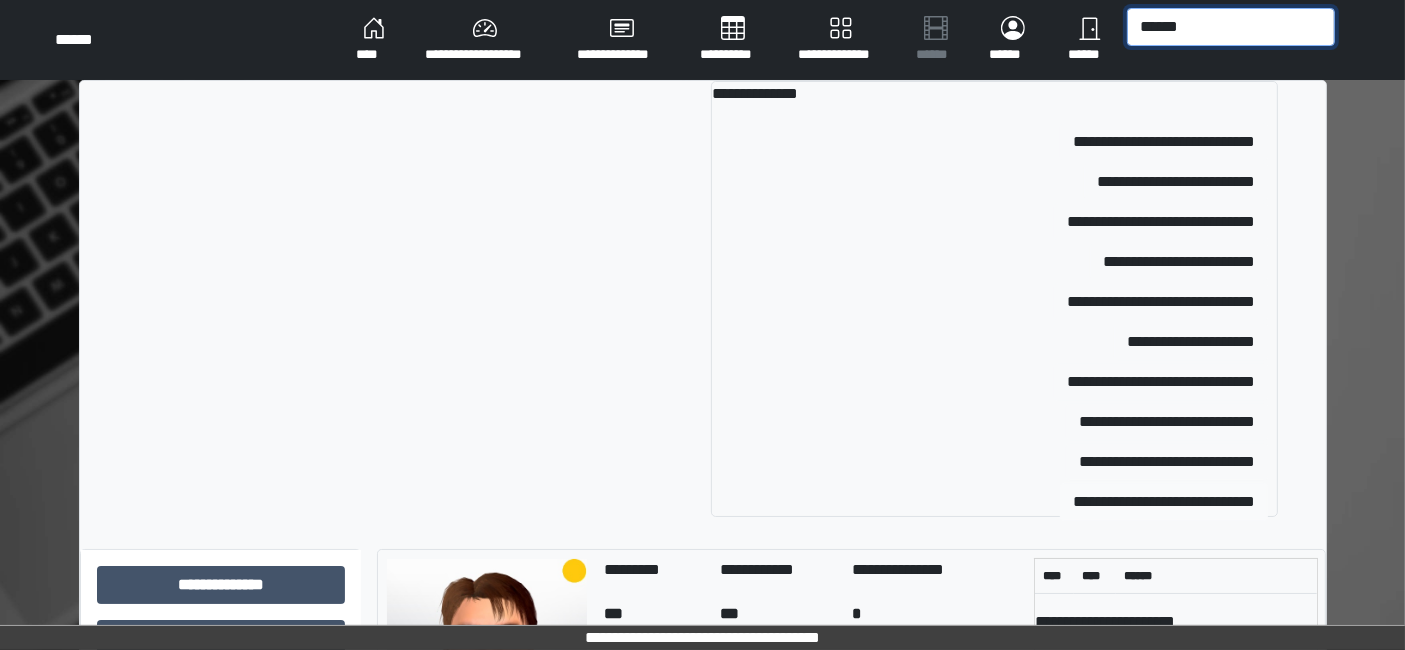 type on "******" 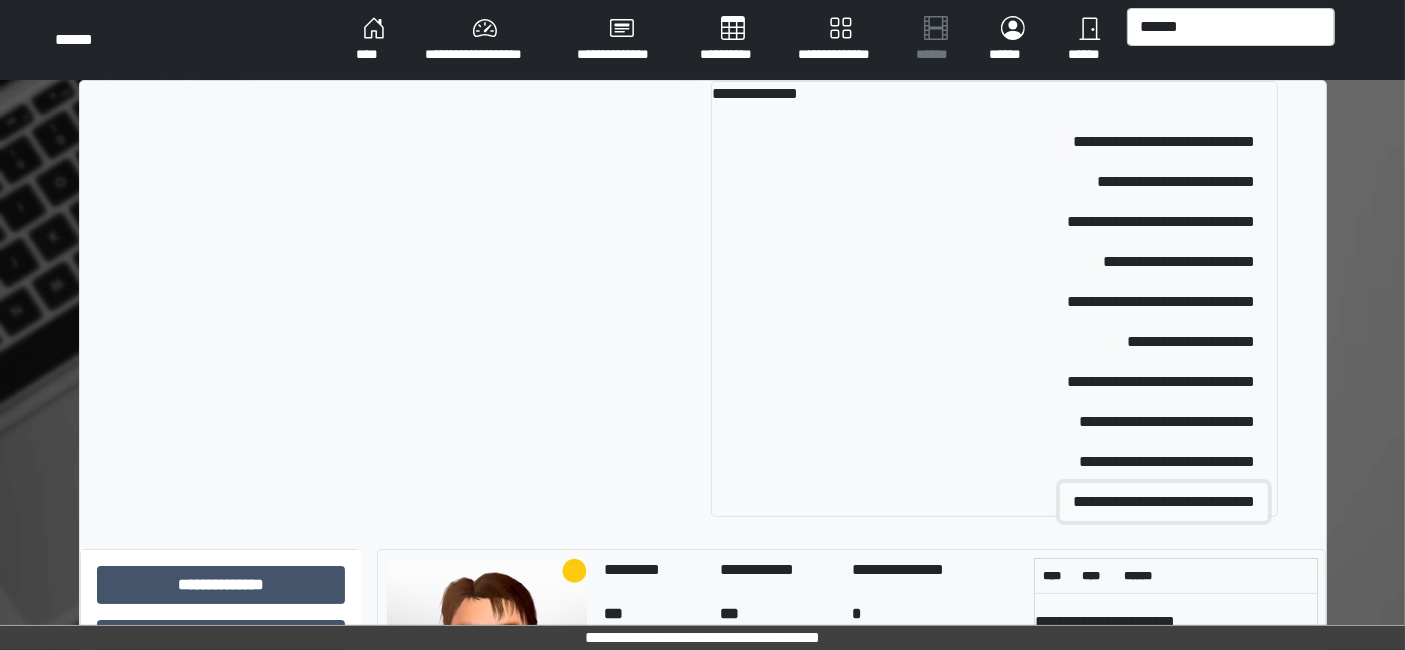 click on "**********" at bounding box center [1164, 502] 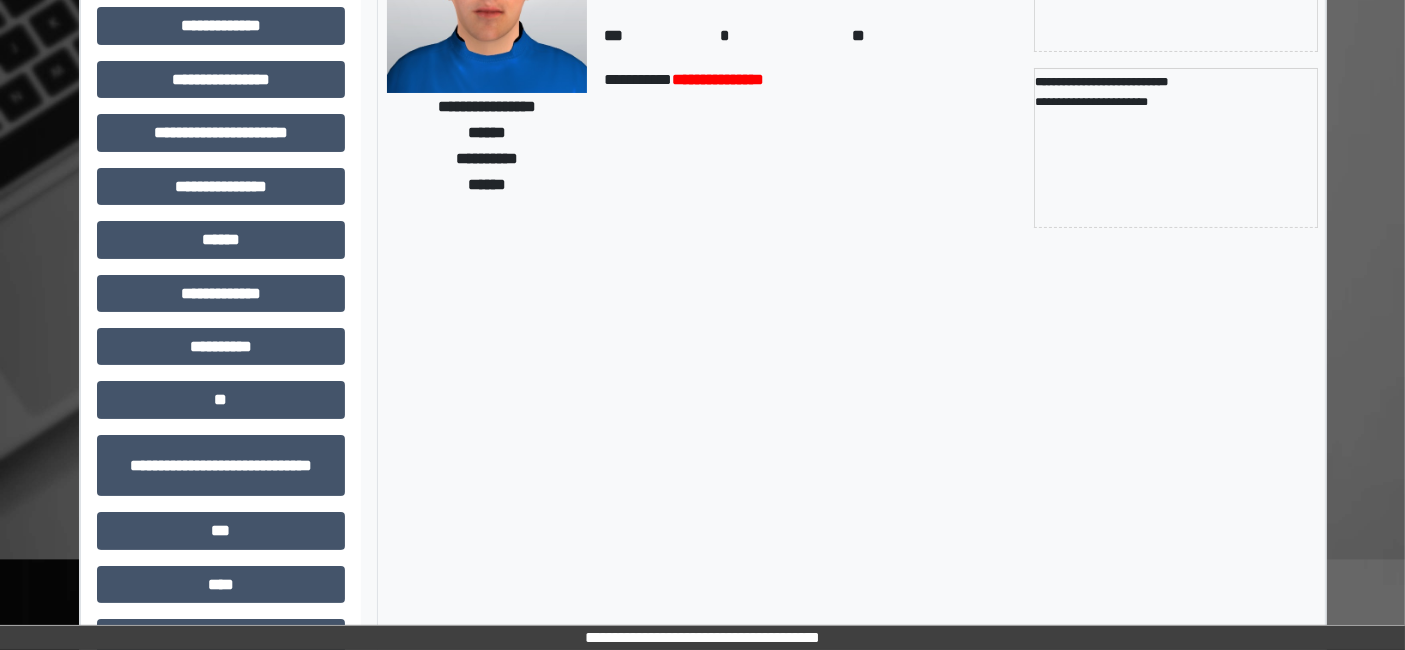 scroll, scrollTop: 269, scrollLeft: 0, axis: vertical 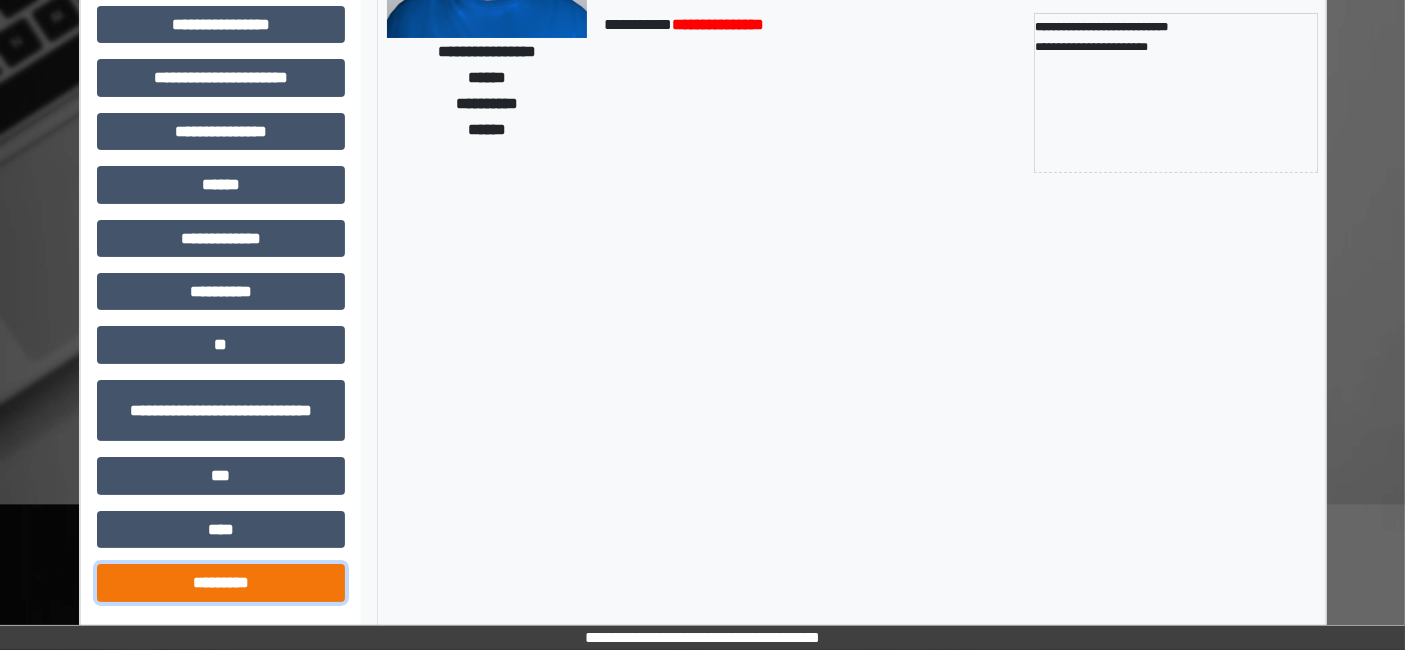 click on "*********" at bounding box center [221, 582] 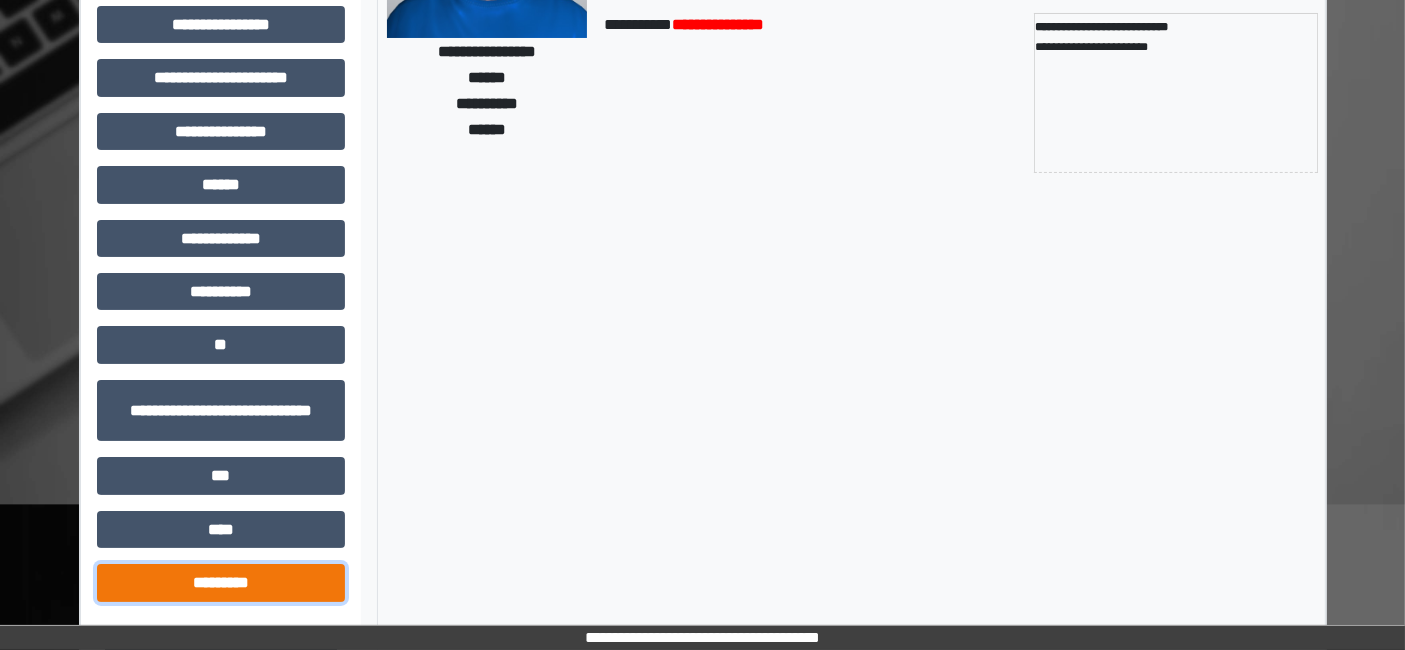 scroll, scrollTop: 338, scrollLeft: 0, axis: vertical 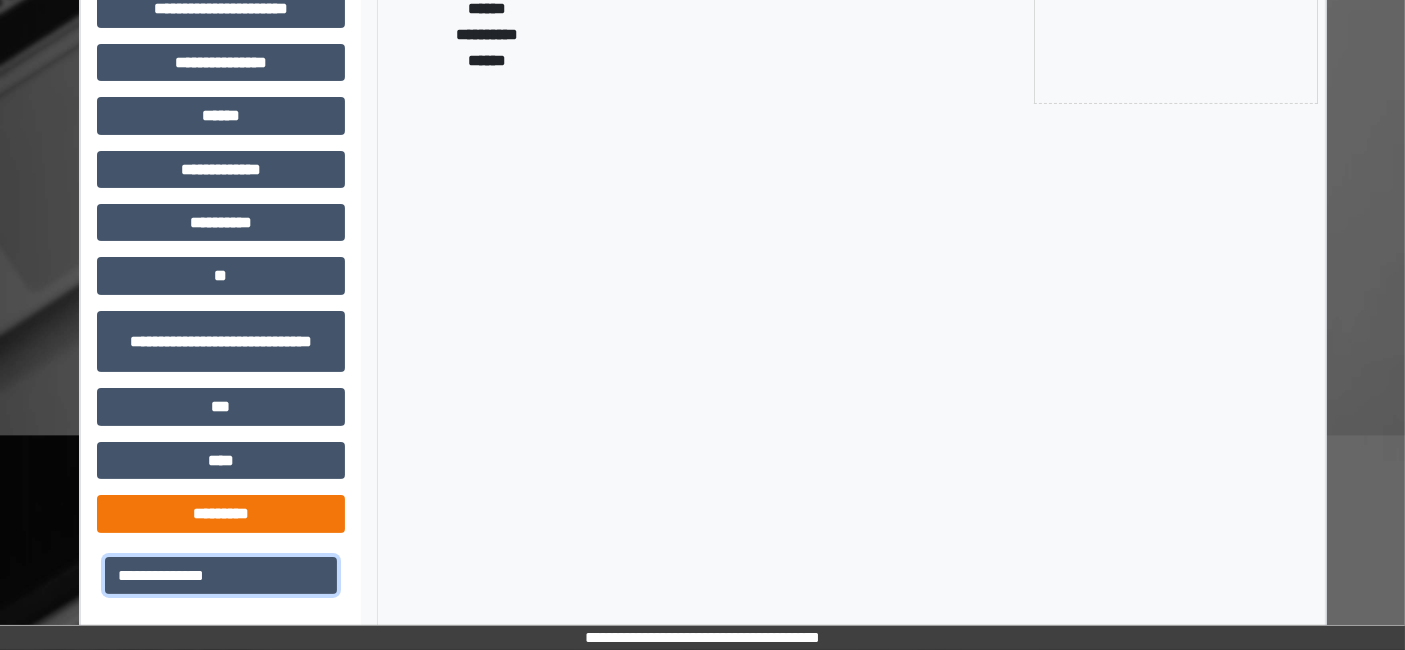 click on "**********" at bounding box center (221, 575) 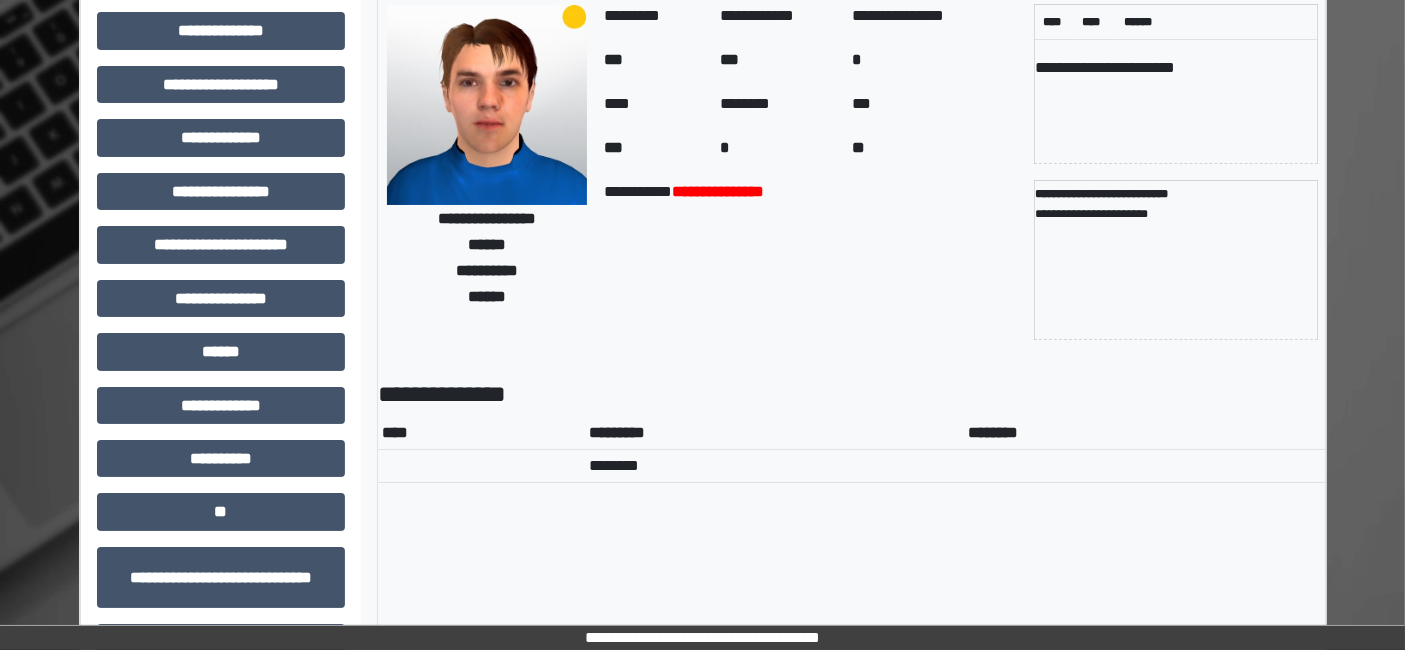 scroll, scrollTop: 0, scrollLeft: 0, axis: both 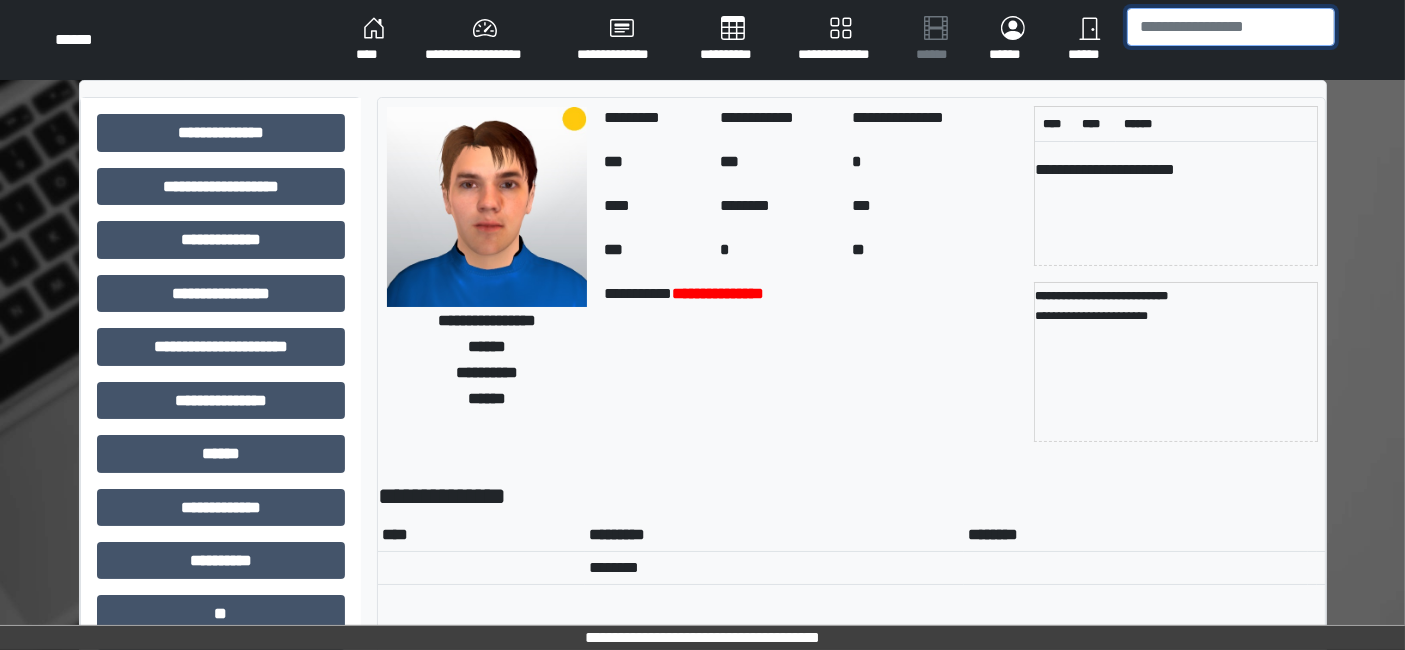 click at bounding box center (1231, 27) 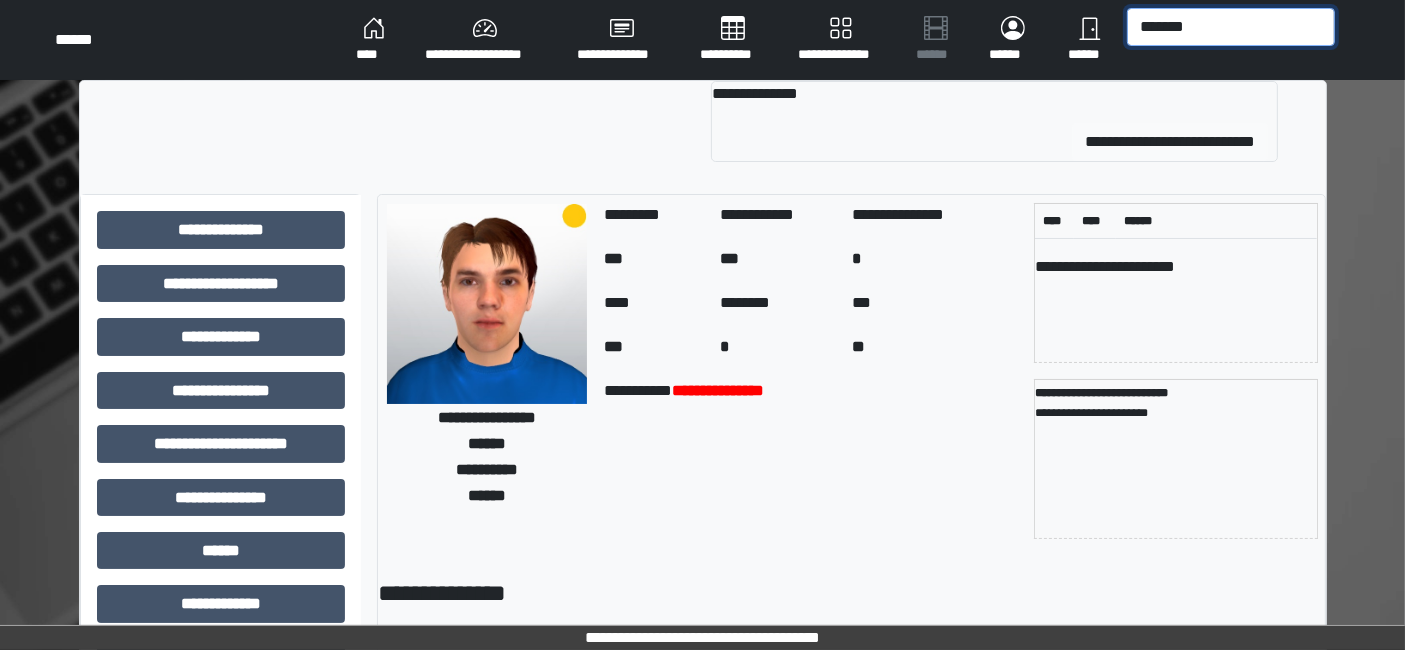 type on "*******" 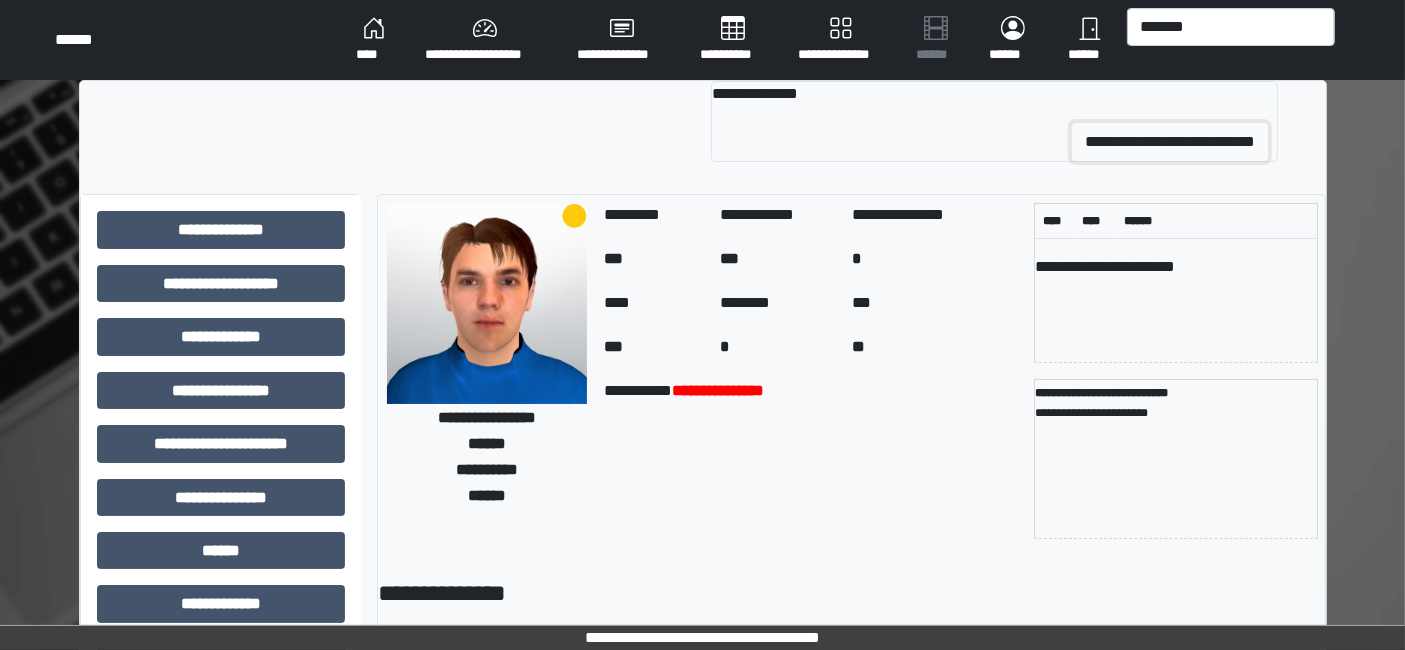 click on "**********" at bounding box center [1170, 142] 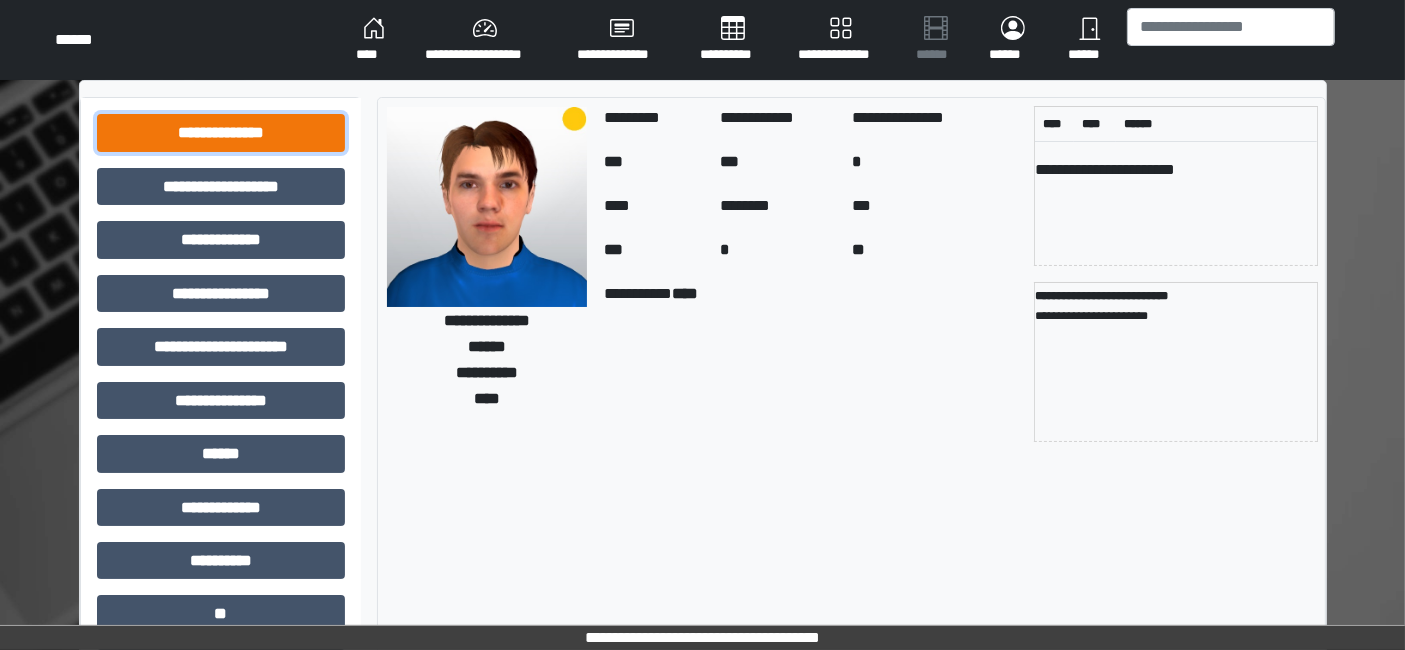 click on "**********" at bounding box center (221, 132) 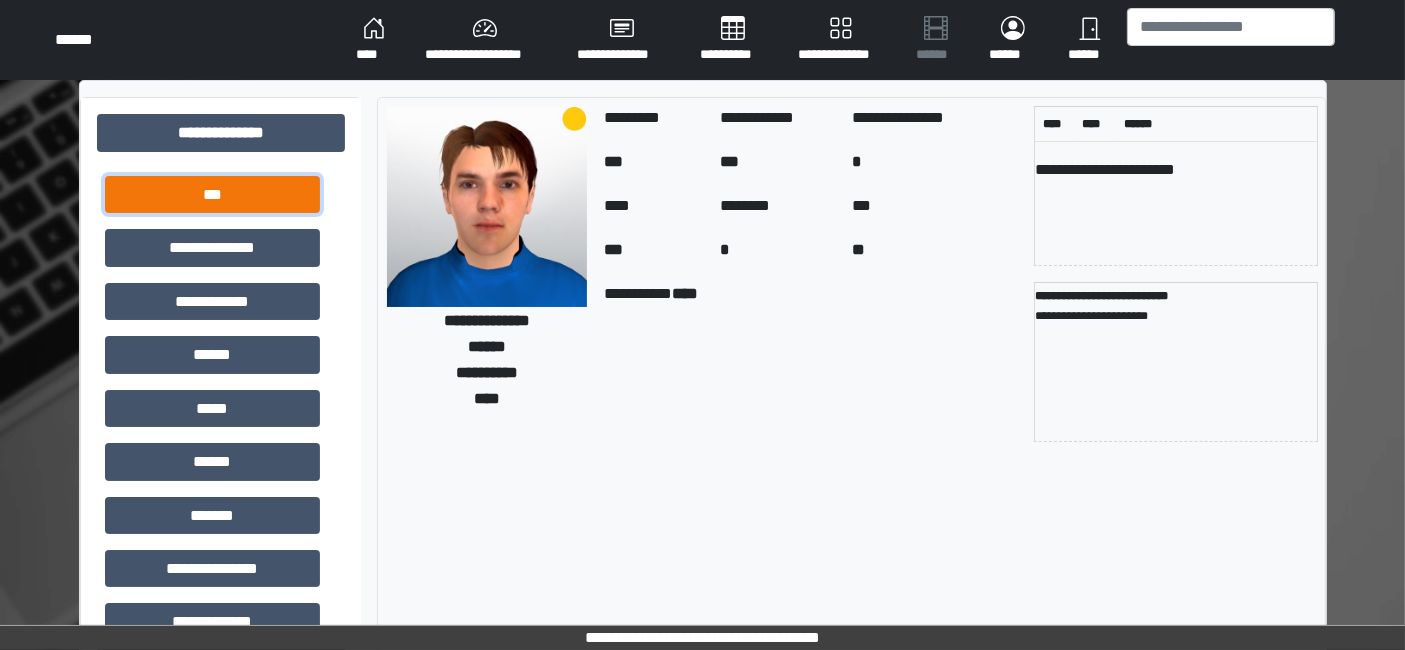 click on "***" at bounding box center (212, 194) 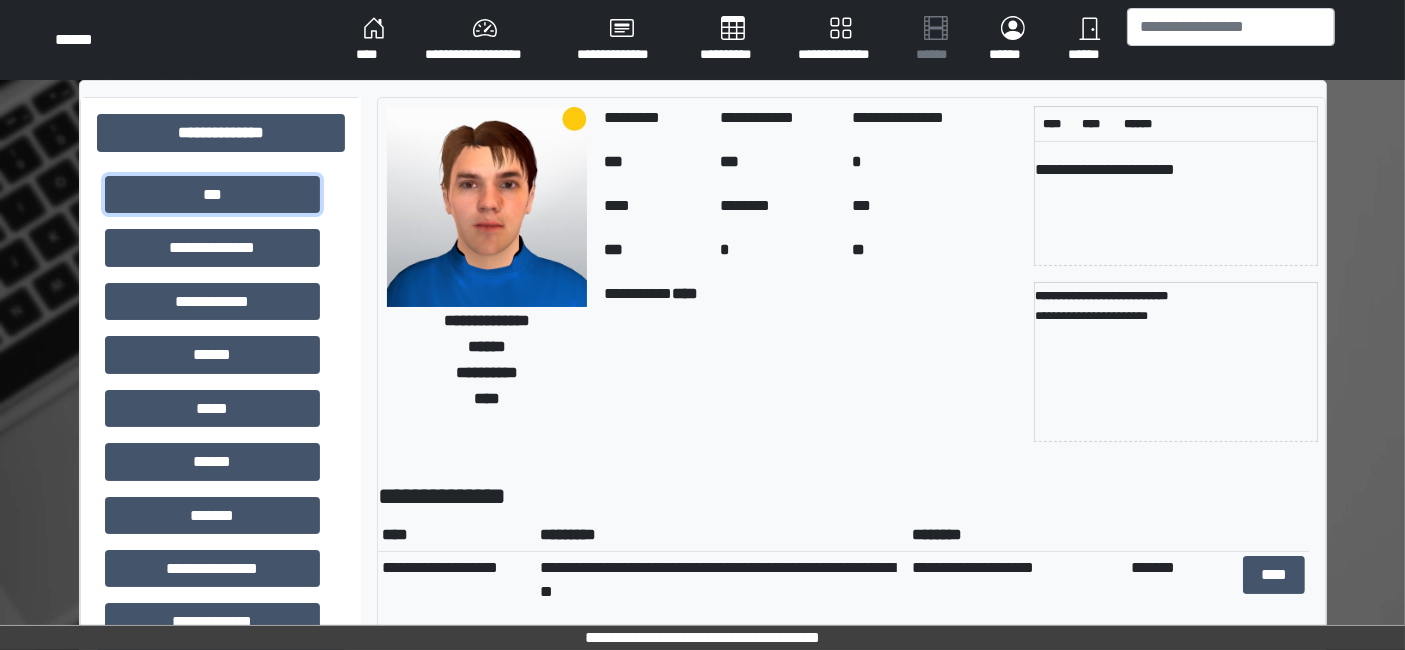 scroll, scrollTop: 111, scrollLeft: 0, axis: vertical 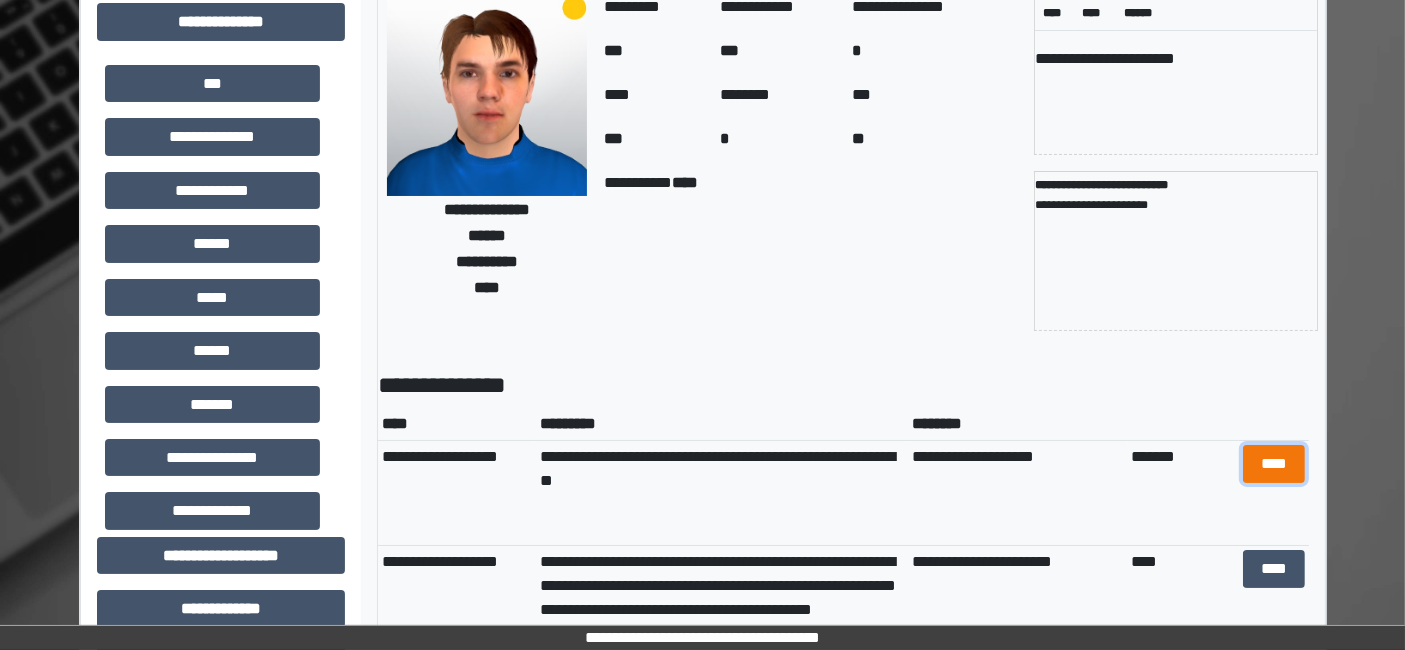 click on "****" at bounding box center (1274, 463) 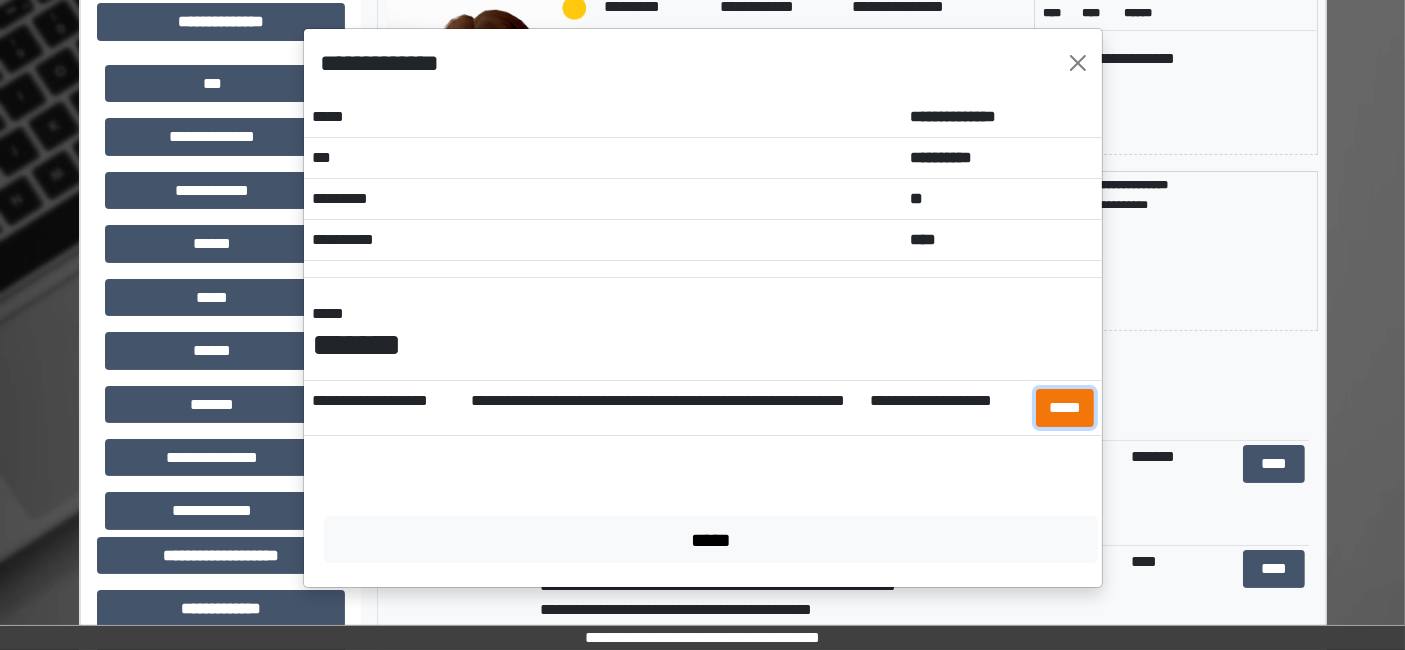 click on "*****" at bounding box center (1065, 407) 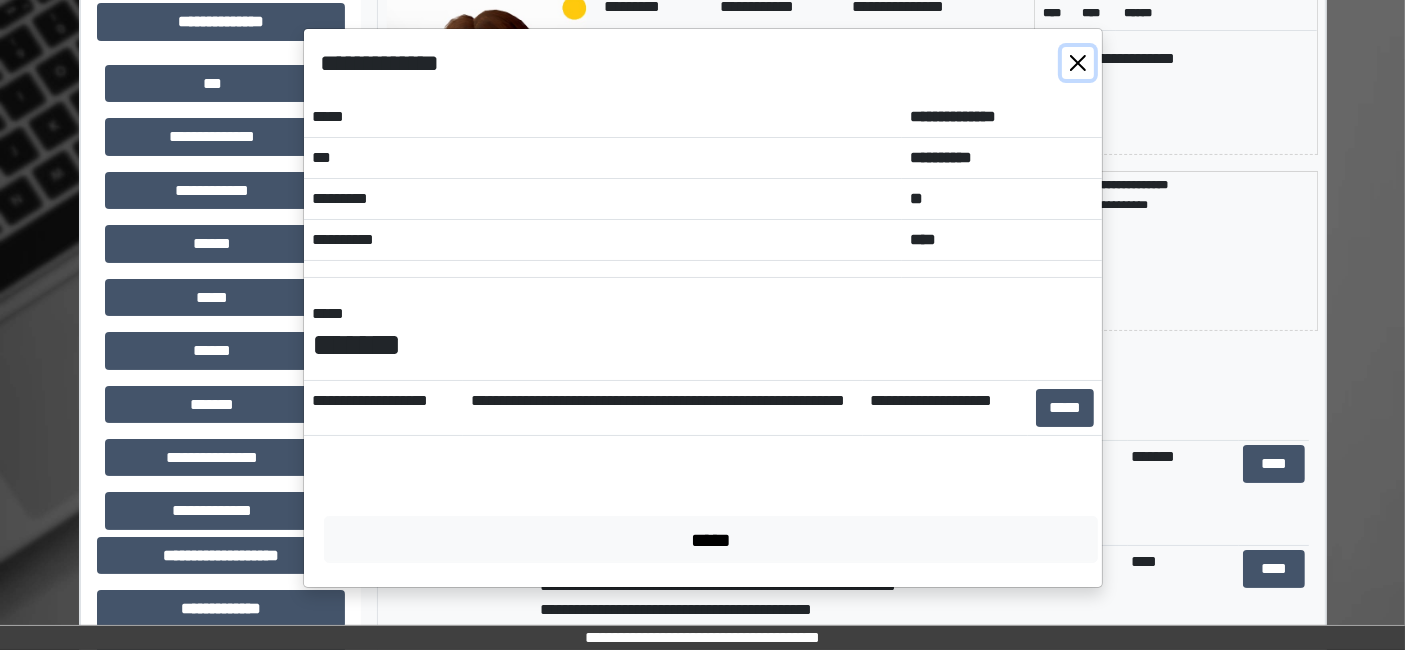click at bounding box center [1078, 63] 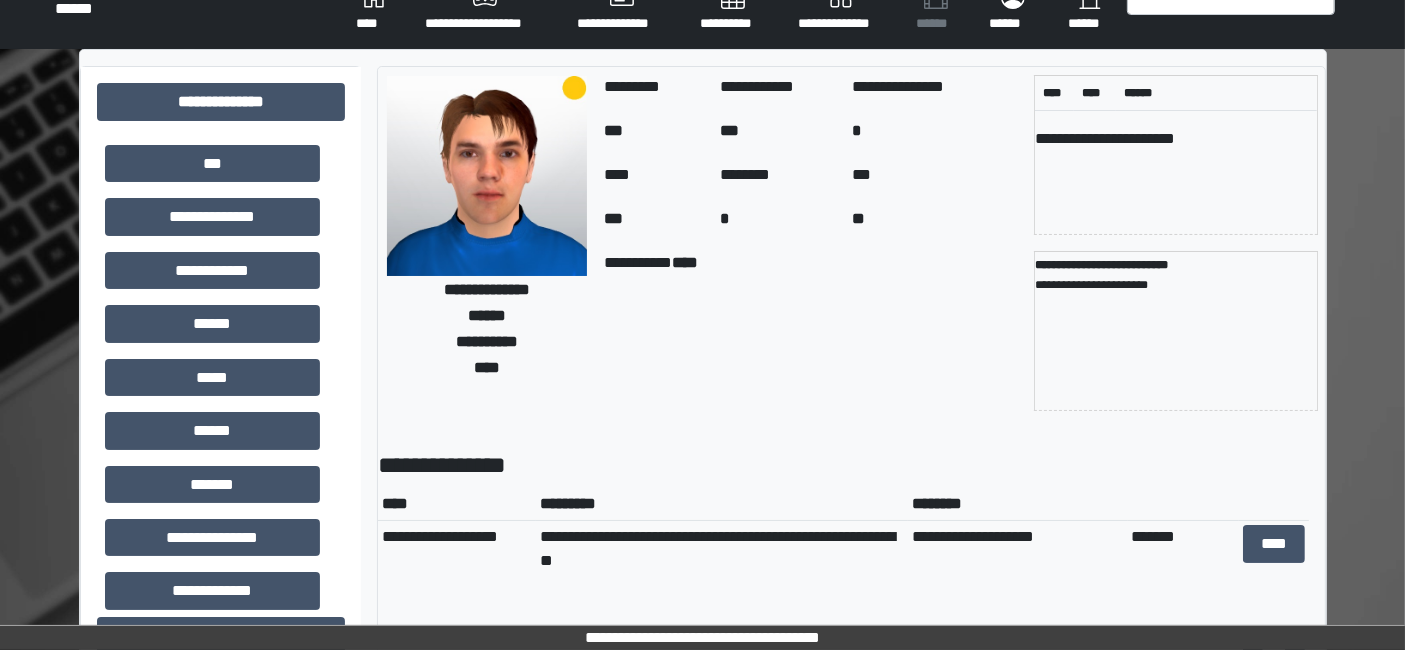 scroll, scrollTop: 0, scrollLeft: 0, axis: both 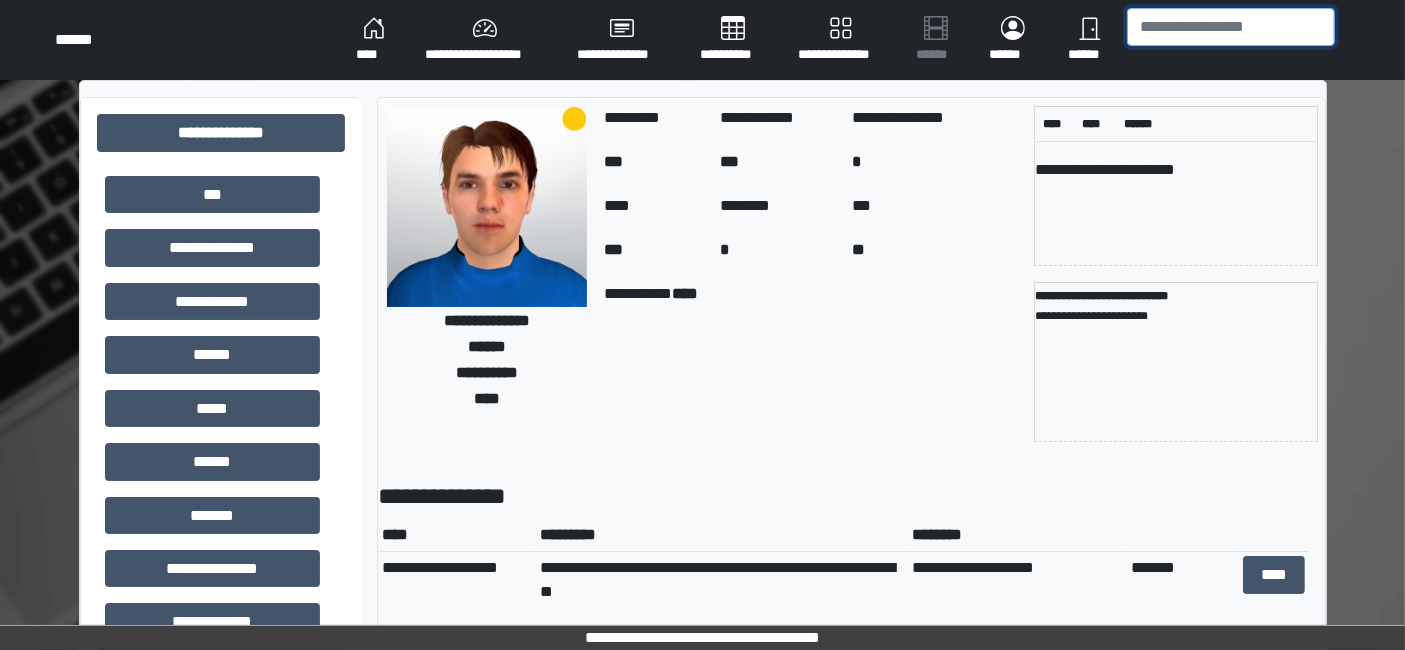 click at bounding box center (1231, 27) 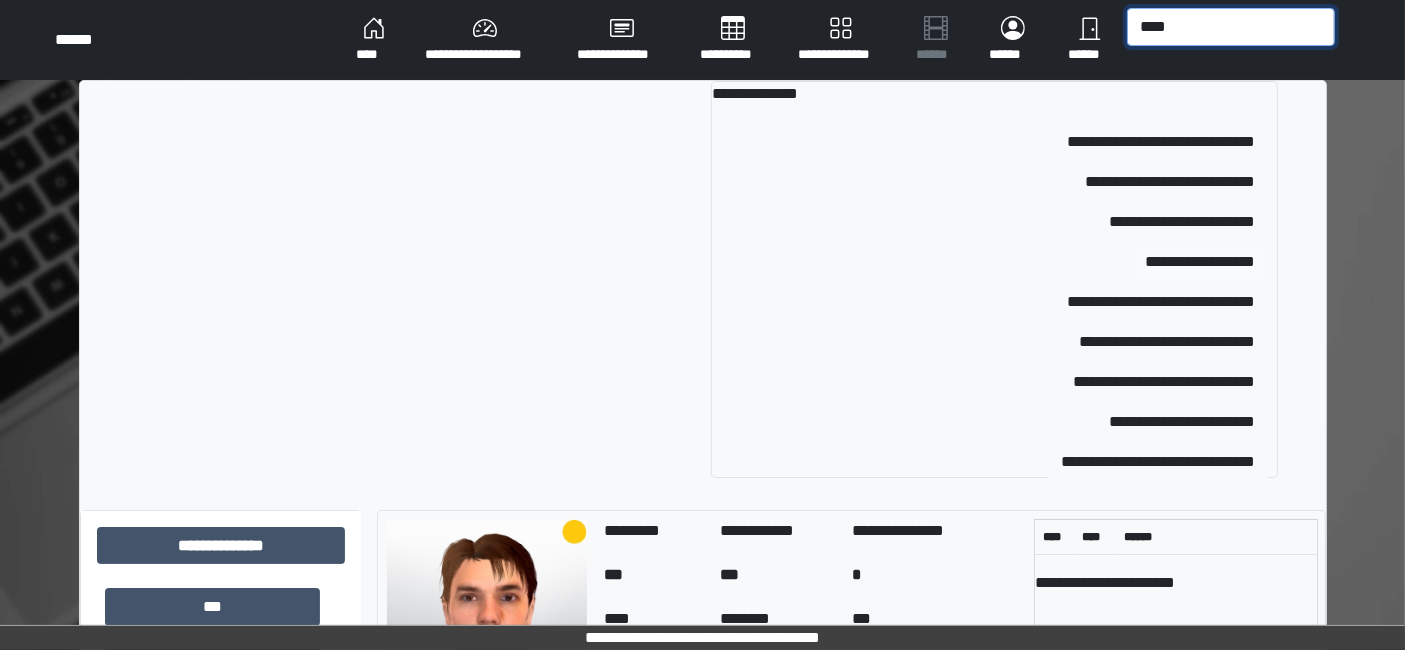 type on "****" 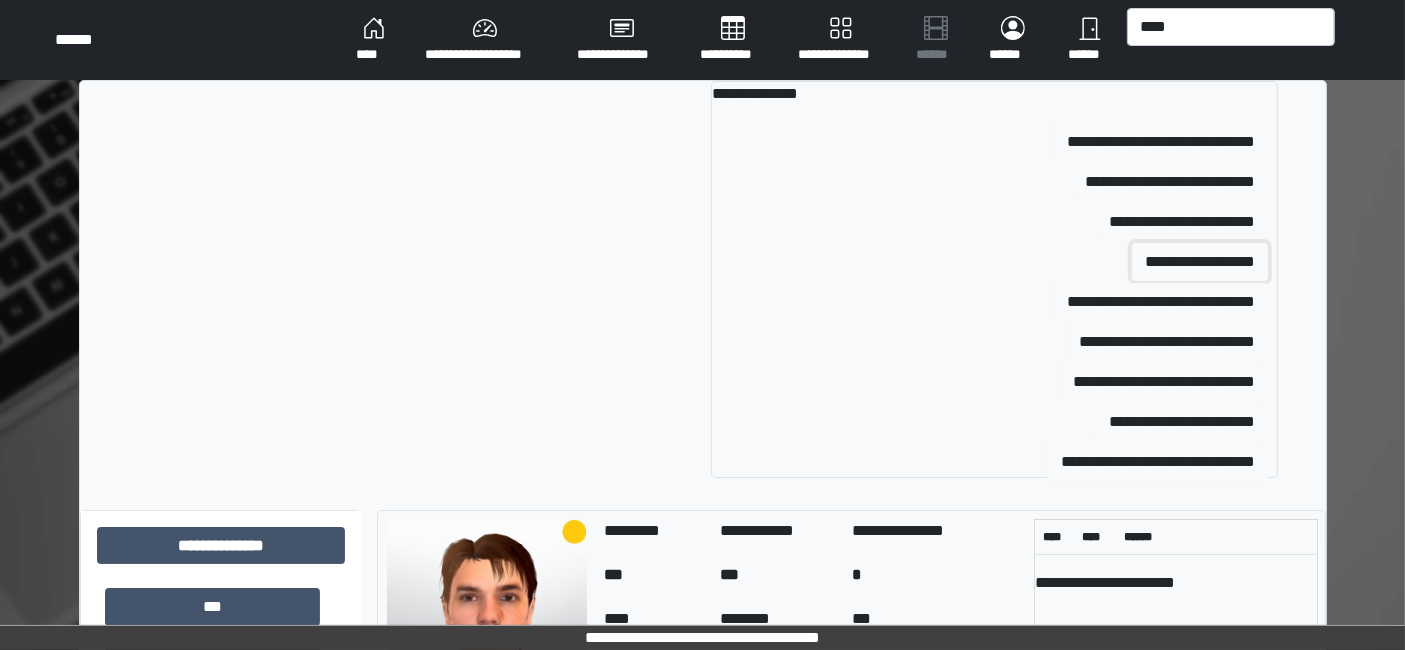 click on "**********" at bounding box center (1200, 262) 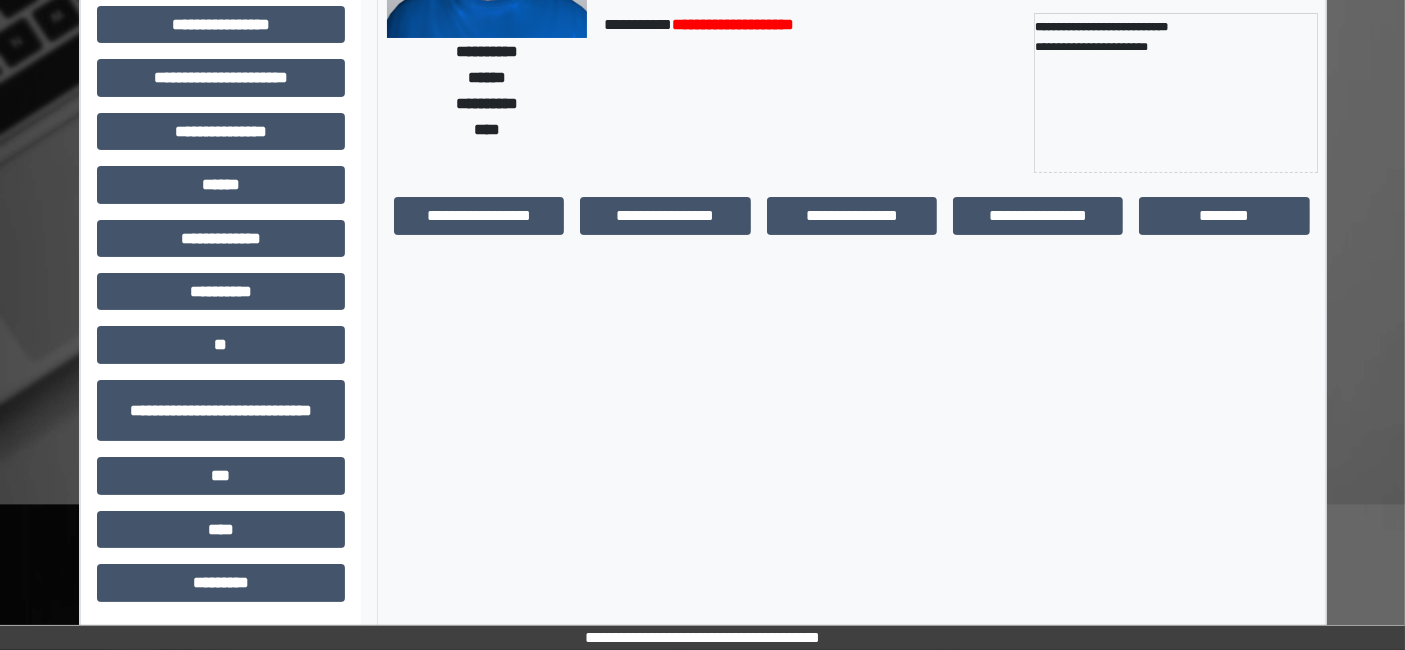 scroll, scrollTop: 0, scrollLeft: 0, axis: both 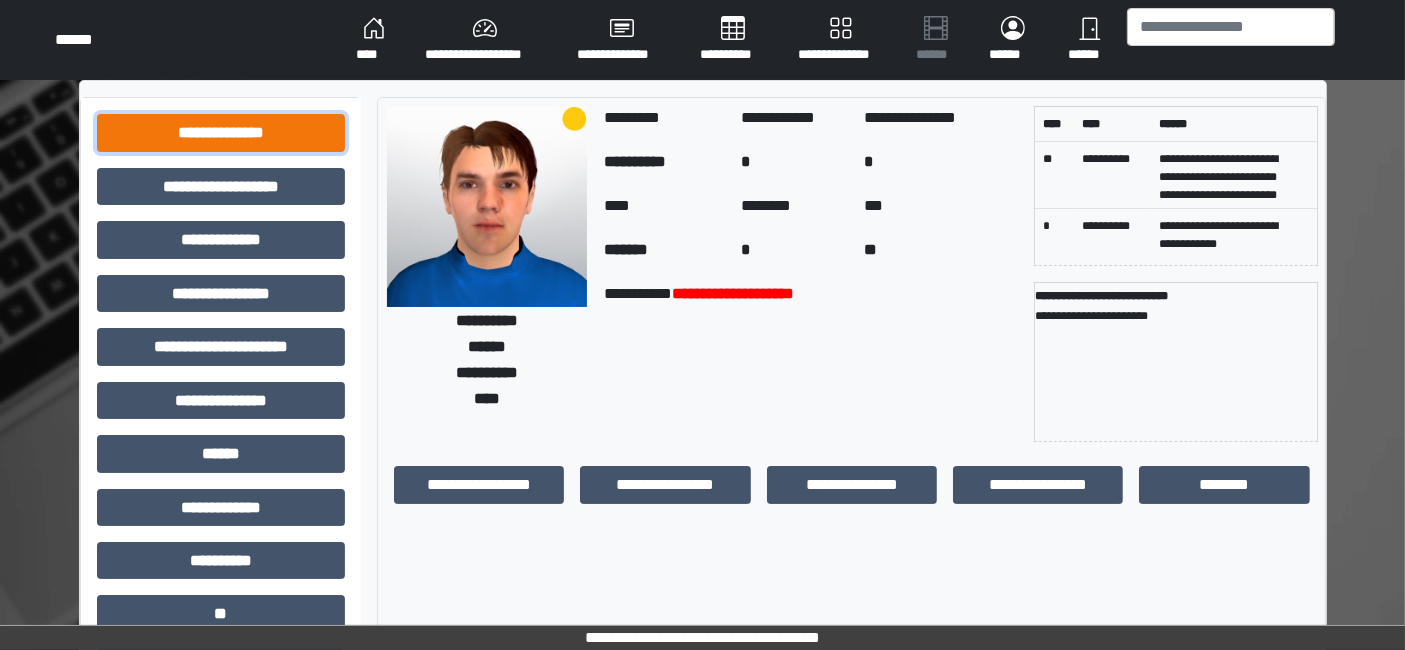 click on "**********" at bounding box center (221, 132) 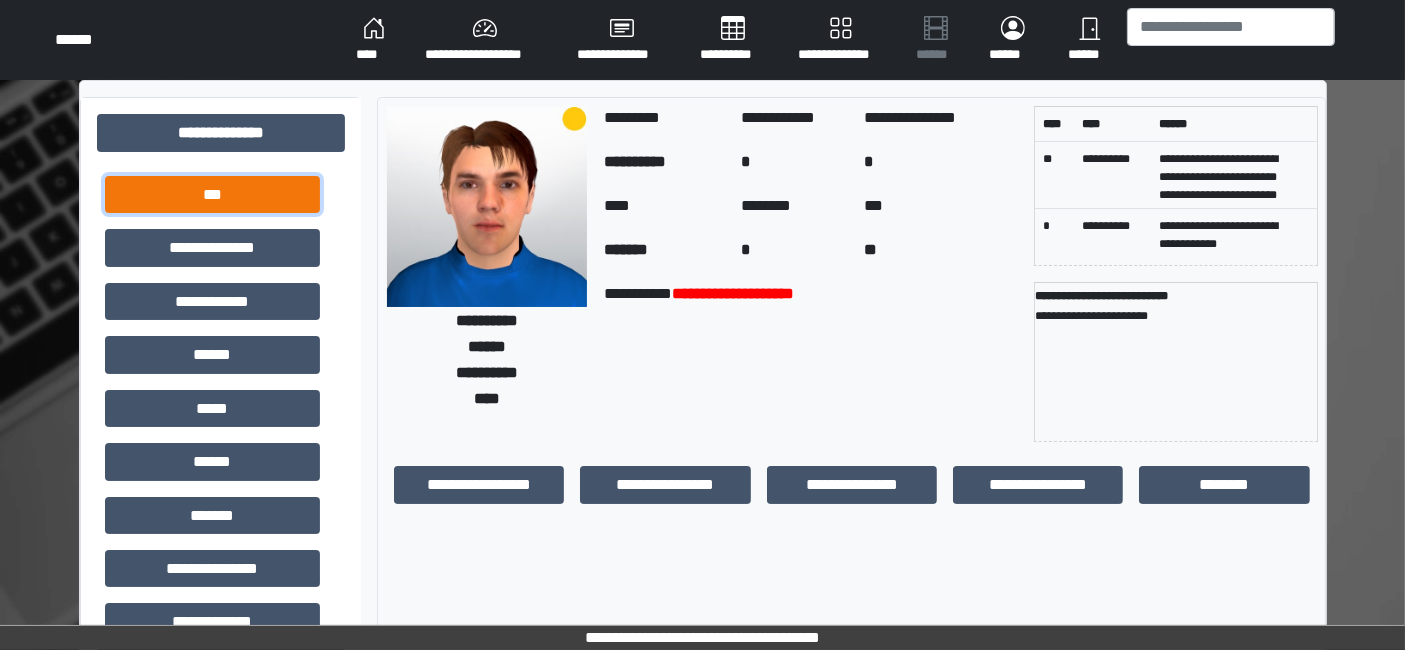 click on "***" at bounding box center [212, 194] 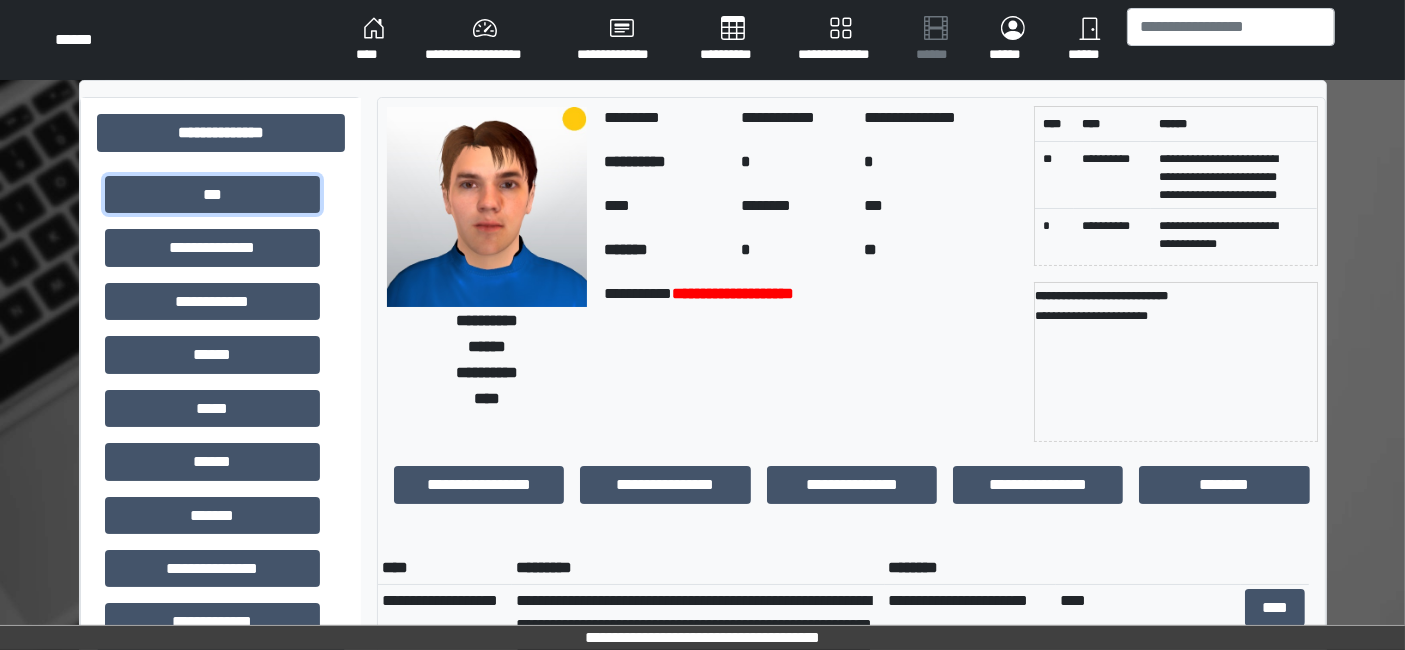 scroll, scrollTop: 92, scrollLeft: 0, axis: vertical 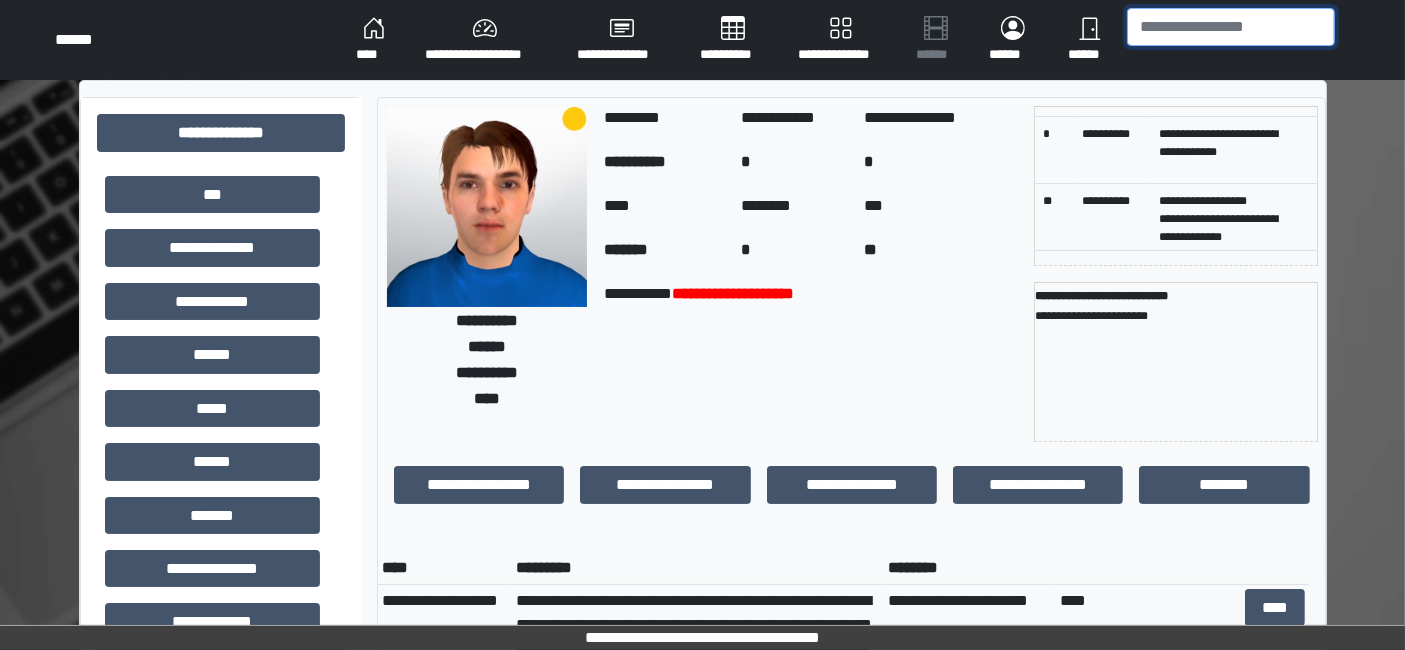click at bounding box center (1231, 27) 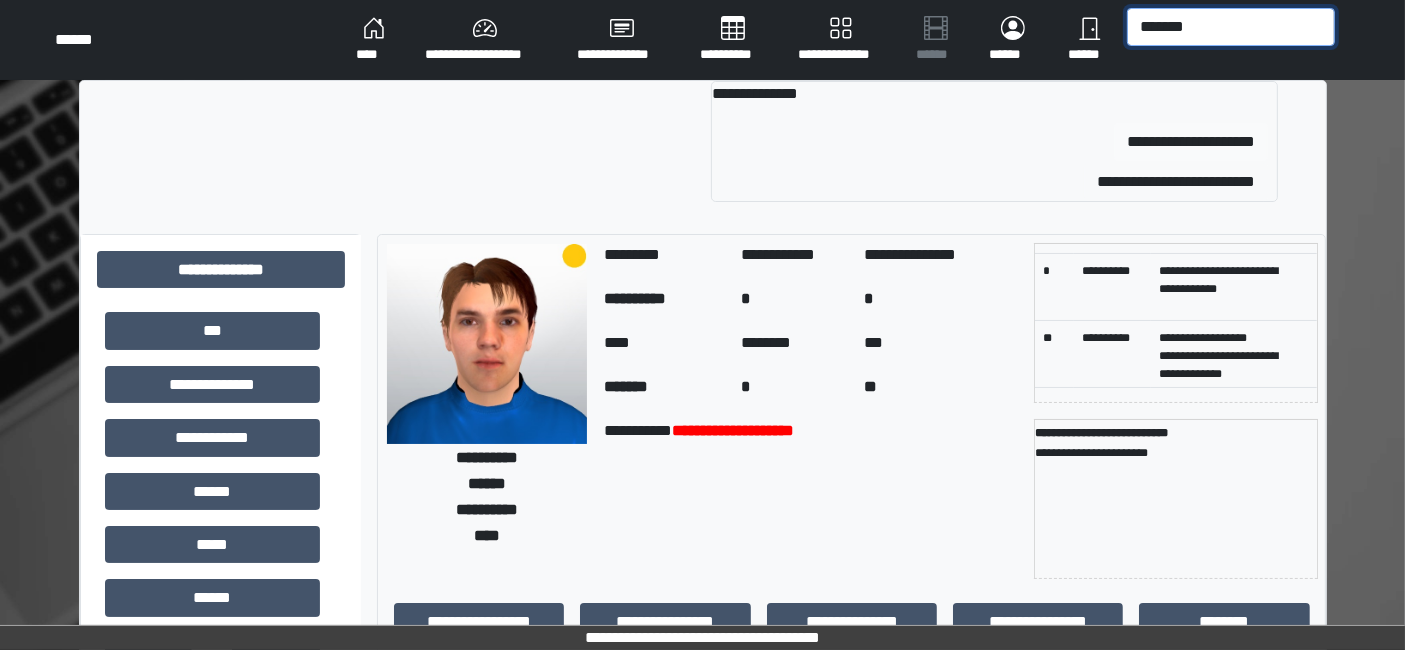 type on "*******" 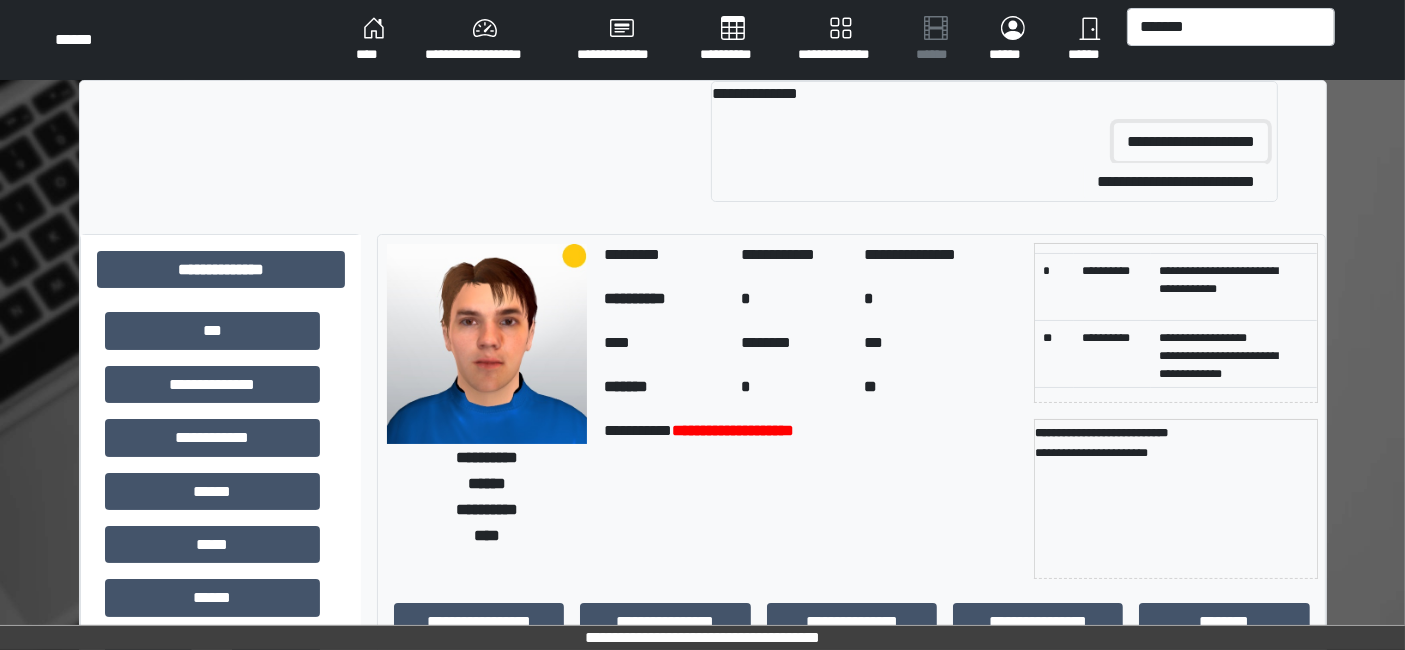 click on "**********" at bounding box center (1191, 142) 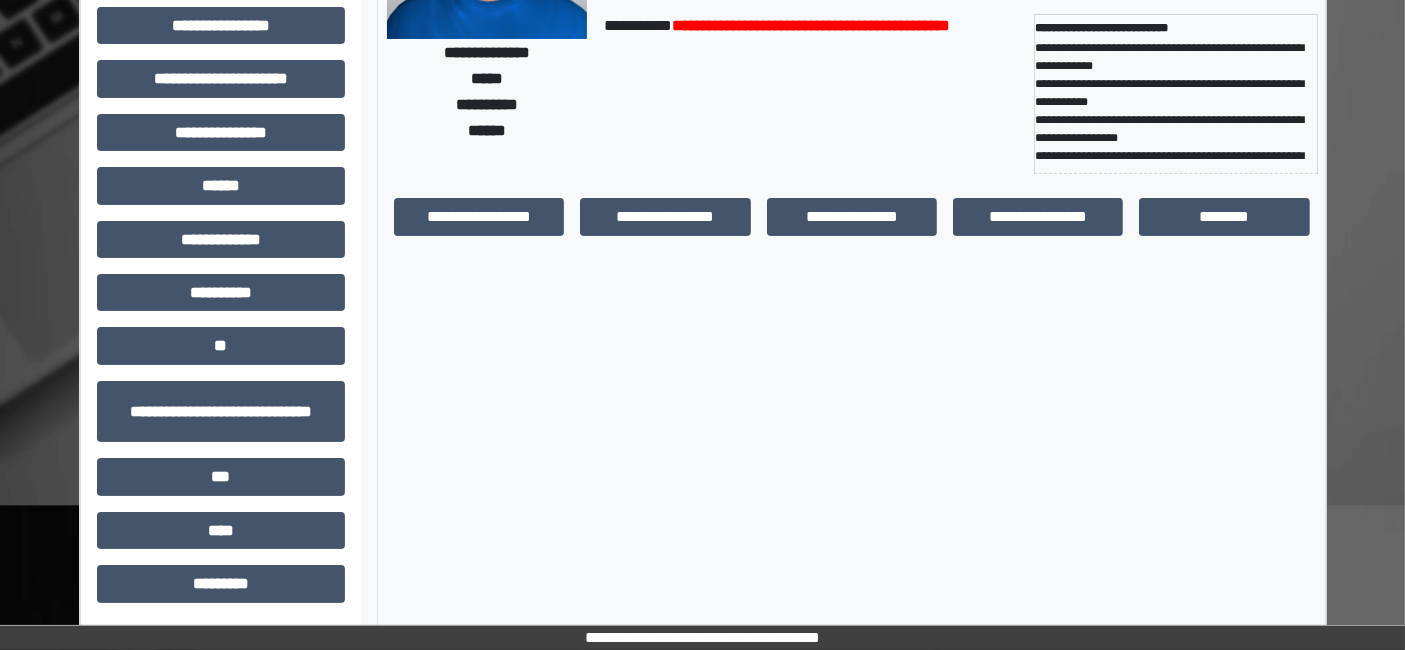 scroll, scrollTop: 269, scrollLeft: 0, axis: vertical 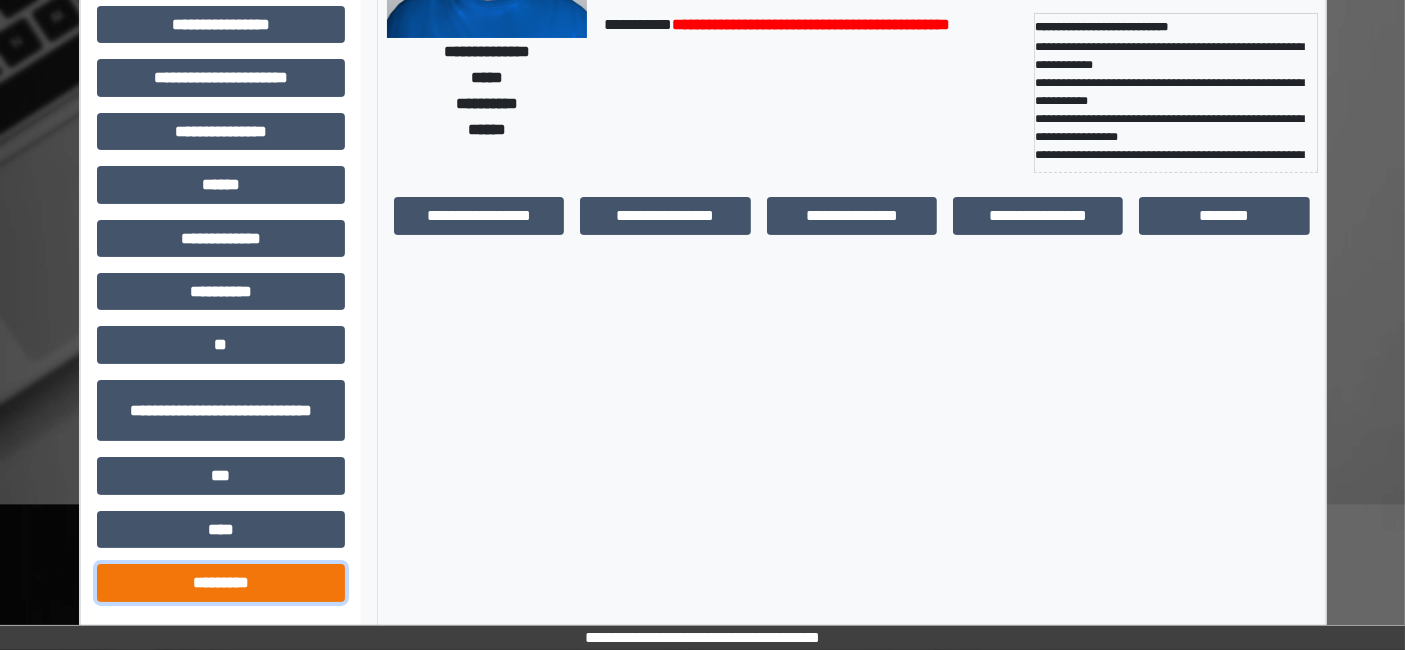 click on "*********" at bounding box center (221, 582) 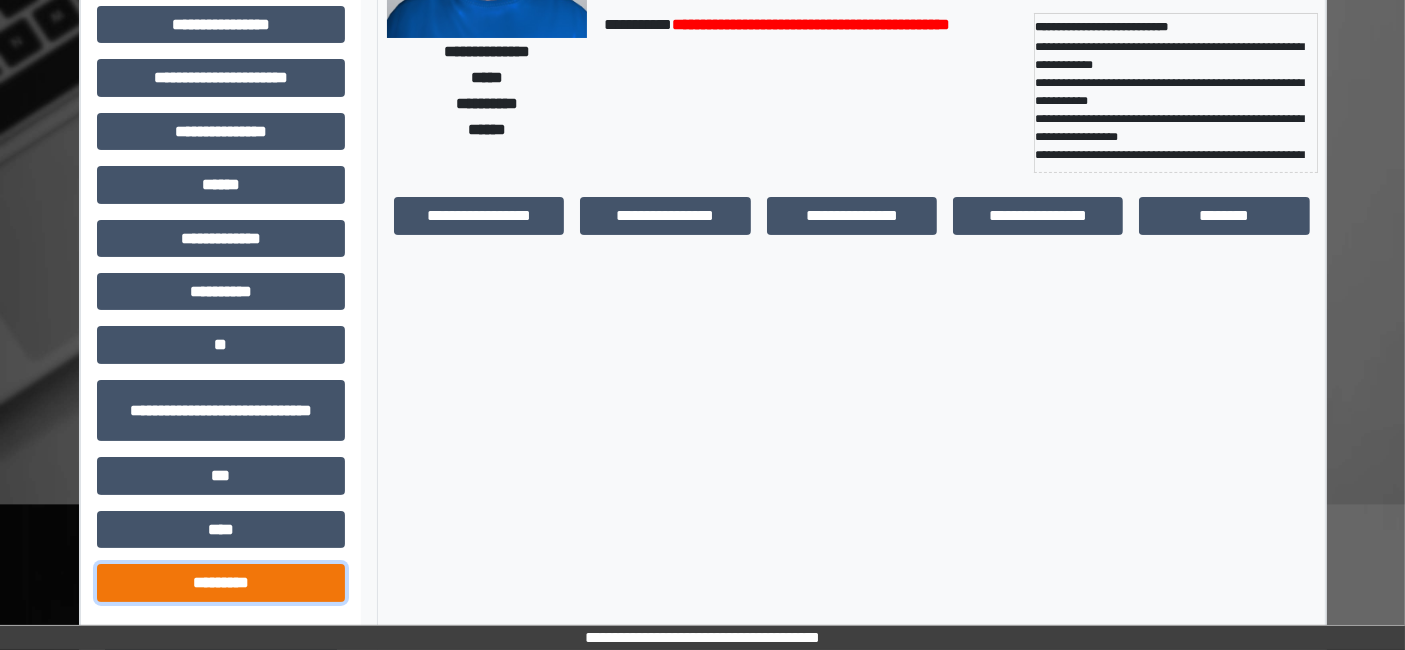 scroll, scrollTop: 338, scrollLeft: 0, axis: vertical 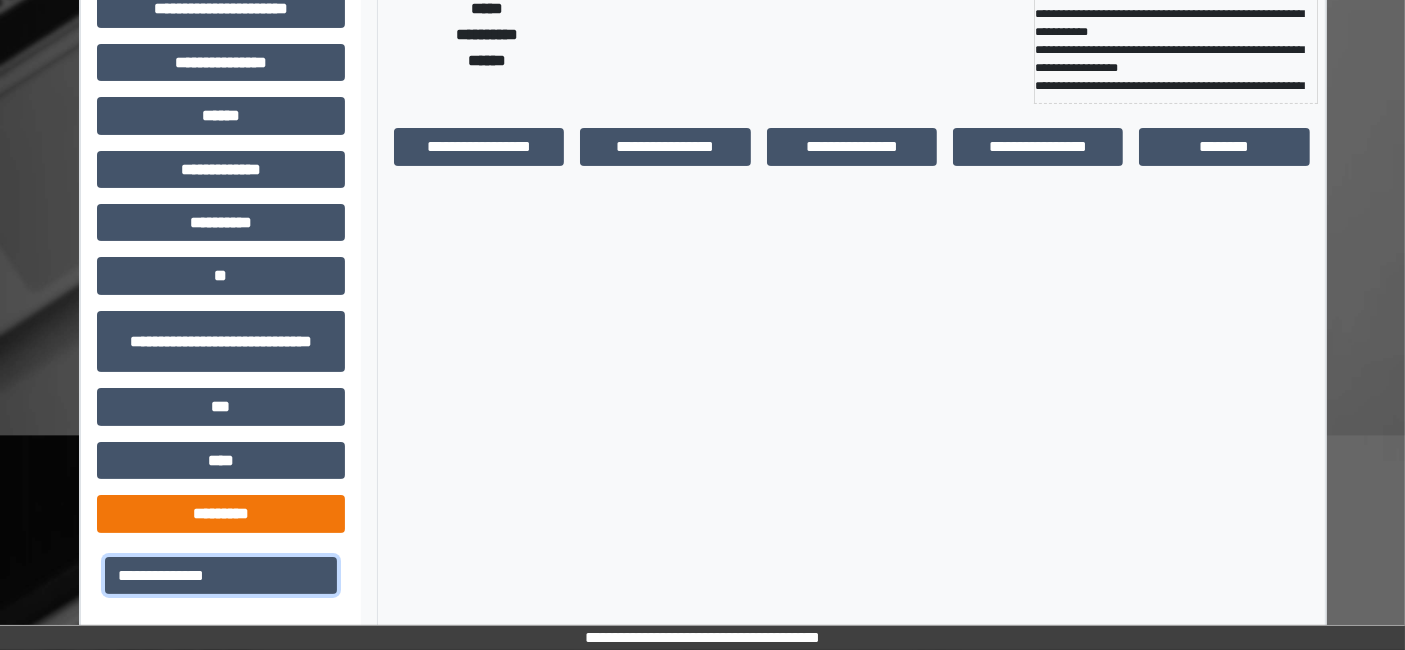 click on "**********" at bounding box center (221, 575) 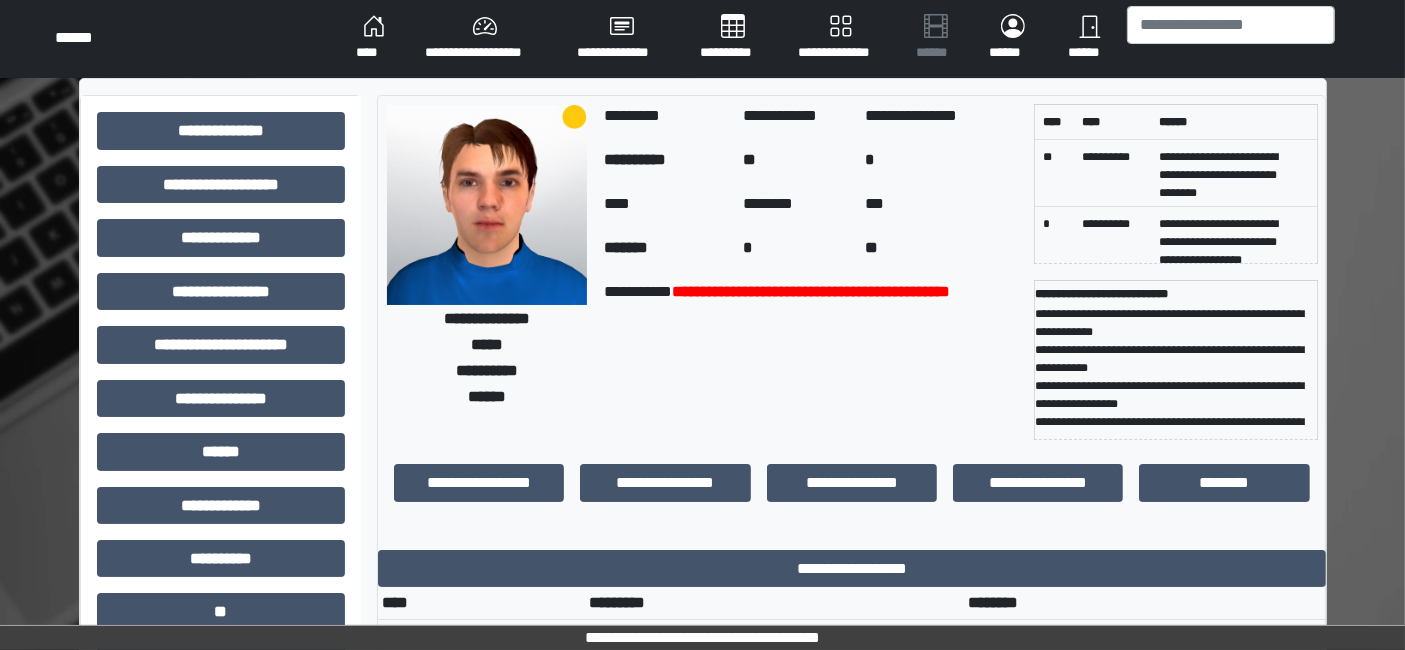 scroll, scrollTop: 0, scrollLeft: 0, axis: both 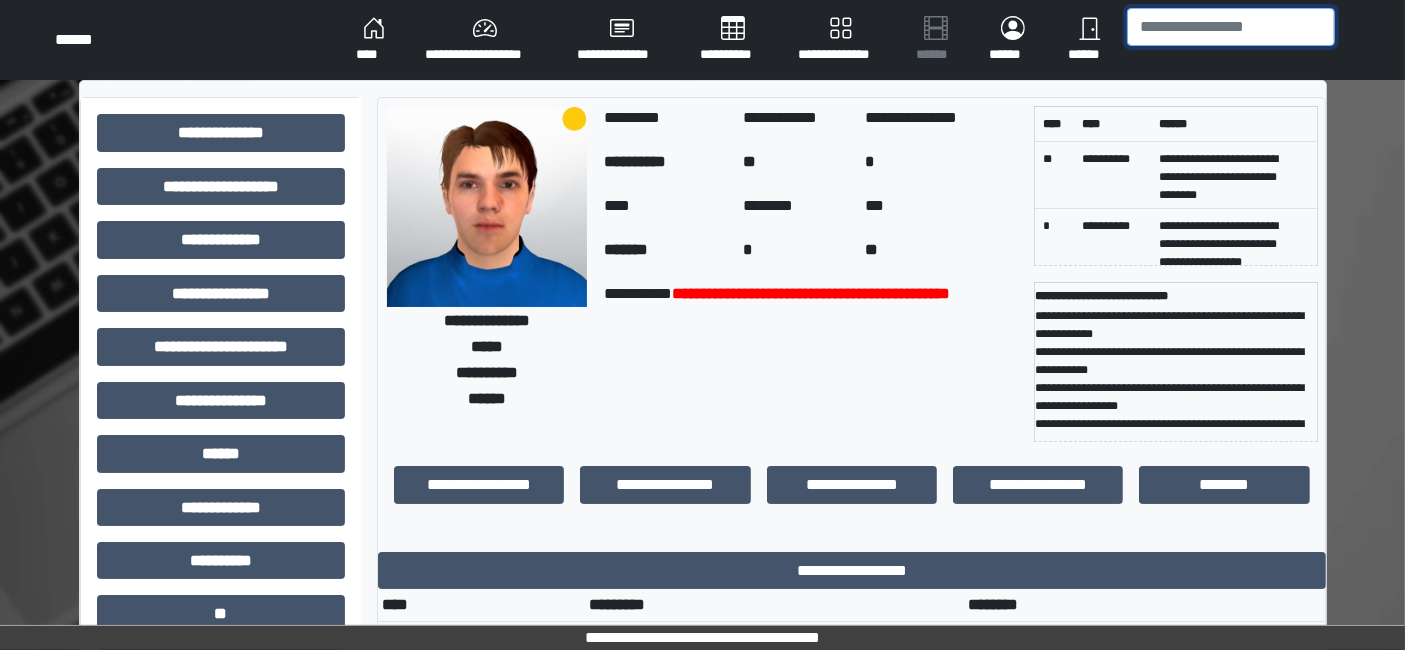 click at bounding box center (1231, 27) 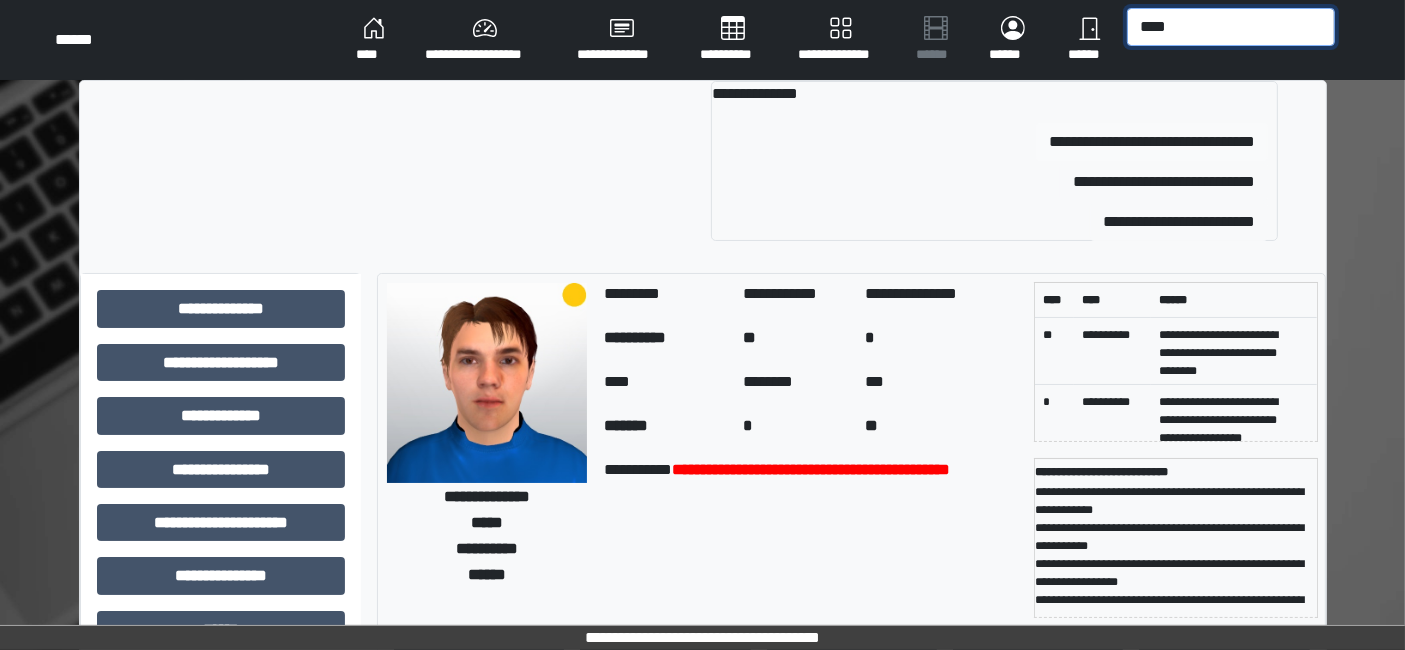 type on "****" 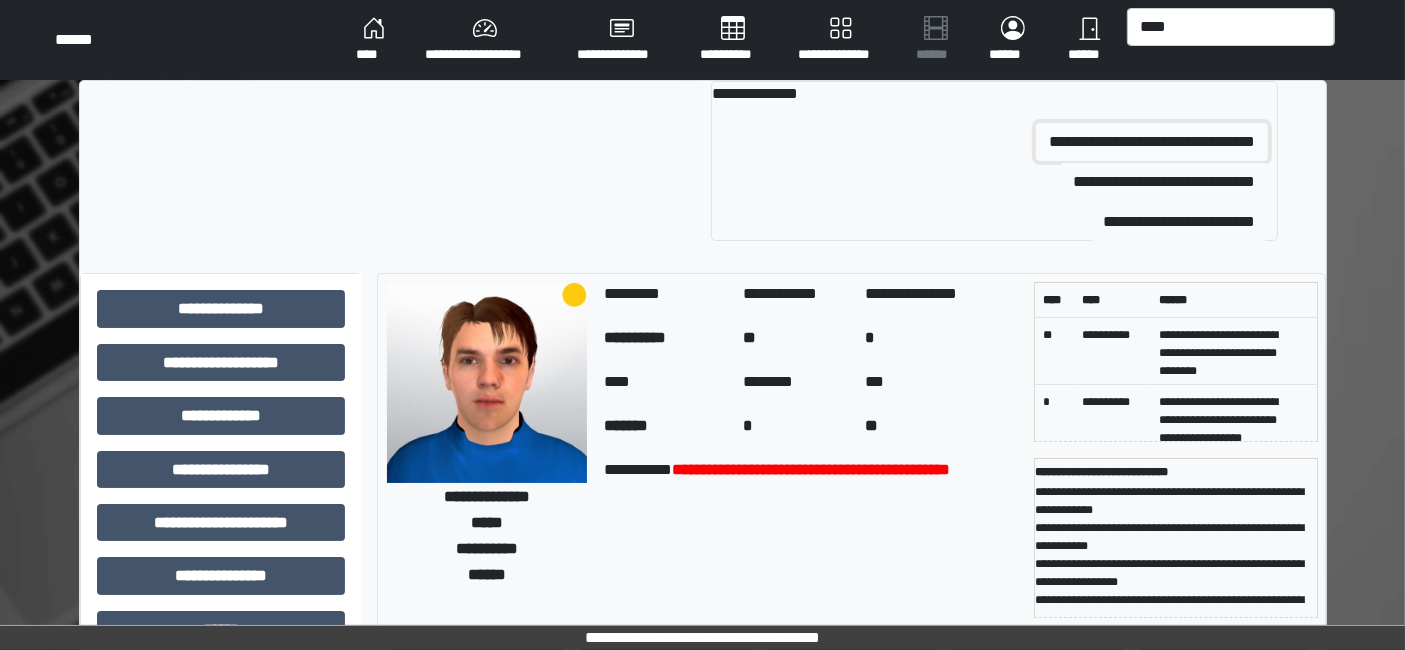 click on "**********" at bounding box center (1152, 142) 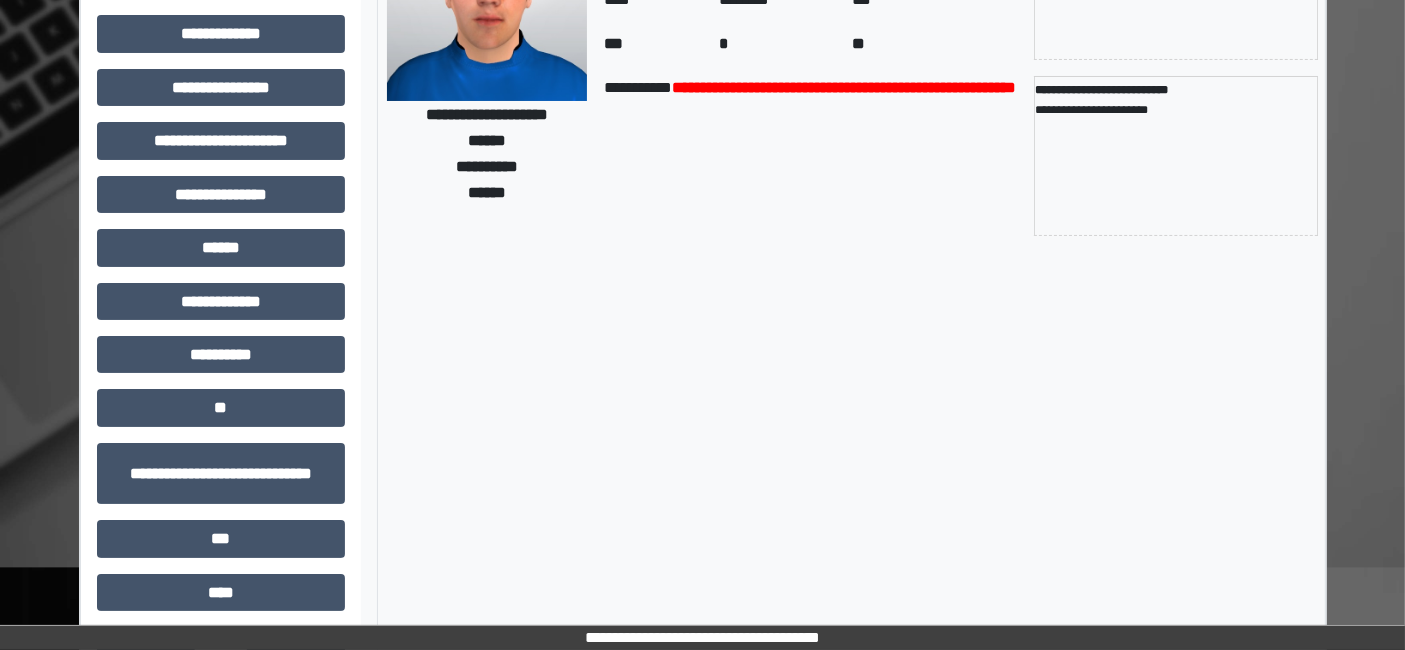 scroll, scrollTop: 269, scrollLeft: 0, axis: vertical 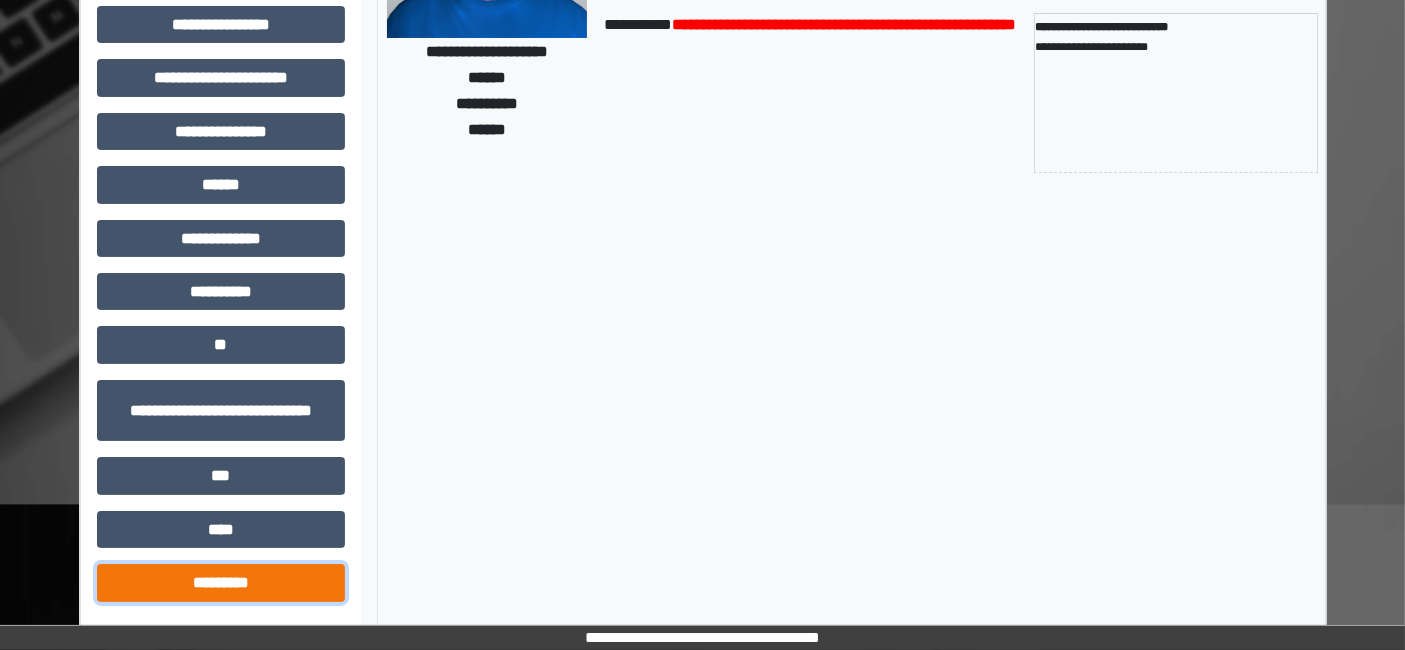 click on "*********" at bounding box center (221, 582) 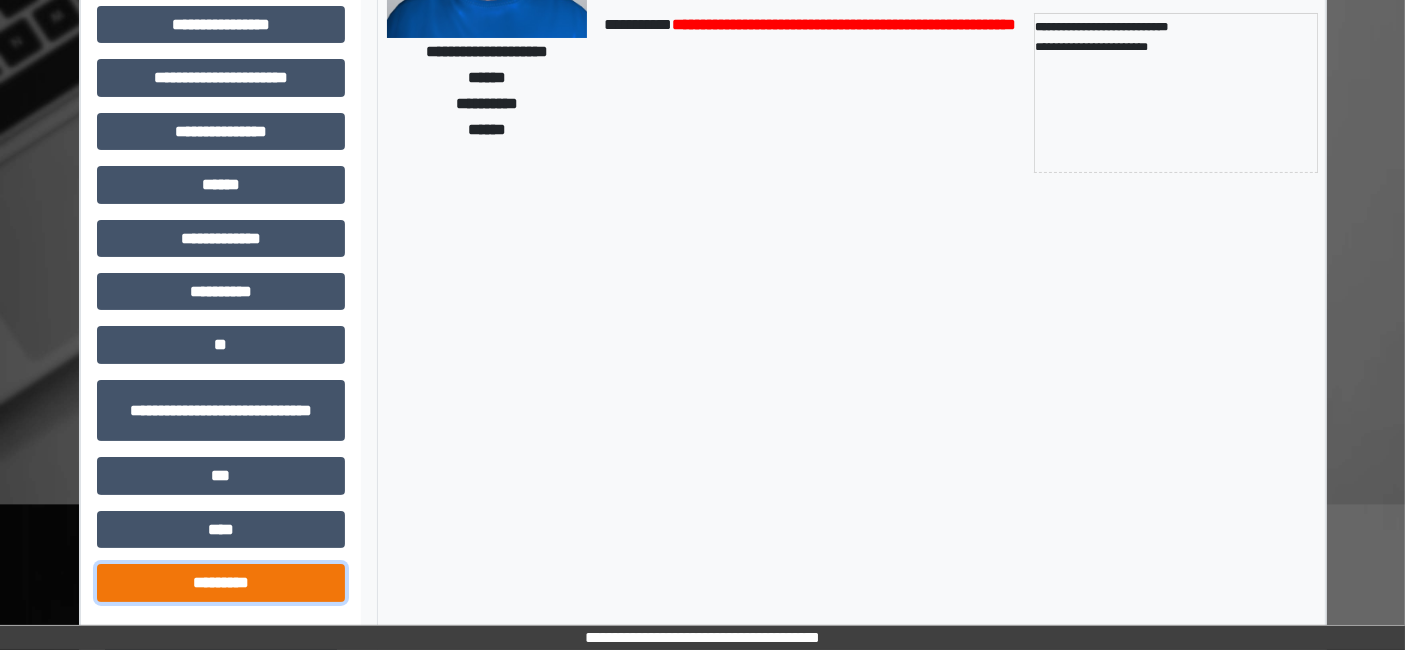 scroll, scrollTop: 338, scrollLeft: 0, axis: vertical 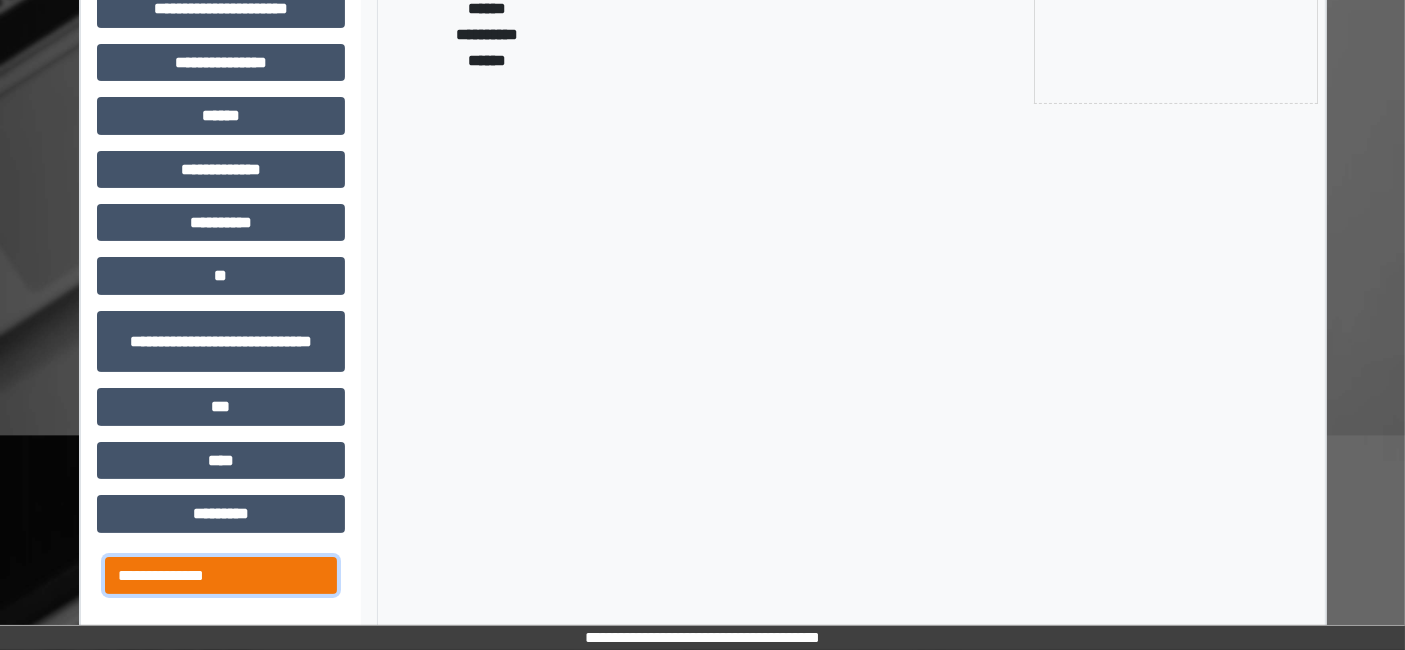 click on "**********" at bounding box center (221, 575) 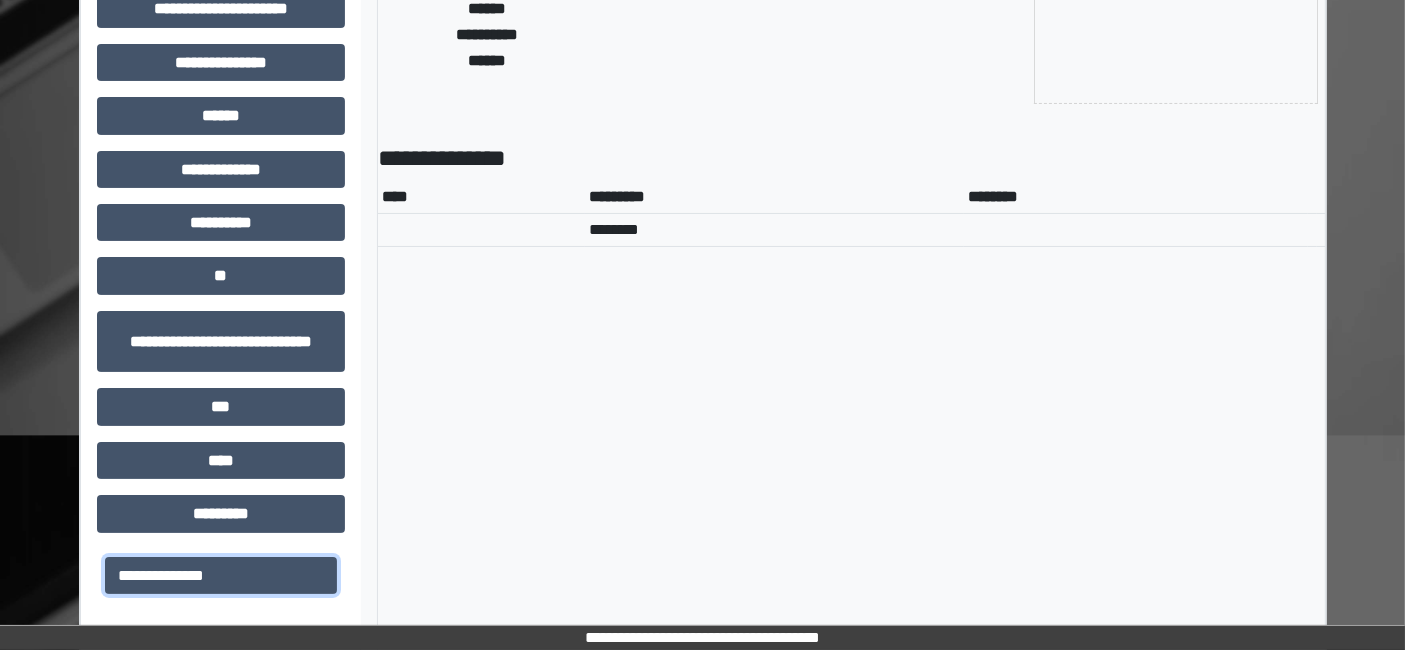 scroll, scrollTop: 0, scrollLeft: 0, axis: both 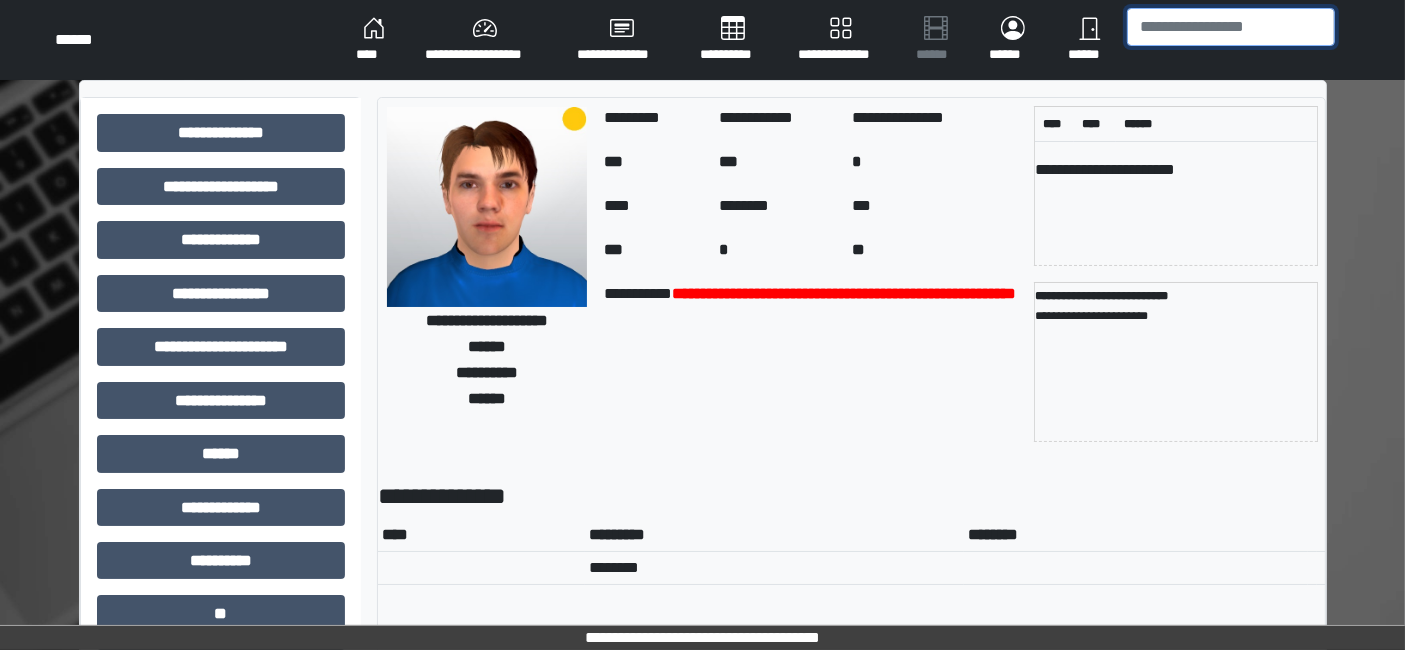 click at bounding box center (1231, 27) 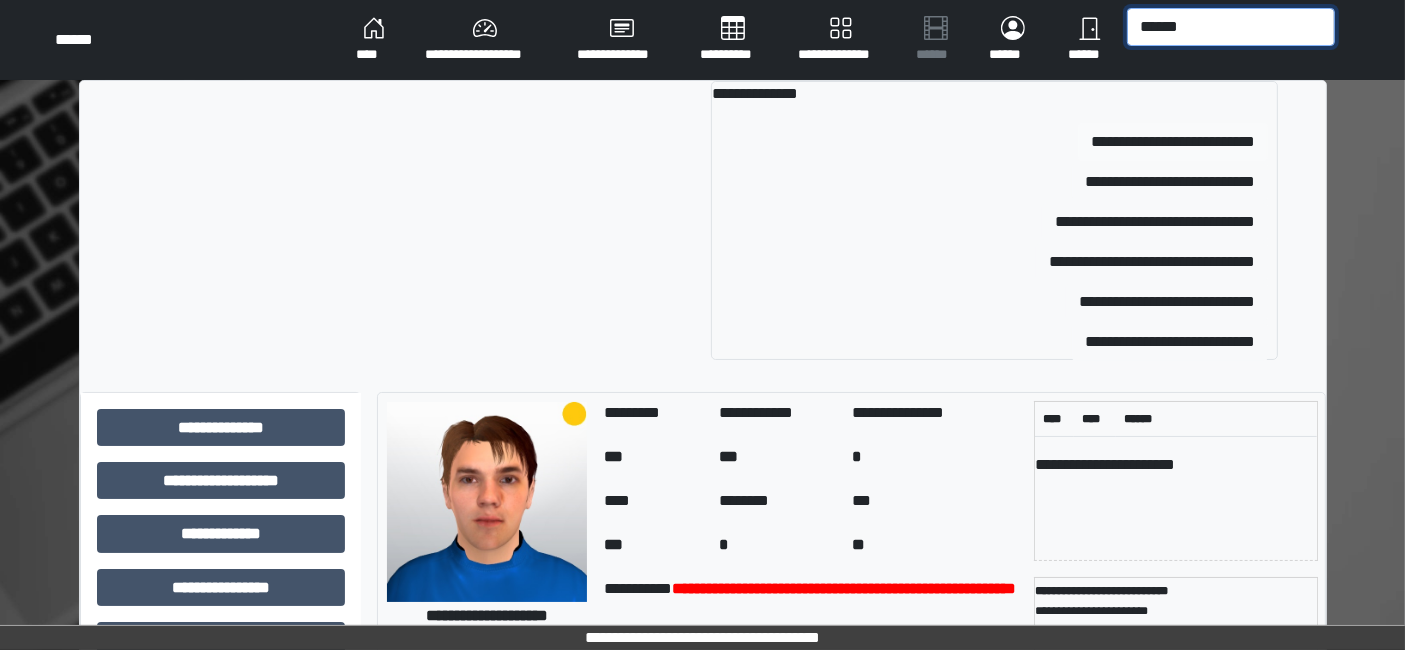 type on "******" 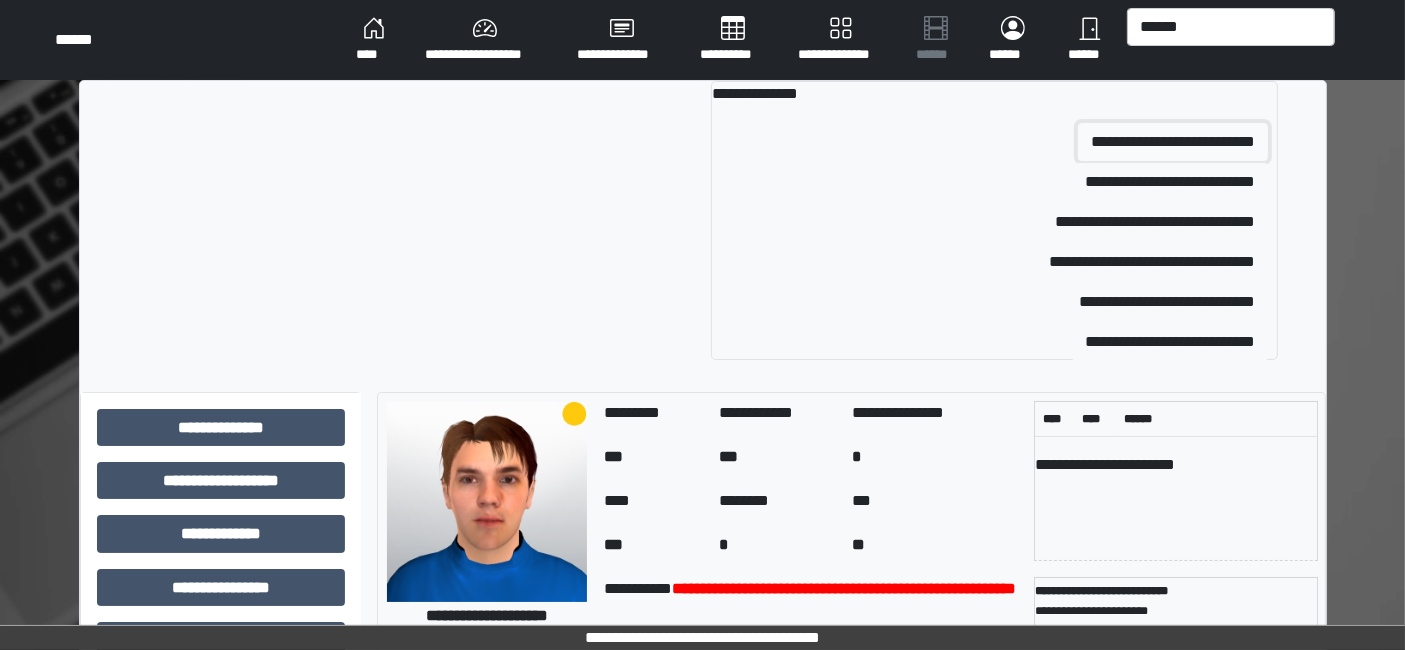 click on "**********" at bounding box center (1173, 142) 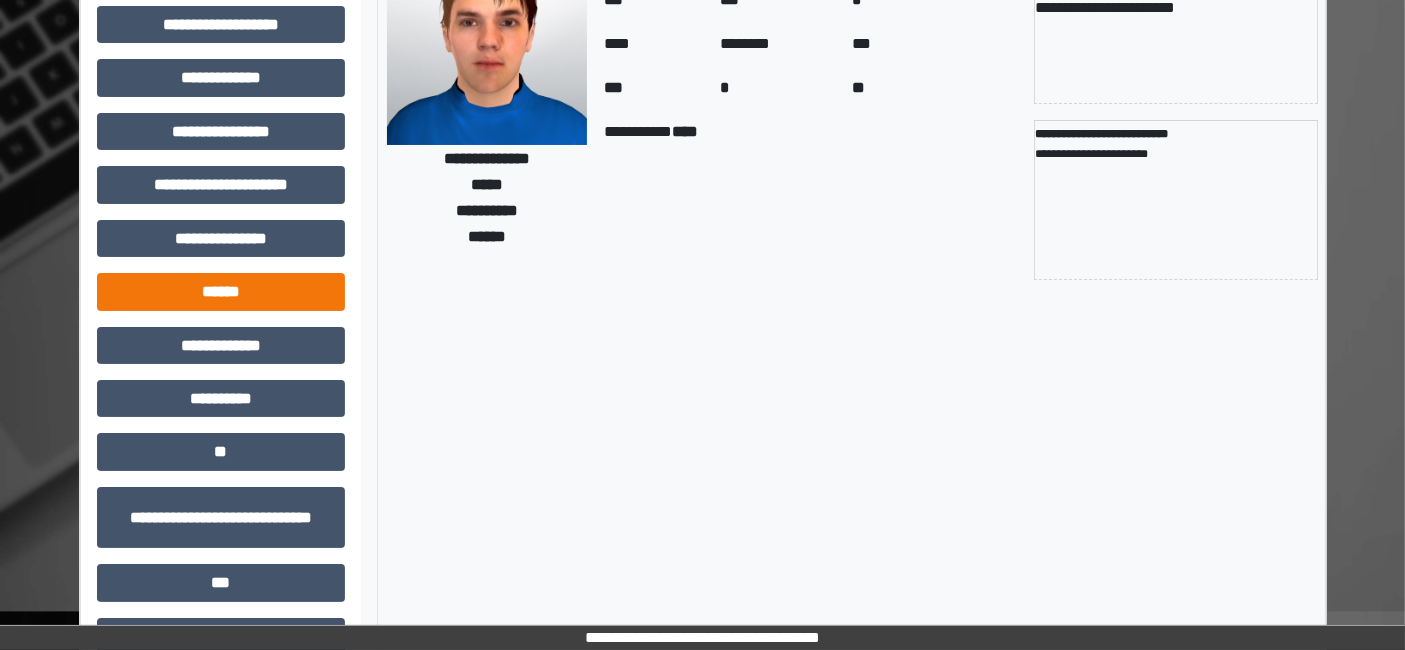 scroll, scrollTop: 269, scrollLeft: 0, axis: vertical 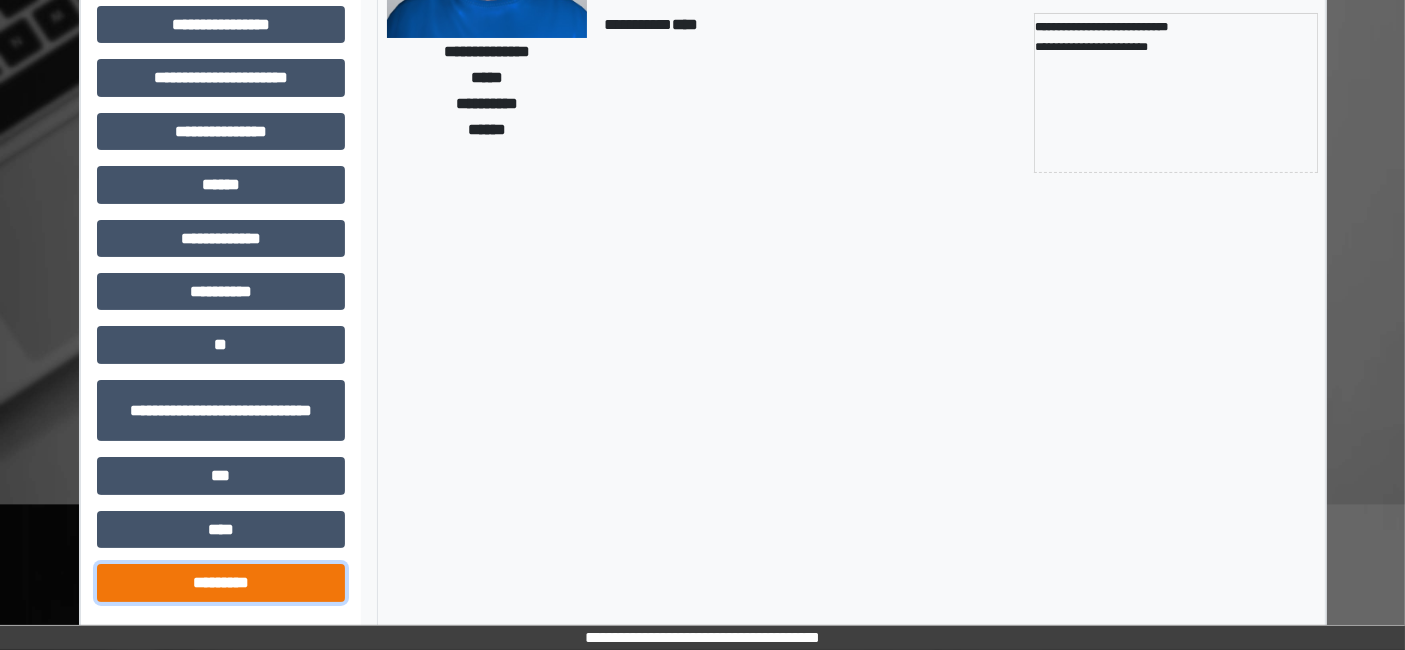 click on "*********" at bounding box center [221, 582] 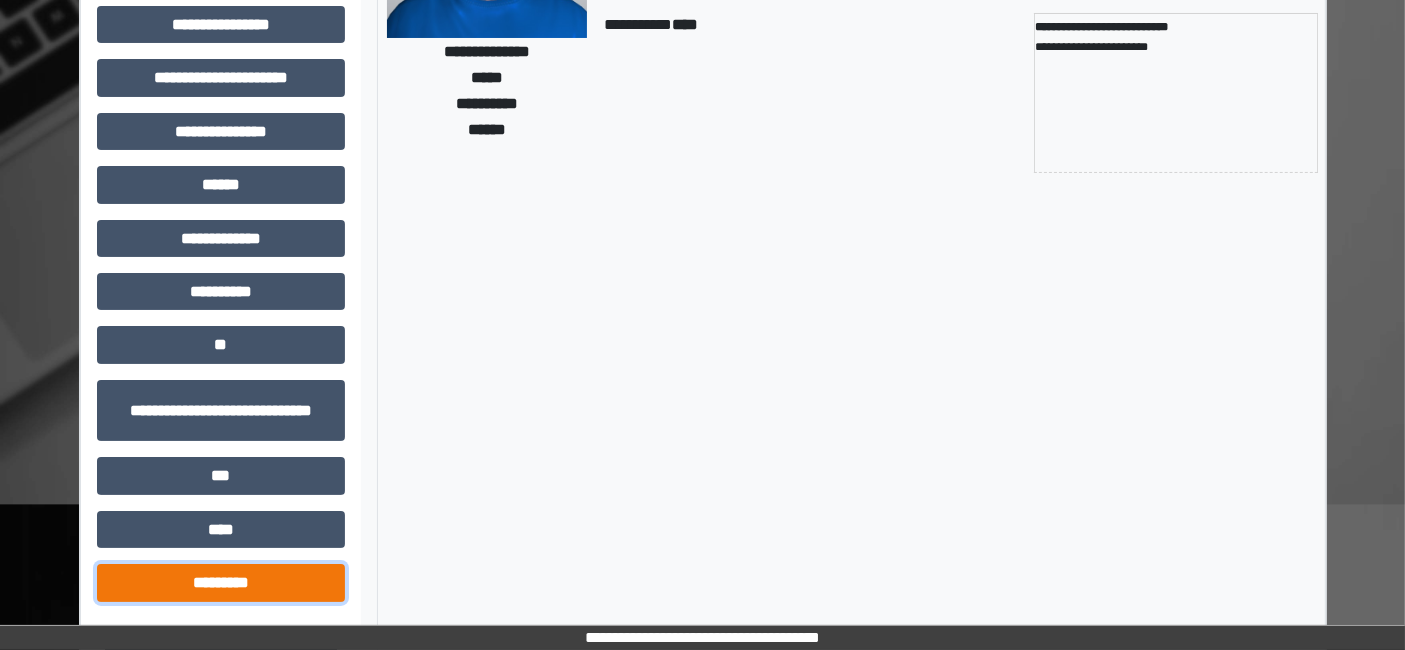 scroll, scrollTop: 338, scrollLeft: 0, axis: vertical 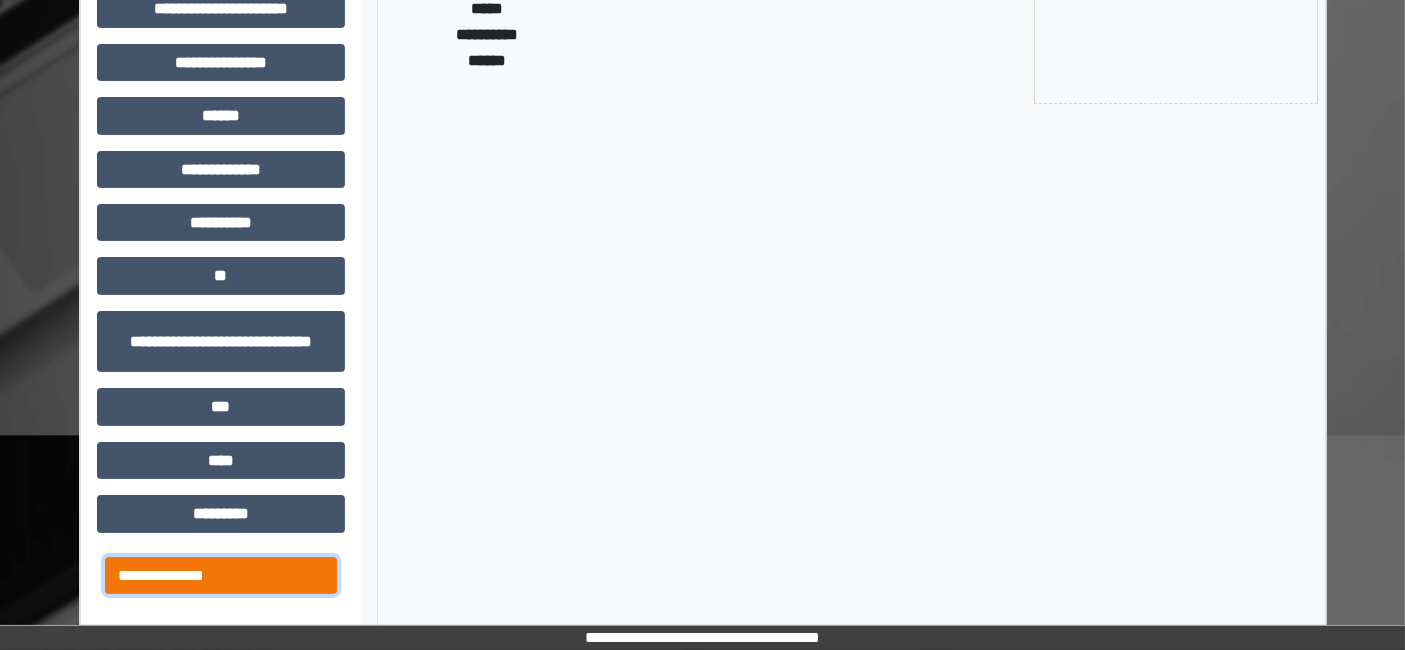 click on "**********" at bounding box center [221, 575] 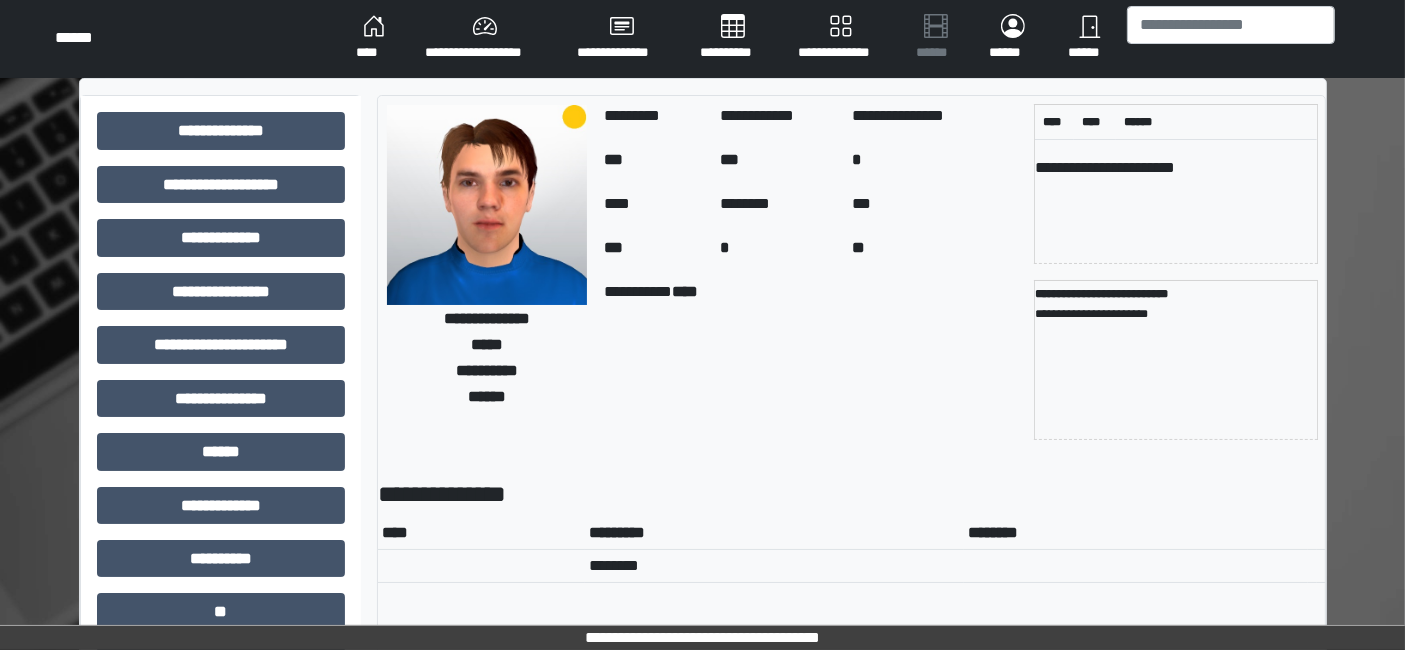 scroll, scrollTop: 0, scrollLeft: 0, axis: both 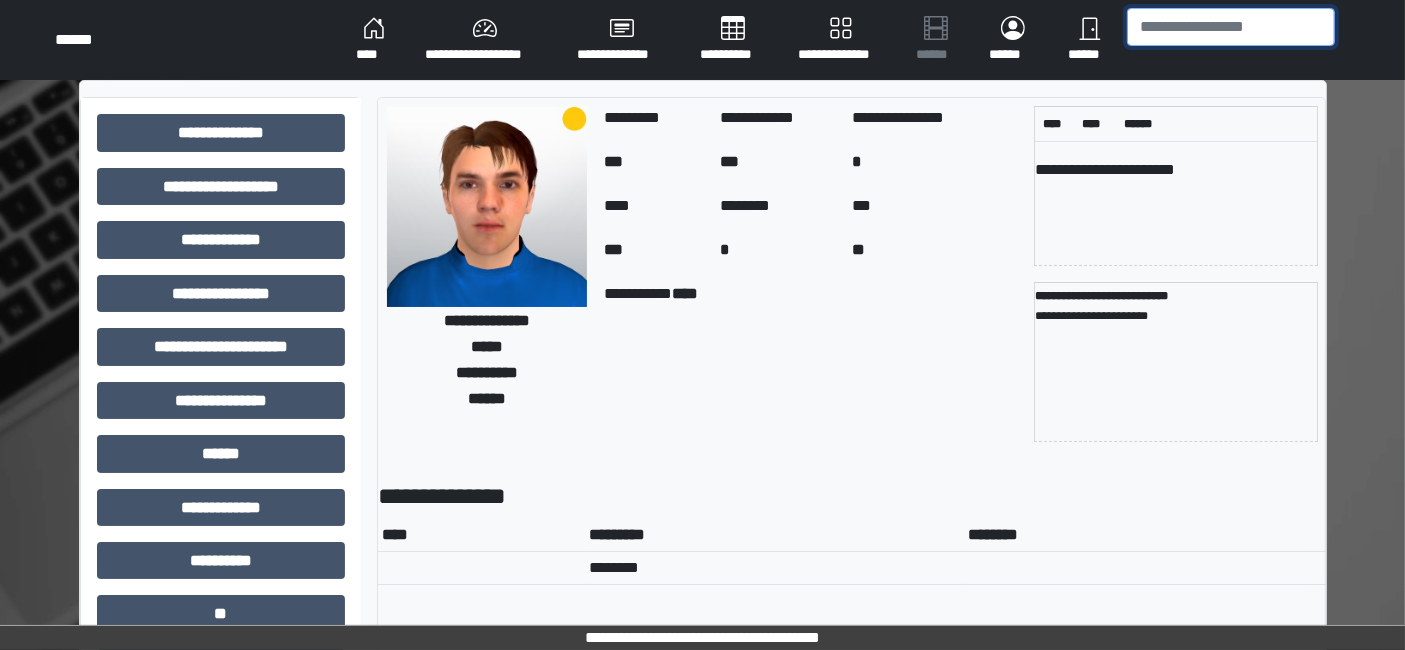 click at bounding box center [1231, 27] 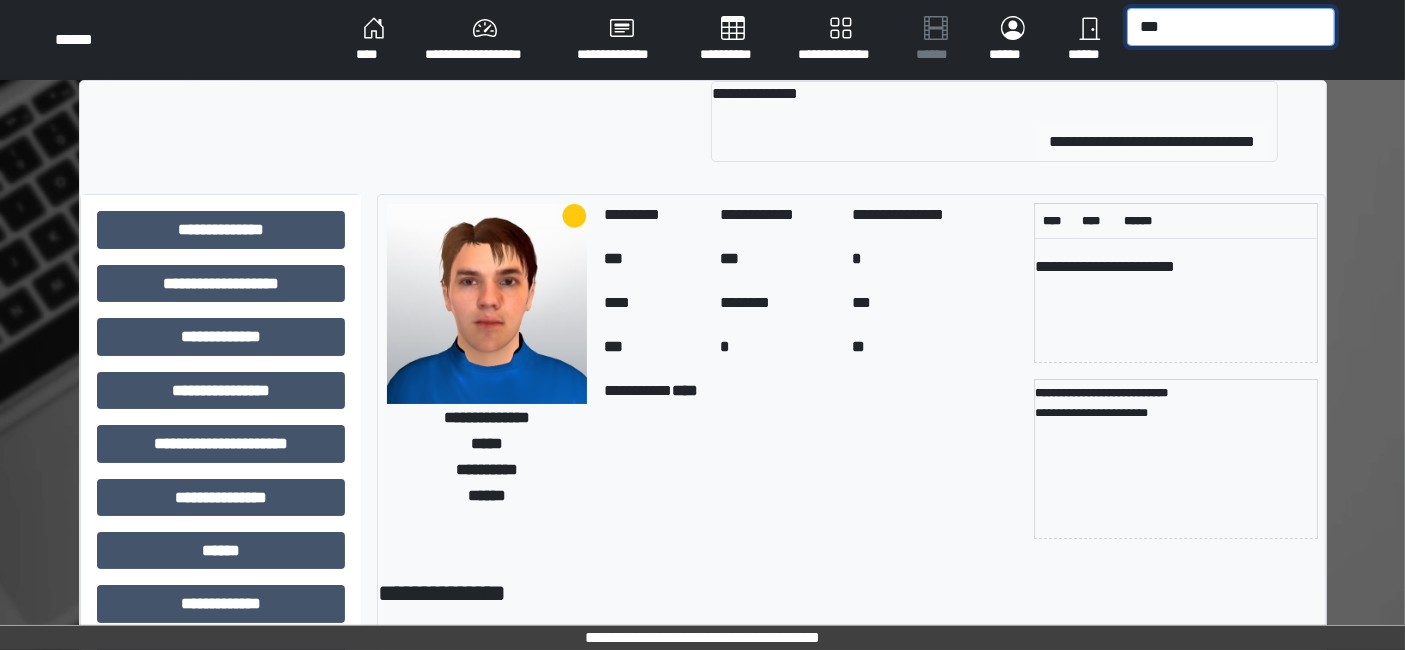 type on "***" 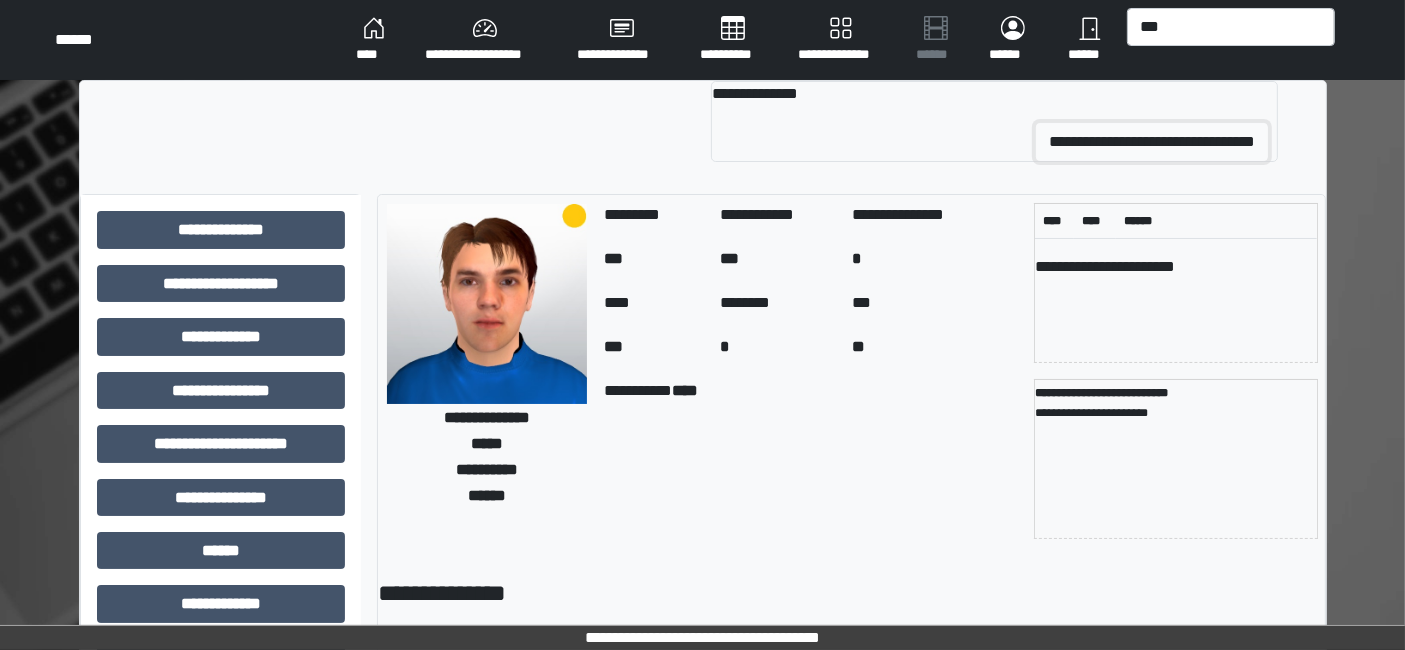 click on "**********" at bounding box center [1152, 142] 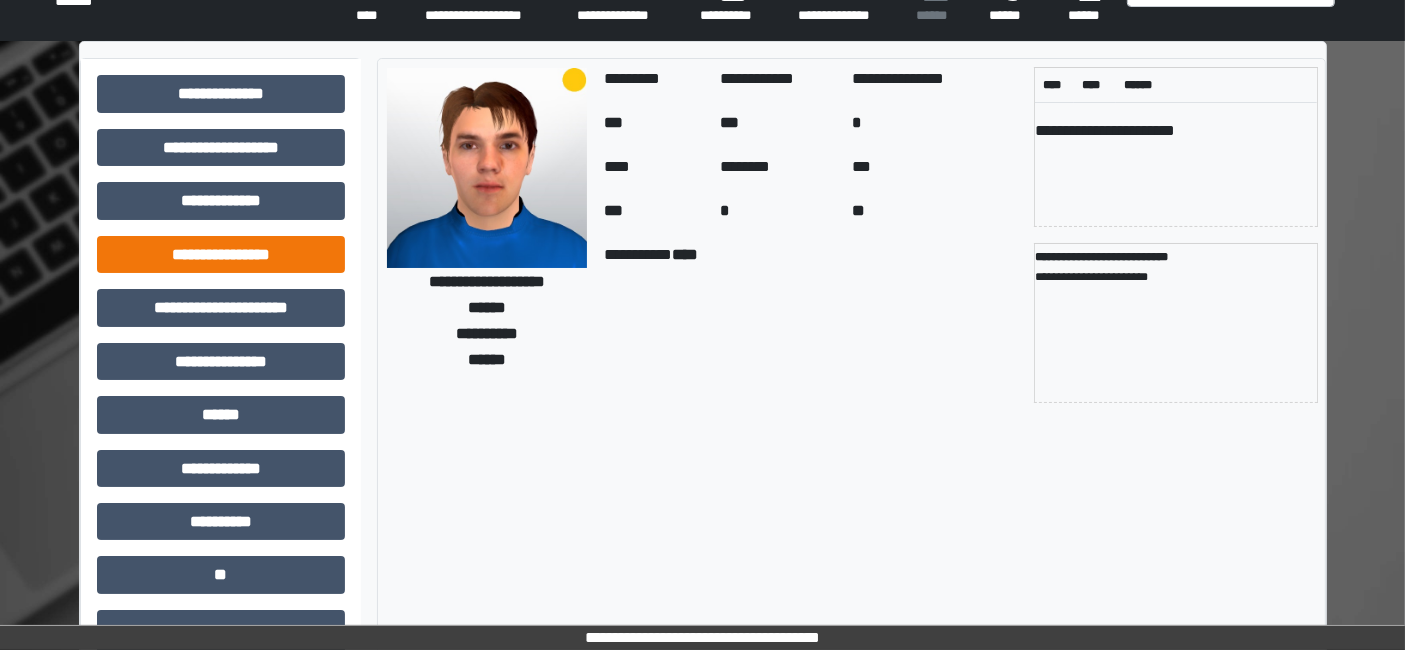 scroll, scrollTop: 269, scrollLeft: 0, axis: vertical 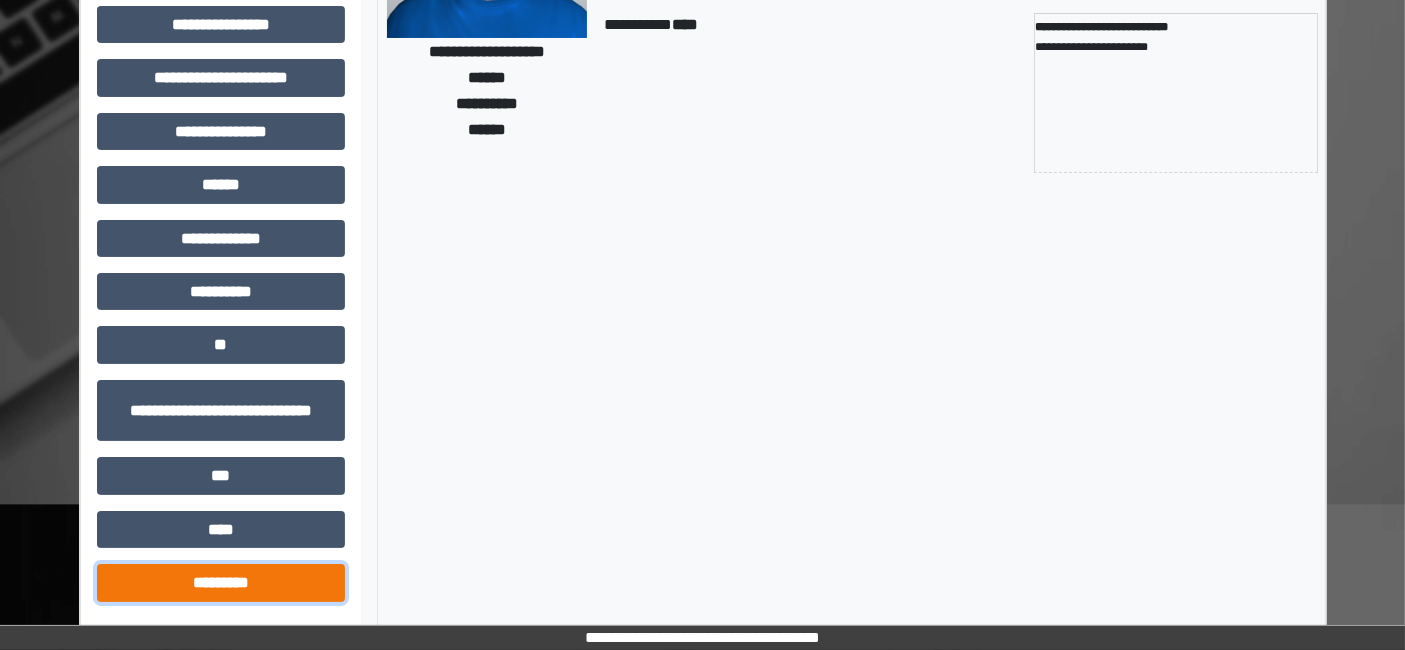 click on "*********" at bounding box center (221, 582) 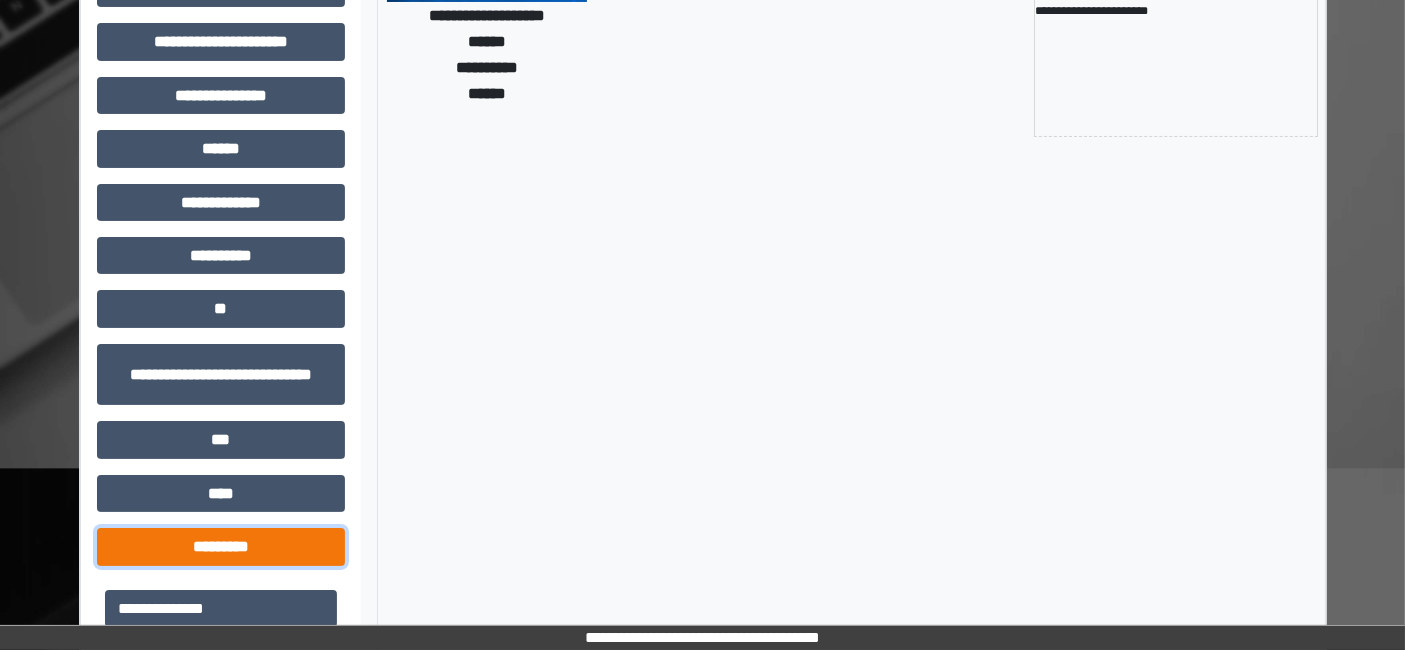 scroll, scrollTop: 338, scrollLeft: 0, axis: vertical 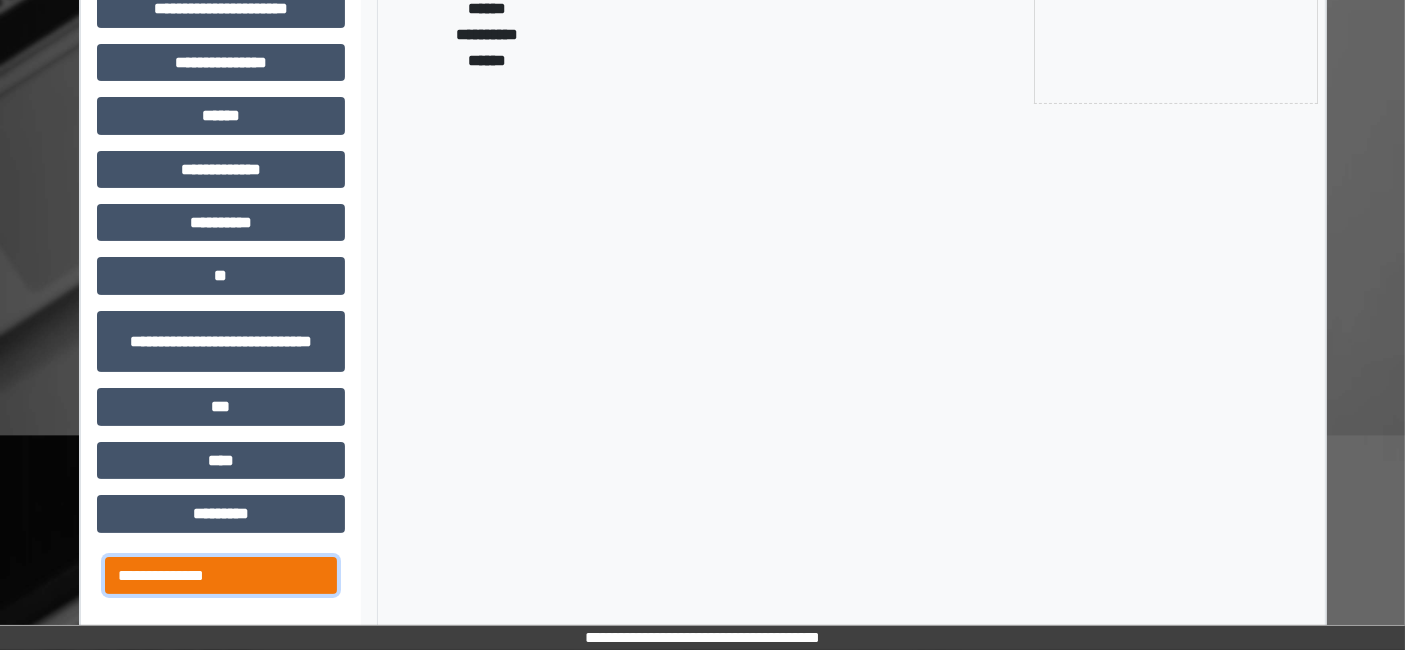 click on "**********" at bounding box center (221, 575) 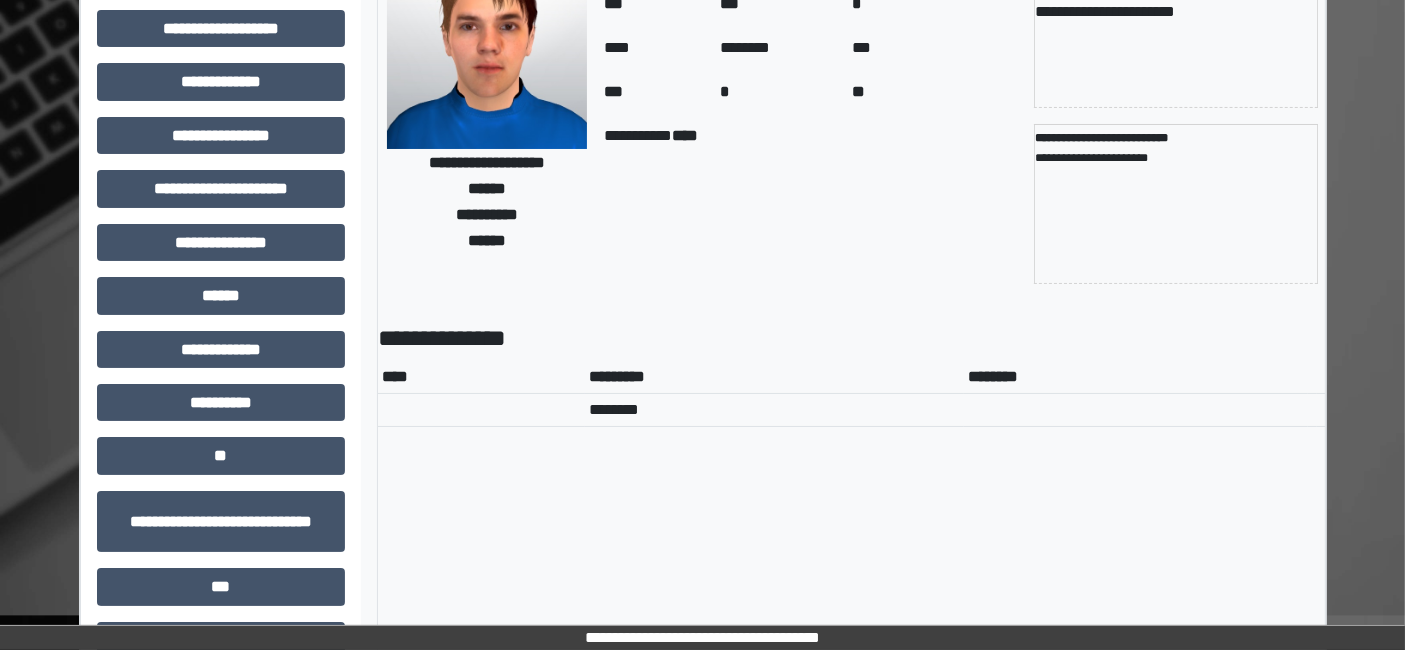 scroll, scrollTop: 0, scrollLeft: 0, axis: both 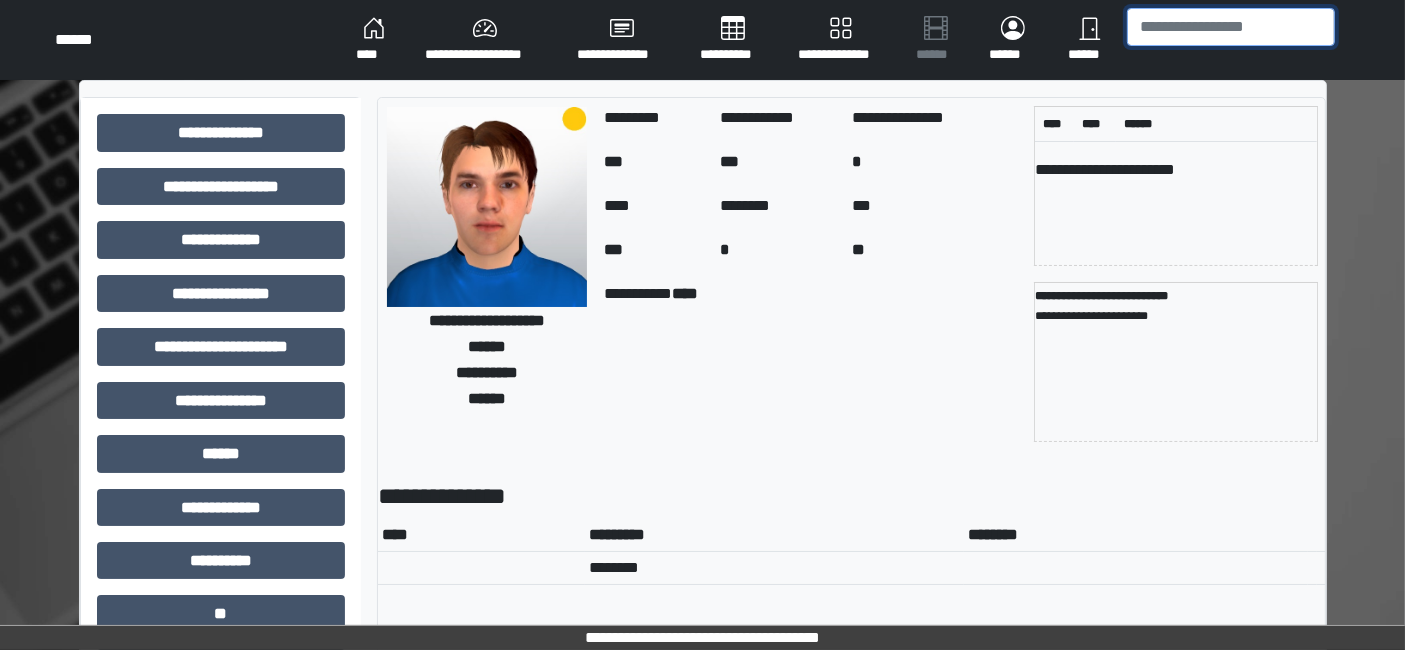 click at bounding box center (1231, 27) 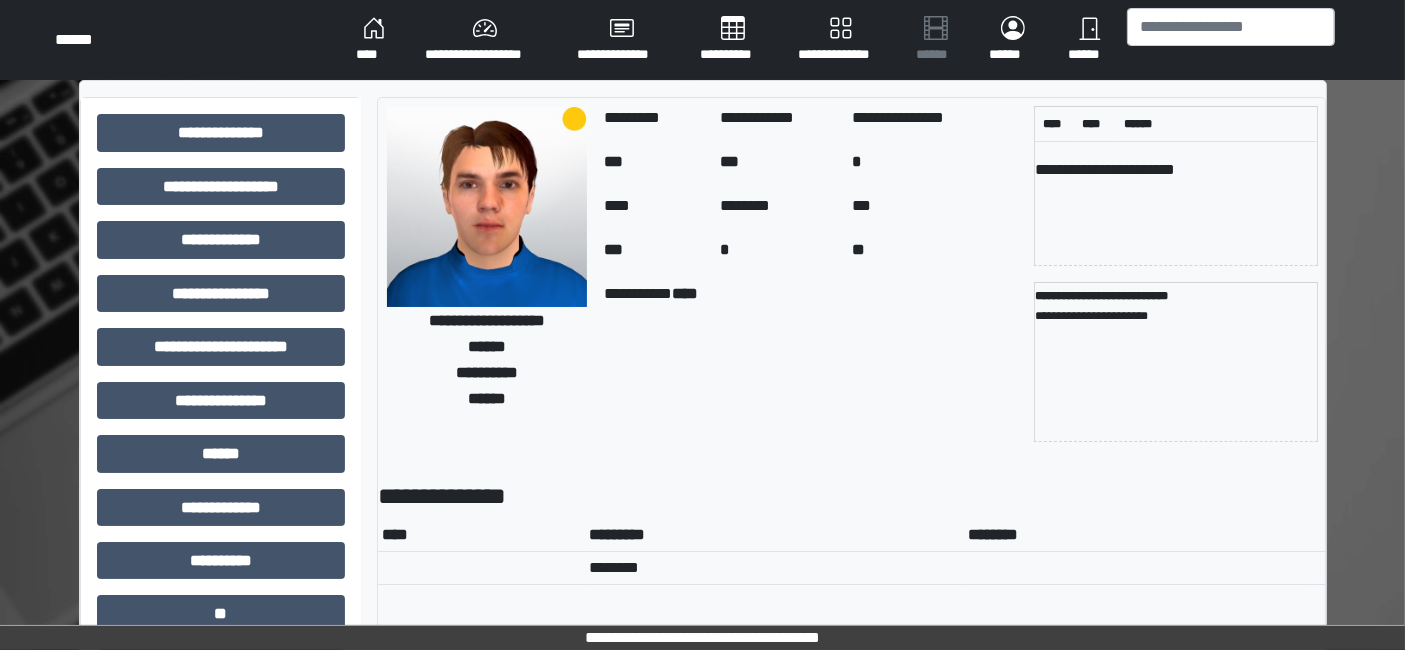 click on "**********" at bounding box center (485, 40) 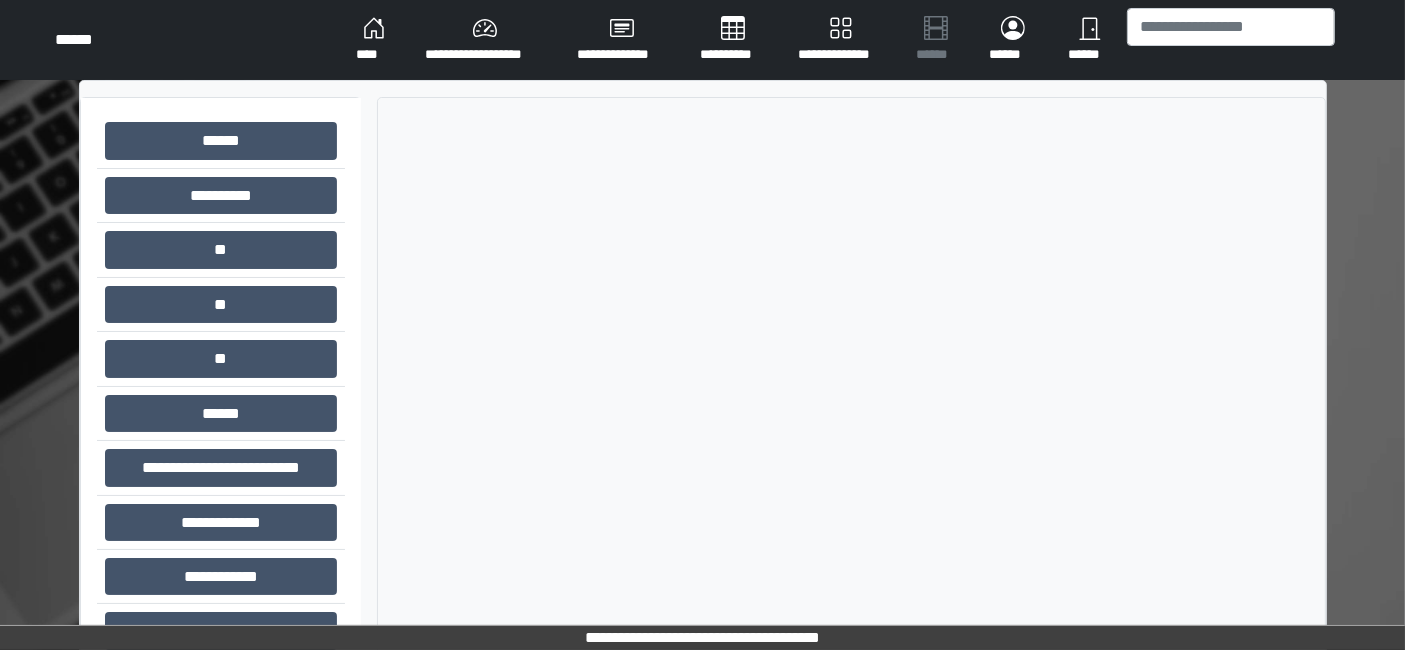 click on "****" at bounding box center (374, 40) 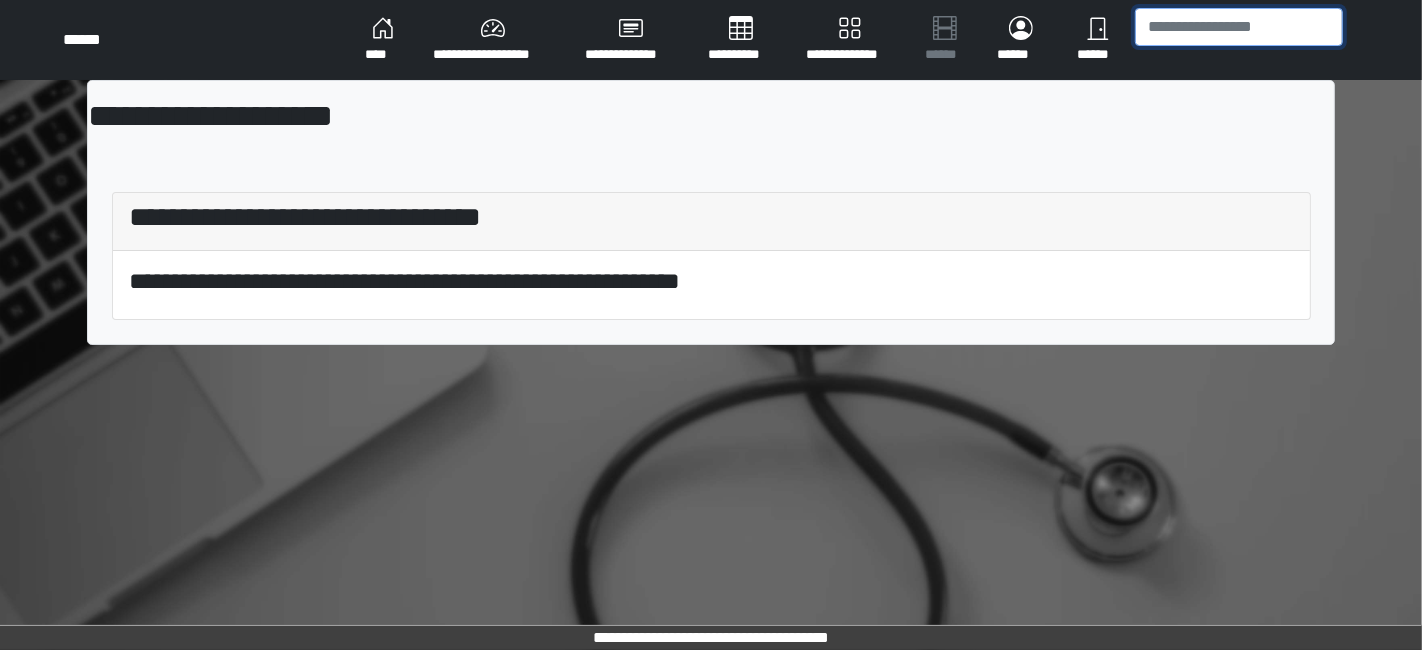 click at bounding box center (1239, 27) 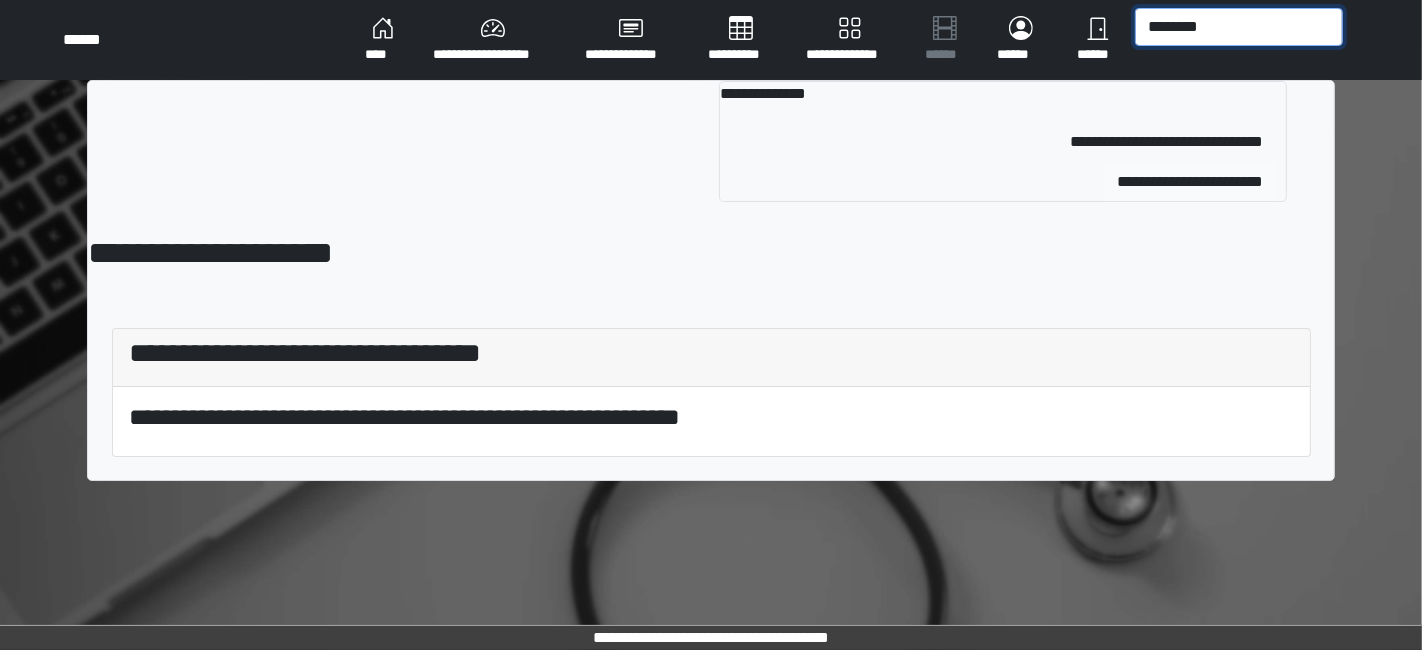 type on "********" 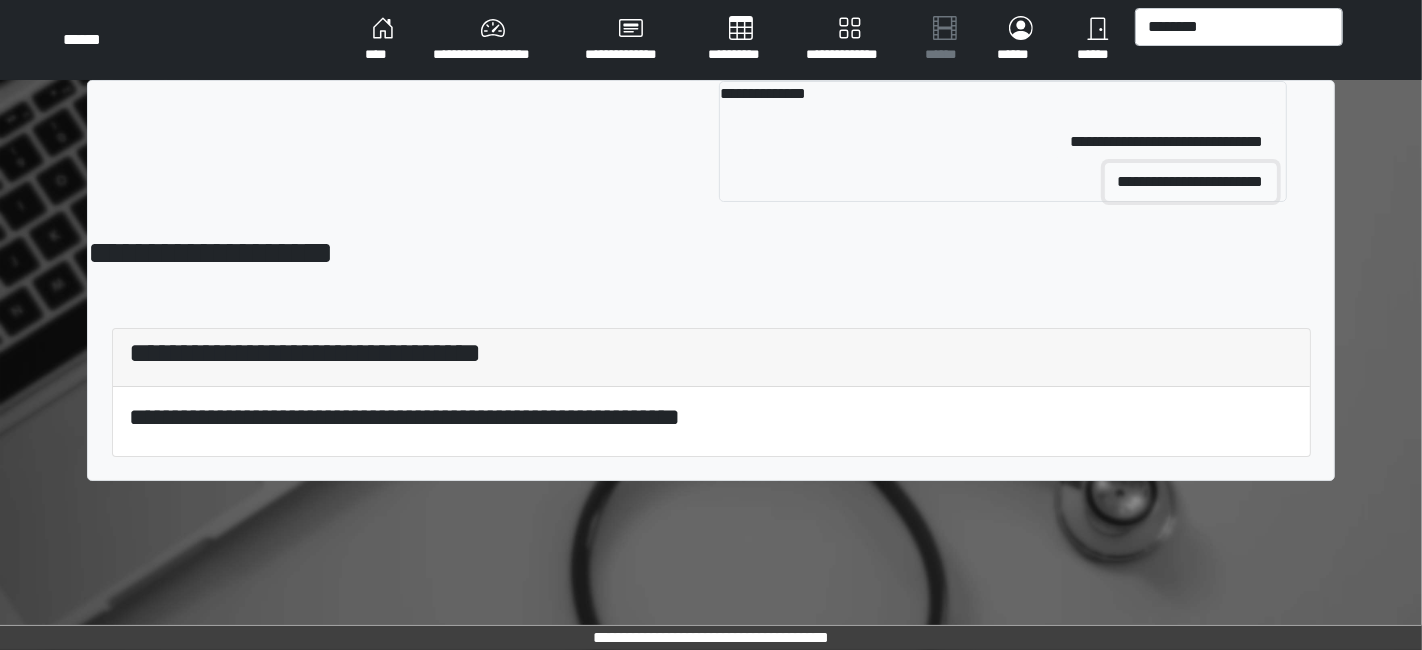 click on "**********" at bounding box center (1191, 182) 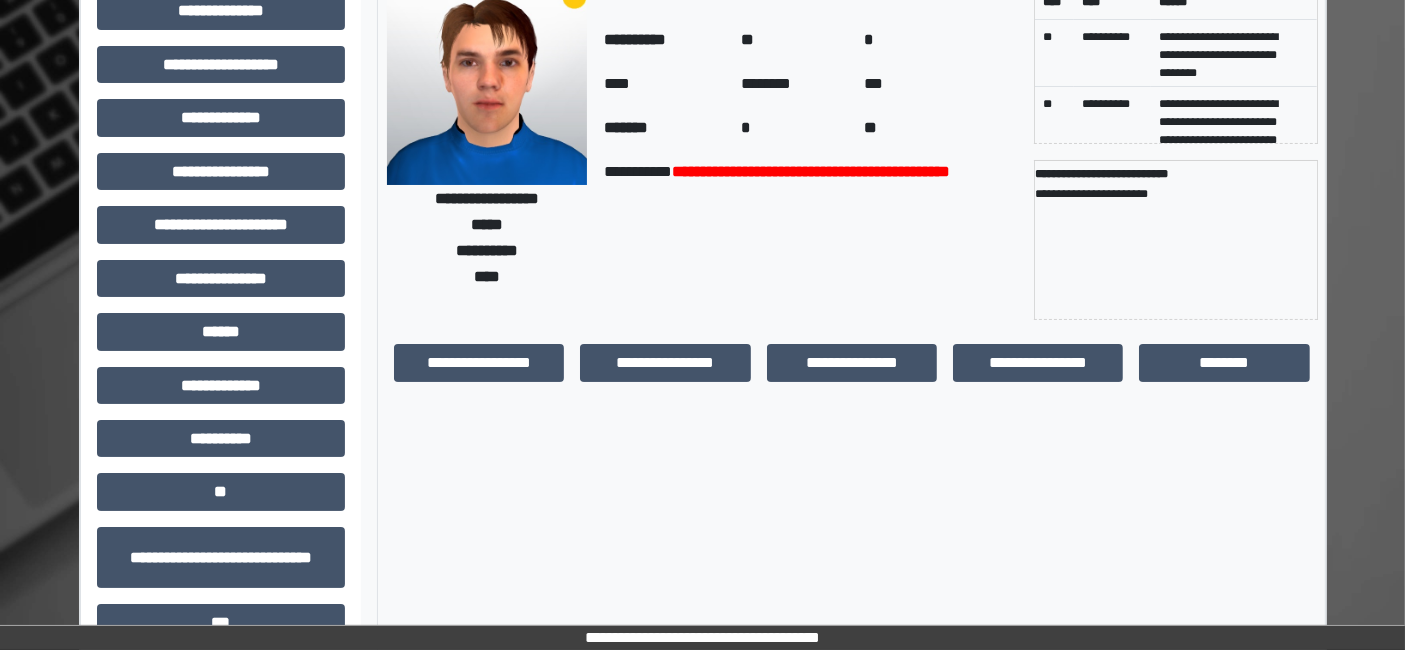 scroll, scrollTop: 0, scrollLeft: 0, axis: both 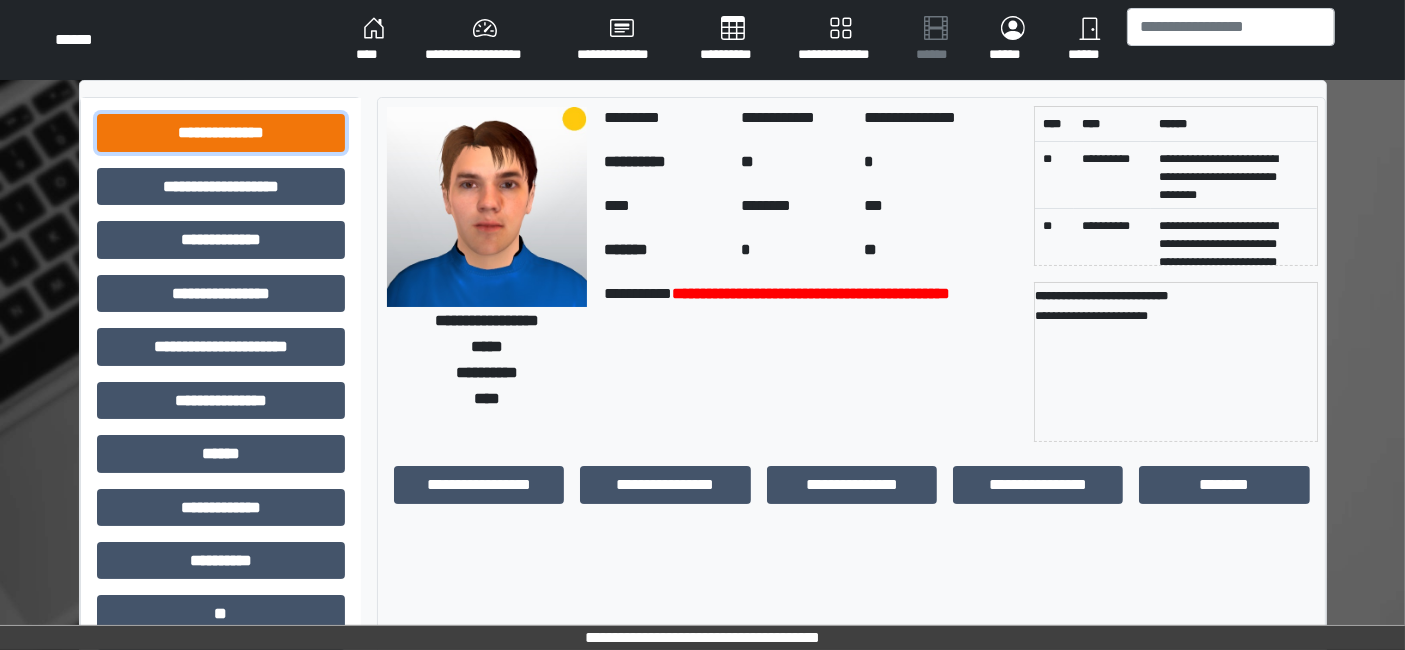 click on "**********" at bounding box center (221, 132) 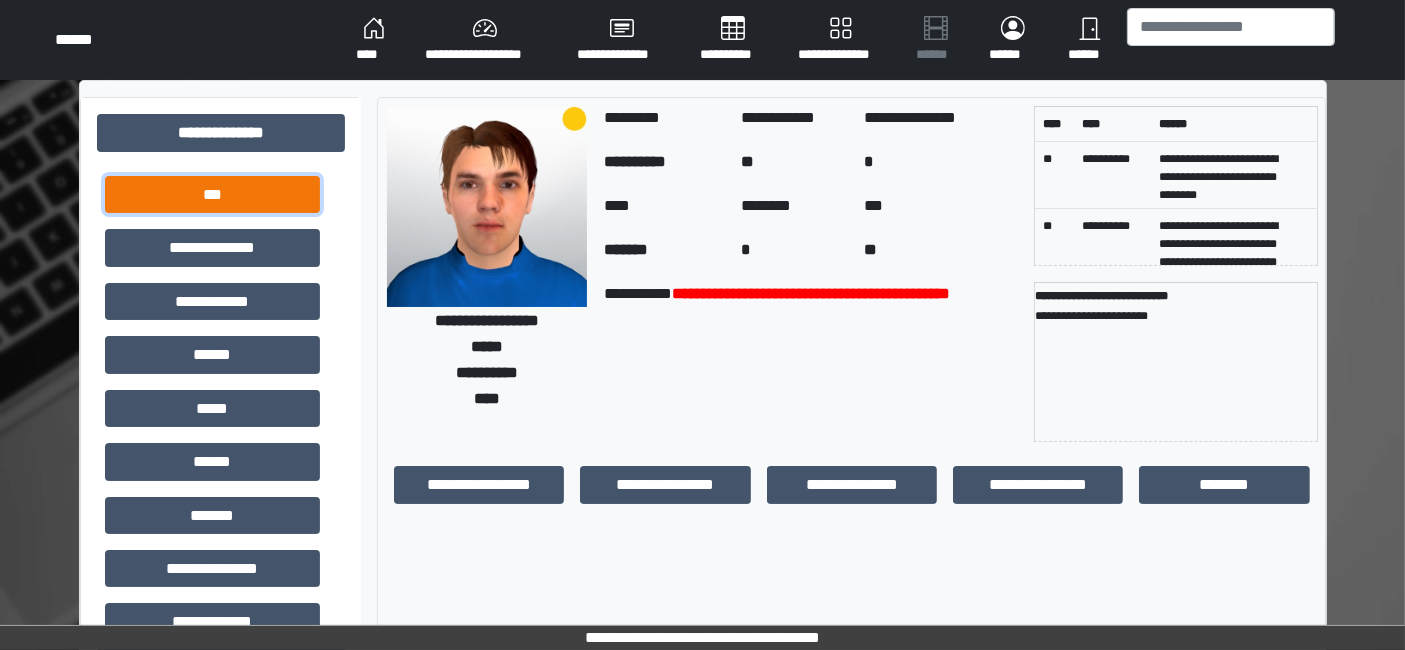 click on "***" at bounding box center [212, 194] 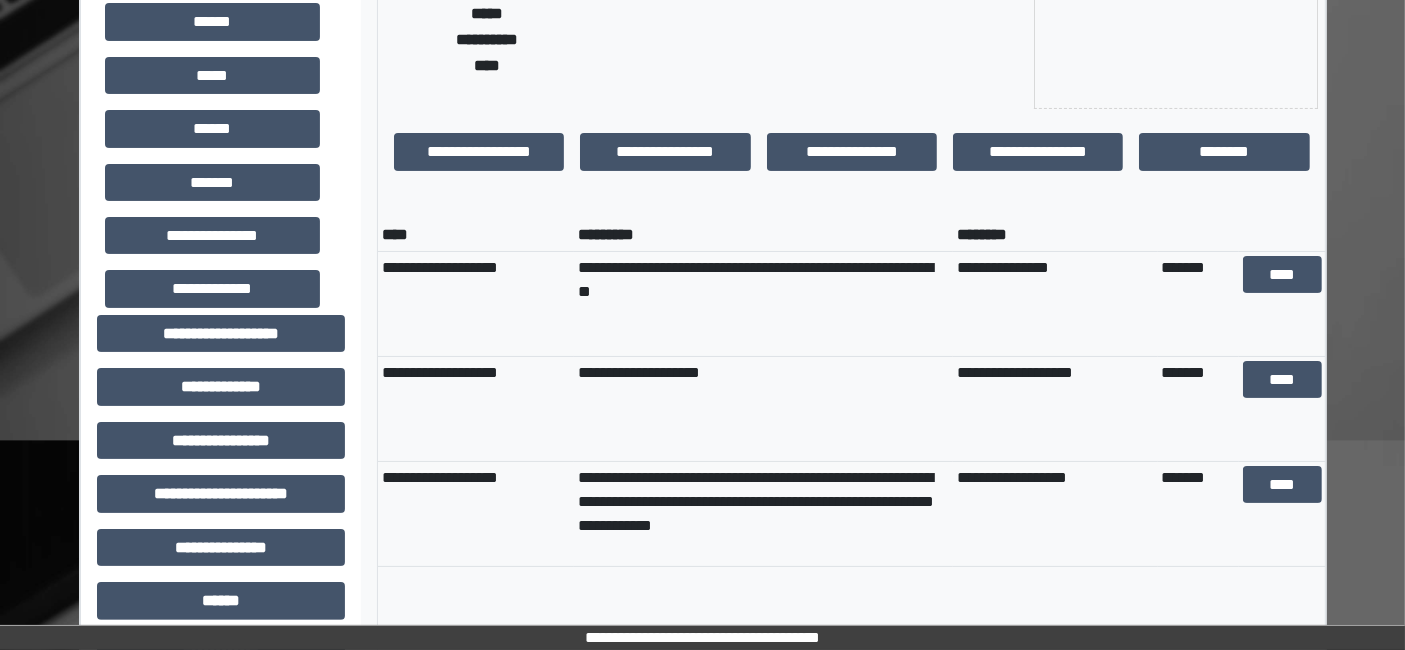 scroll, scrollTop: 444, scrollLeft: 0, axis: vertical 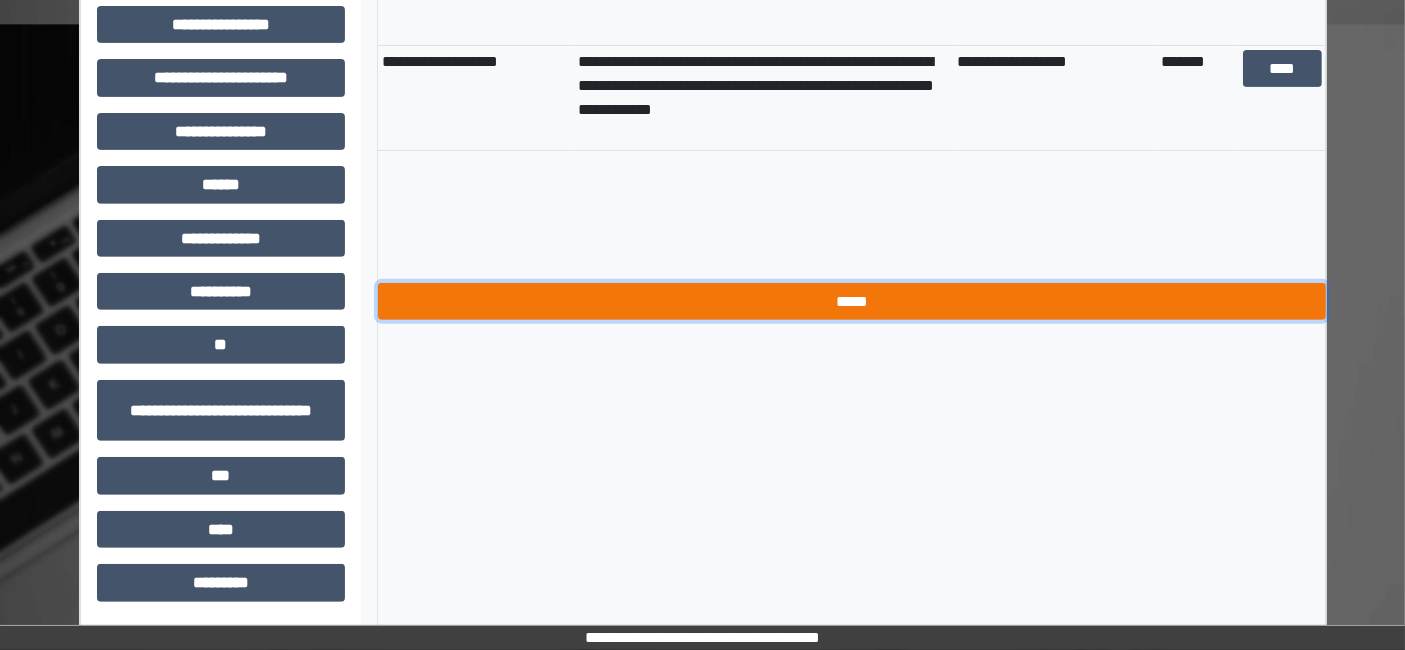 click on "*****" at bounding box center [852, 301] 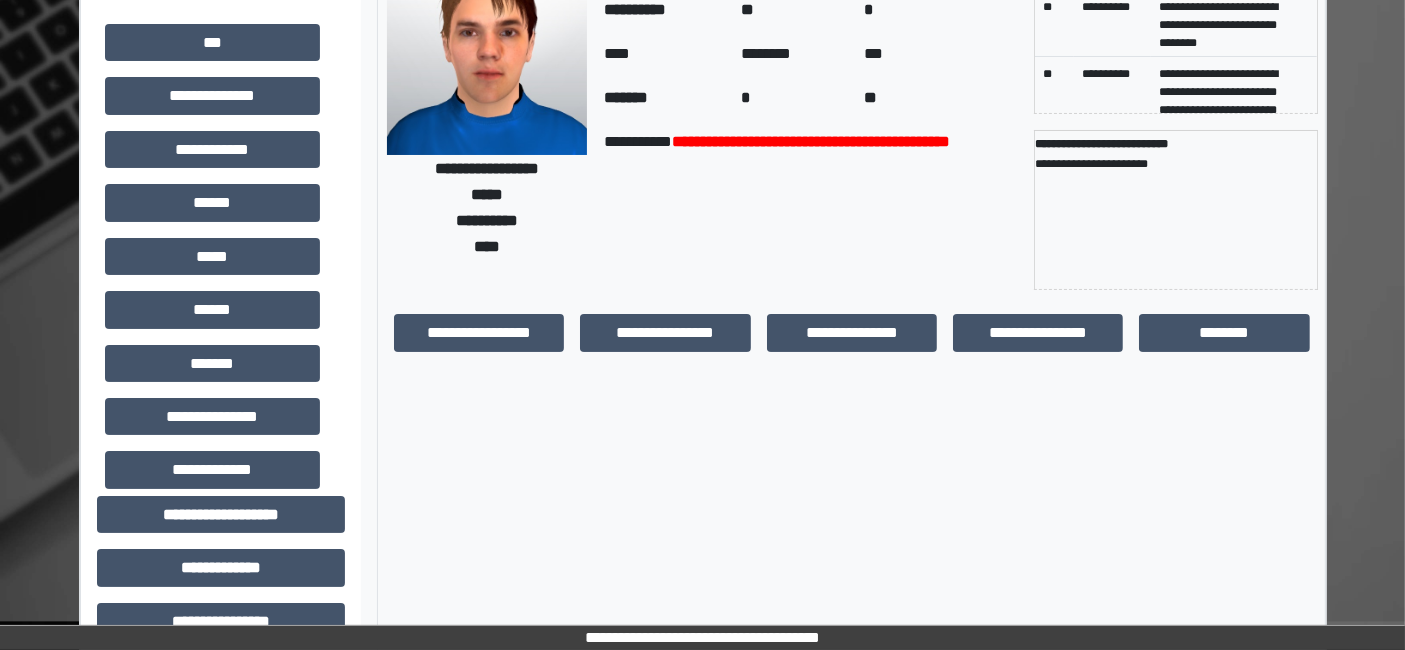 scroll, scrollTop: 0, scrollLeft: 0, axis: both 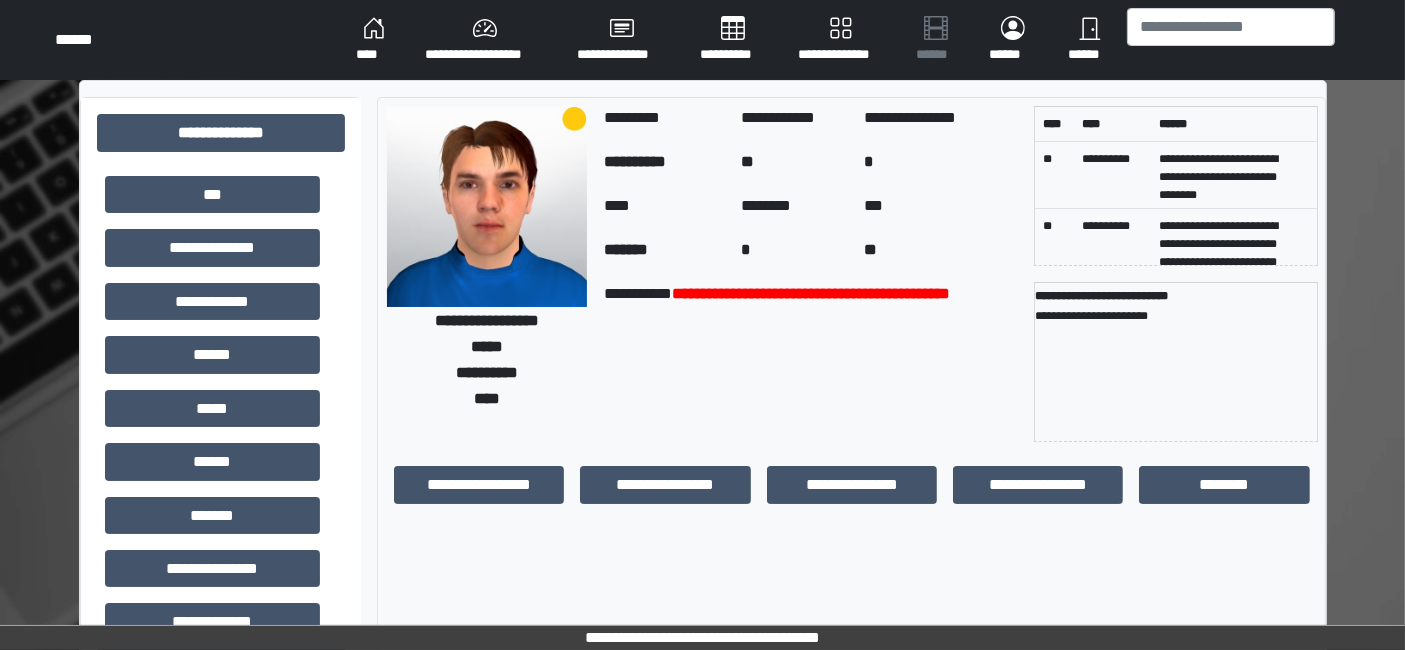 click on "****" at bounding box center [374, 40] 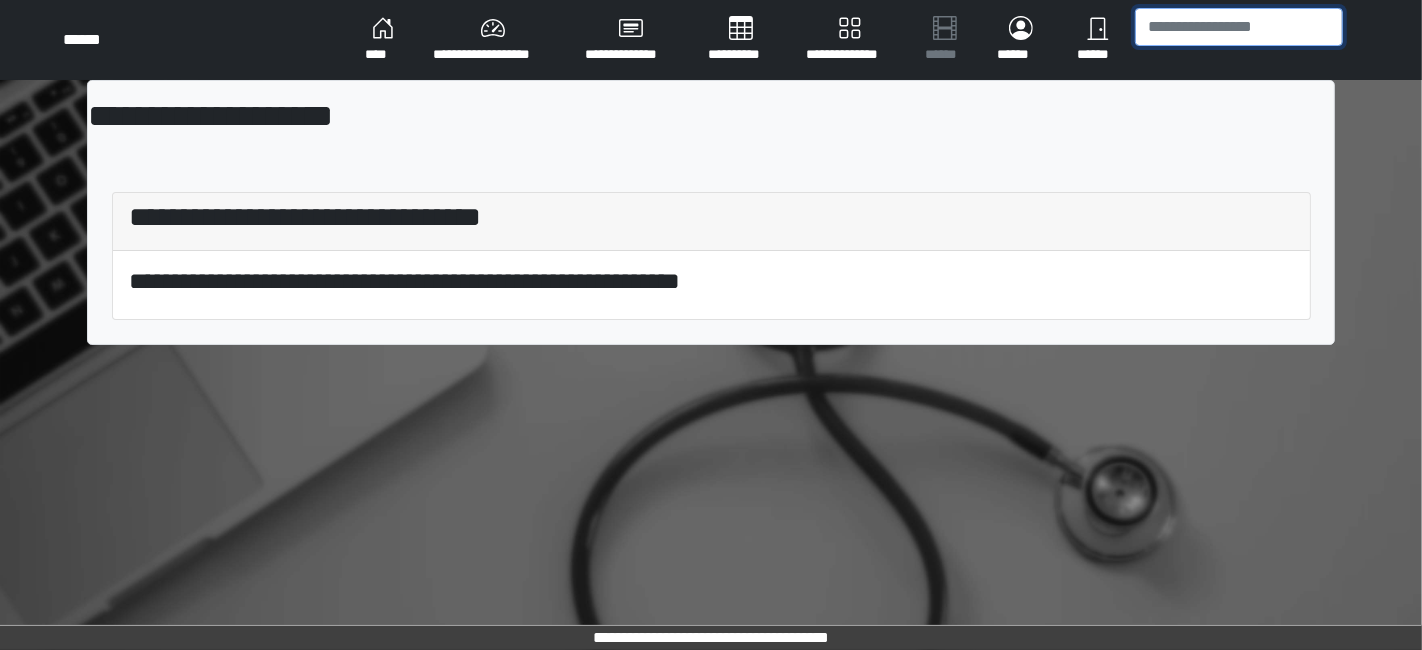 click at bounding box center [1239, 27] 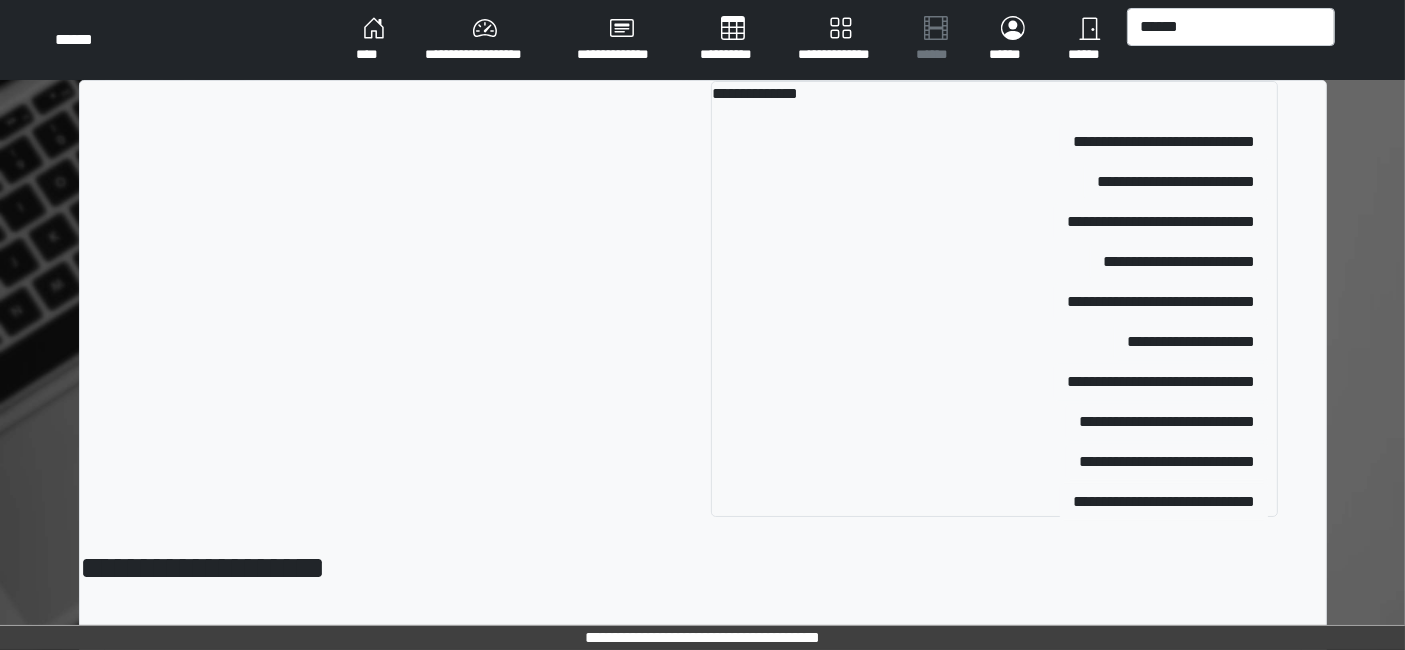 click on "****" at bounding box center (374, 40) 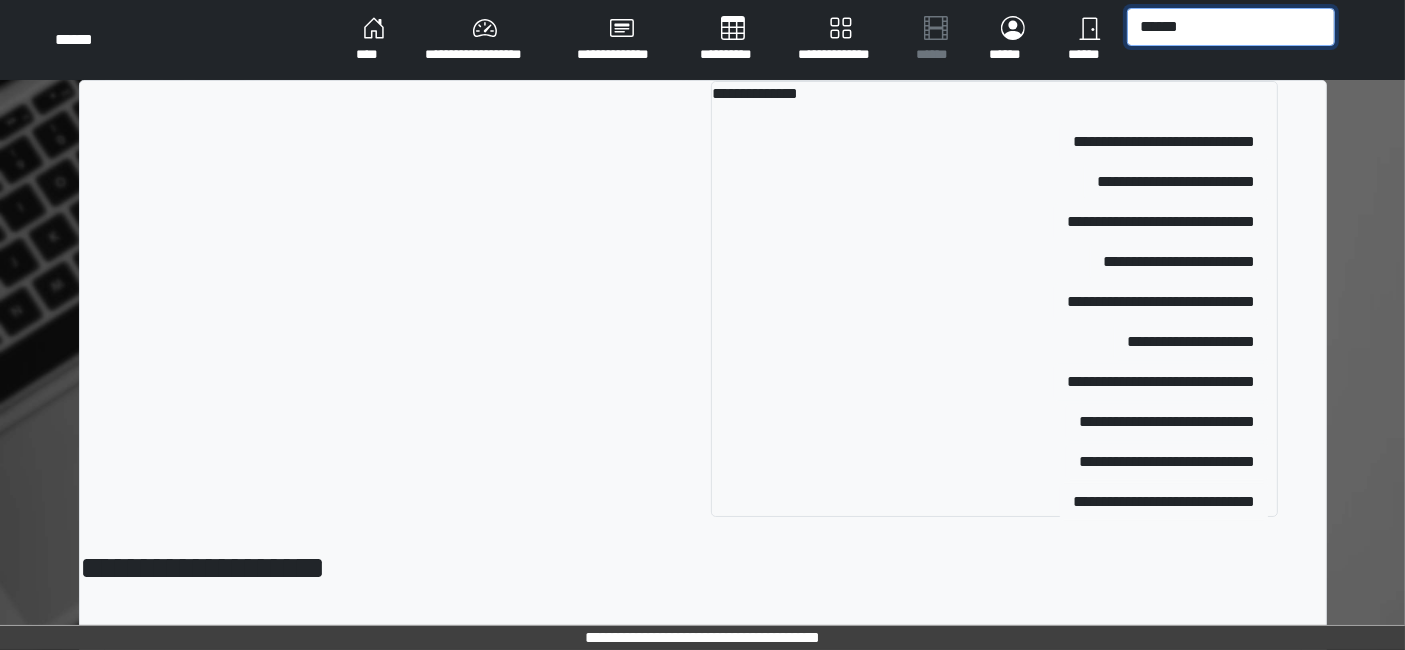 click on "******" at bounding box center [1231, 27] 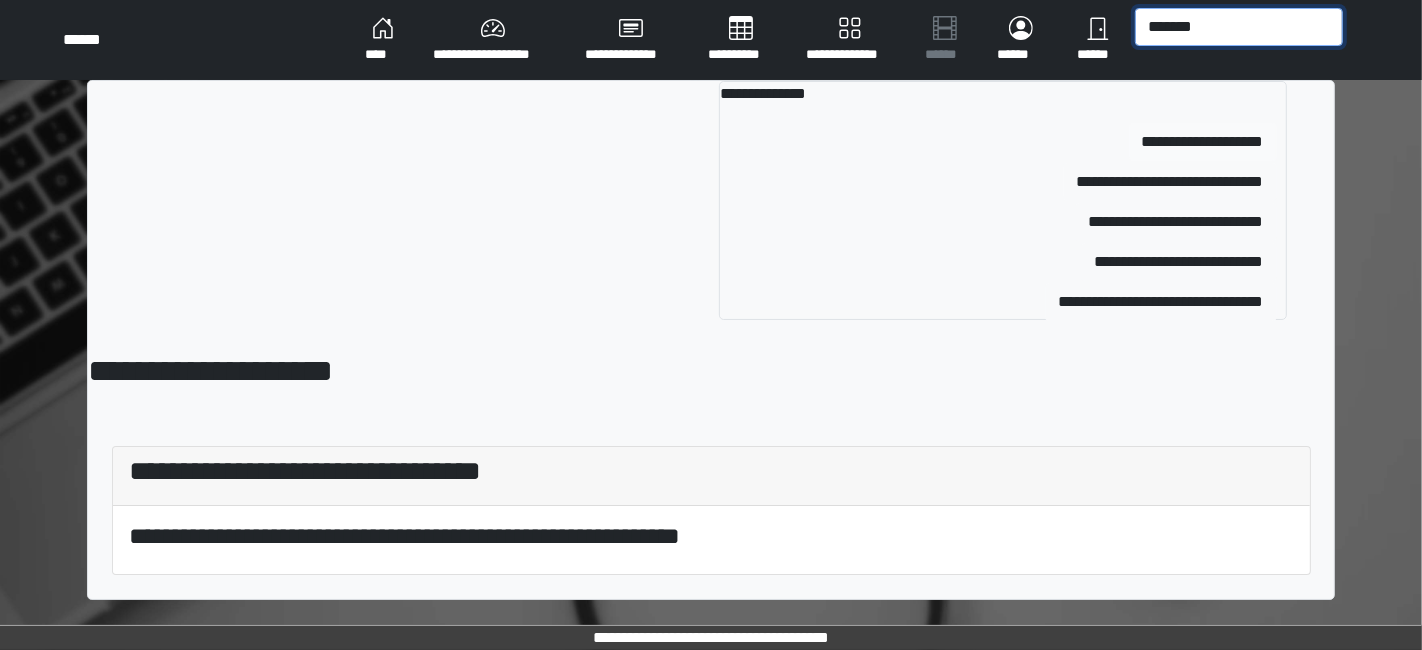 type on "*******" 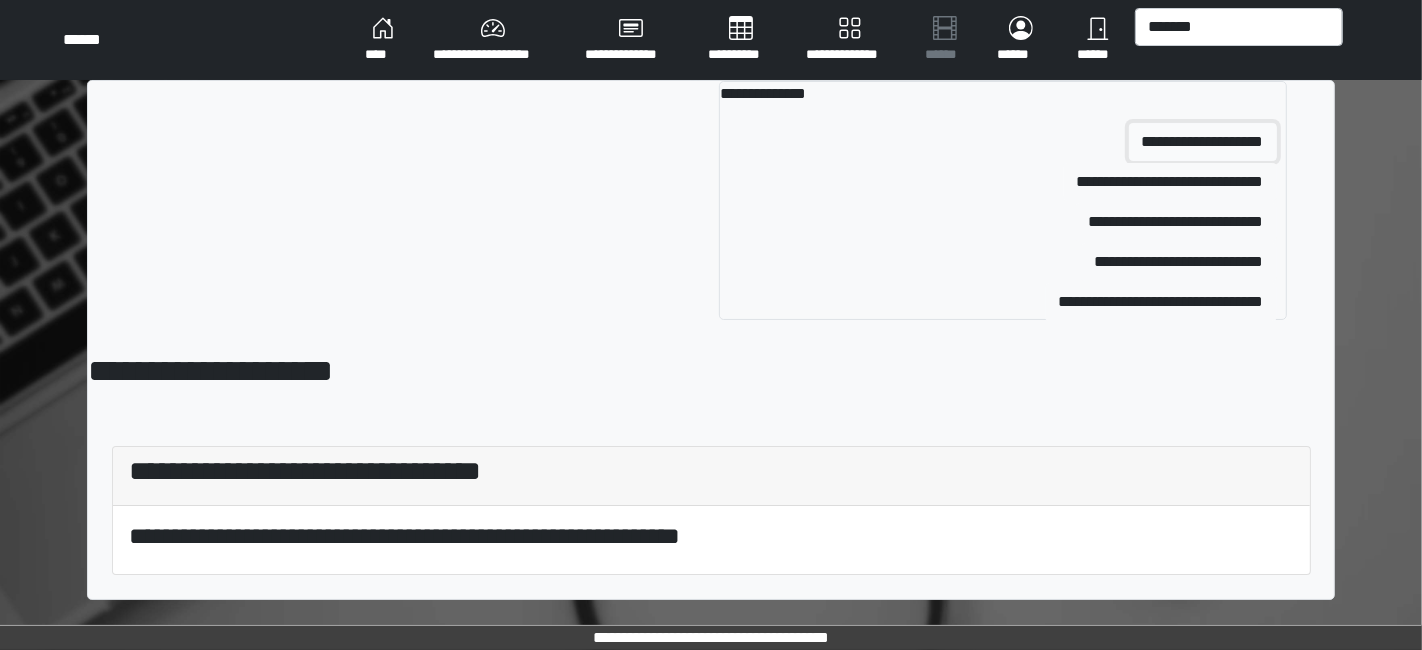 click on "**********" at bounding box center [1203, 142] 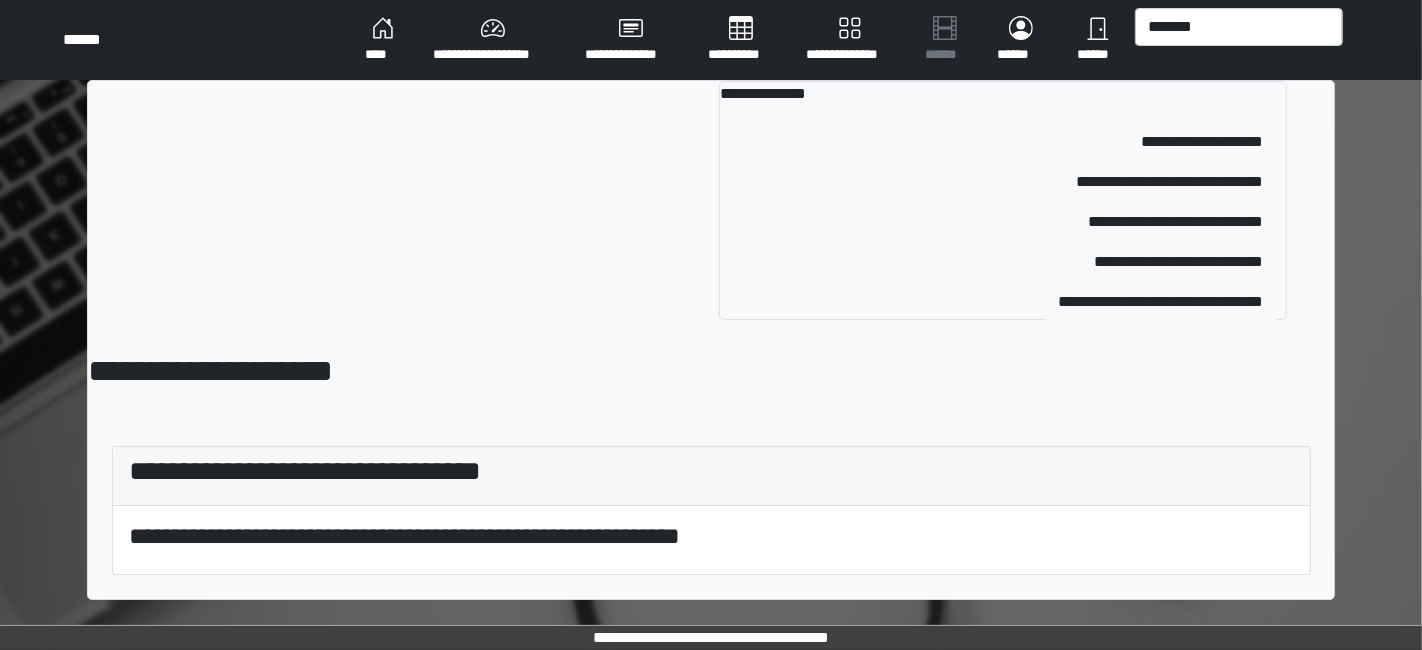 type 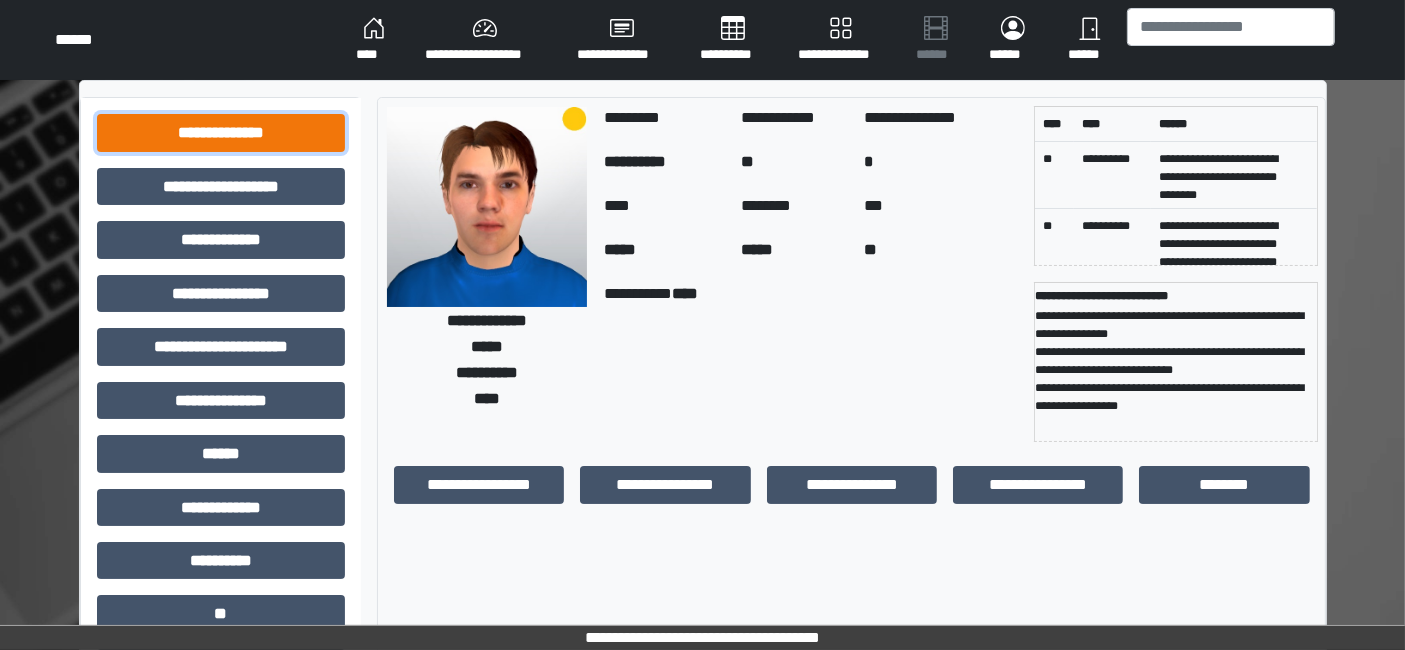 click on "**********" at bounding box center (221, 132) 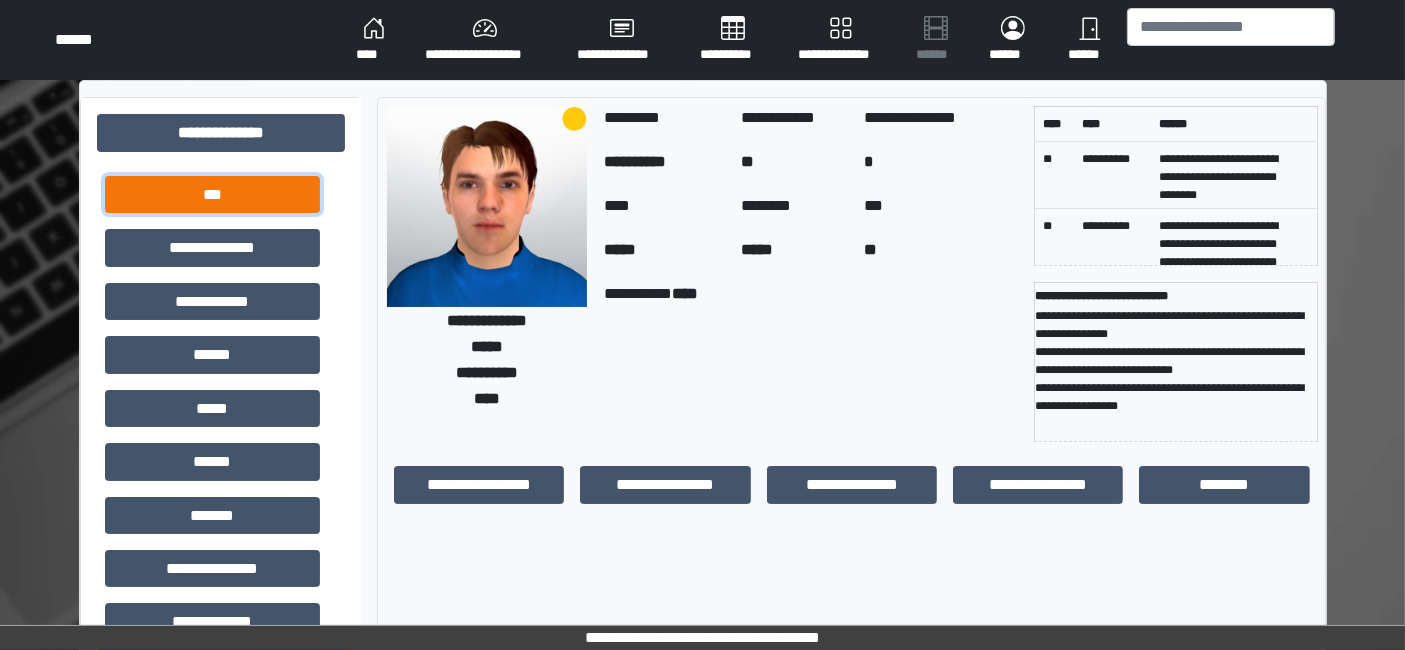 click on "***" at bounding box center [212, 194] 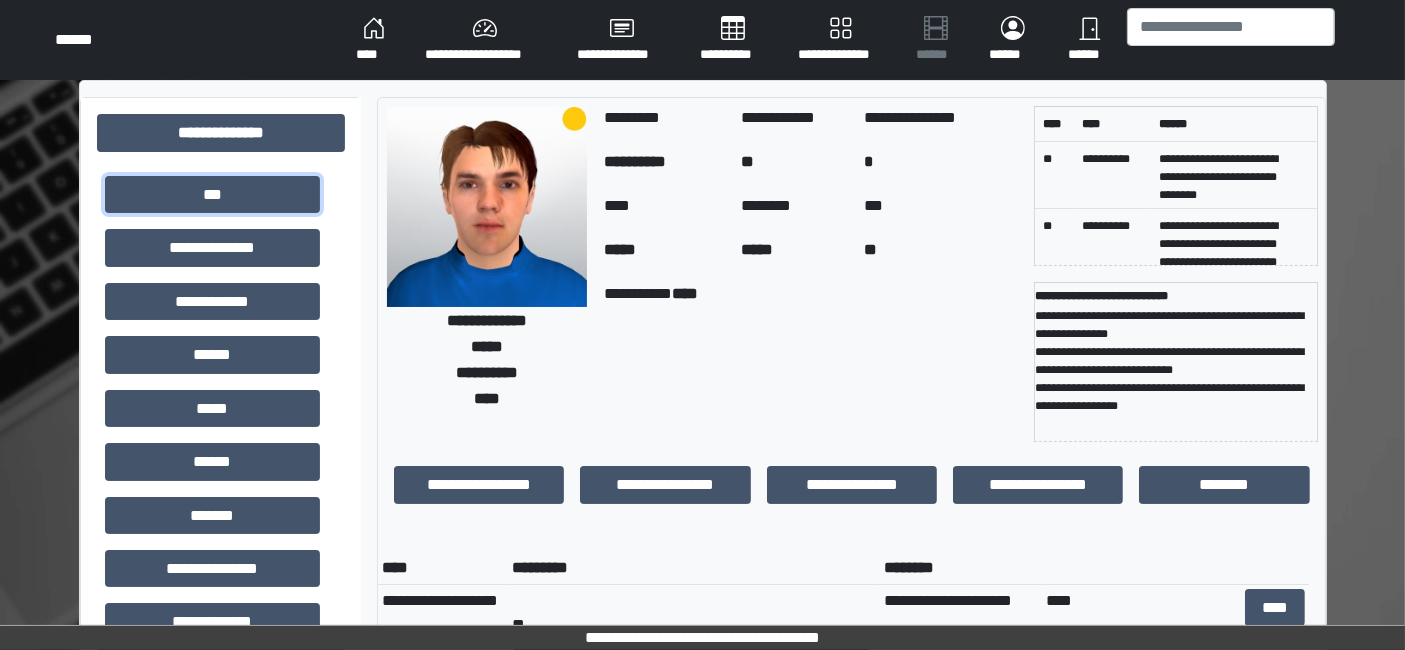 scroll, scrollTop: 222, scrollLeft: 0, axis: vertical 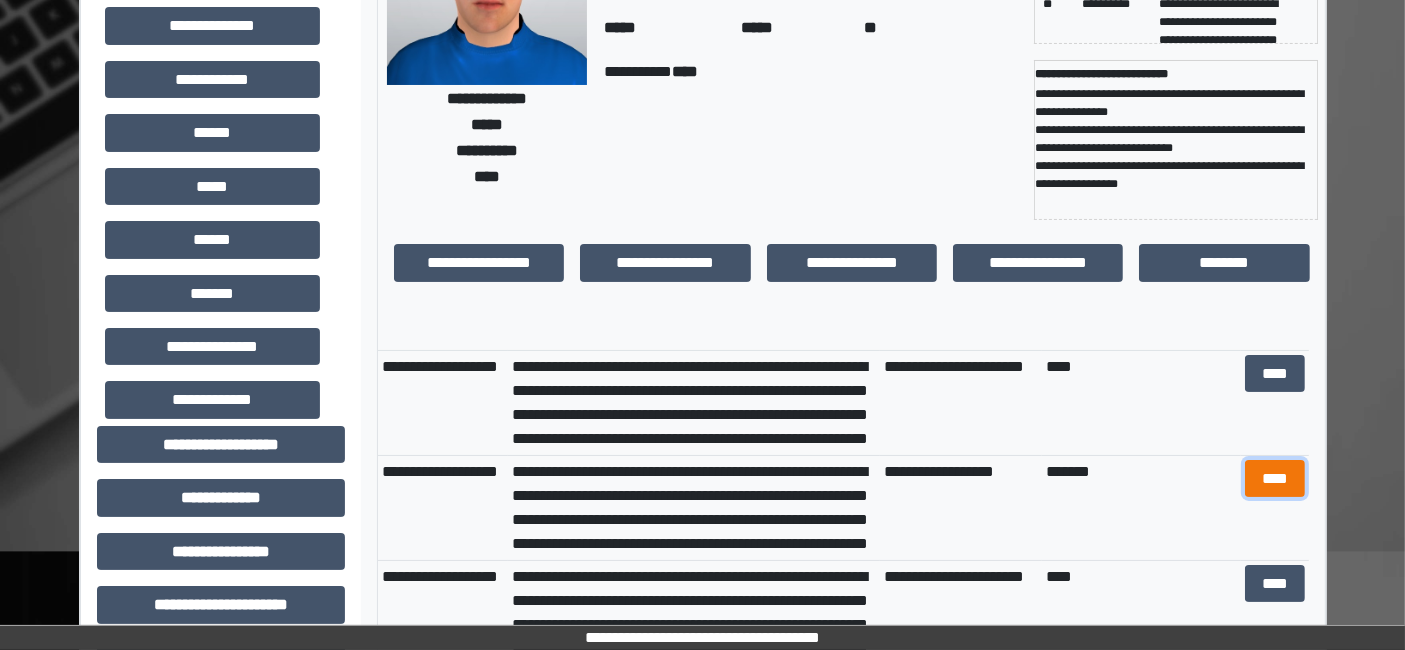click on "****" at bounding box center (1274, 478) 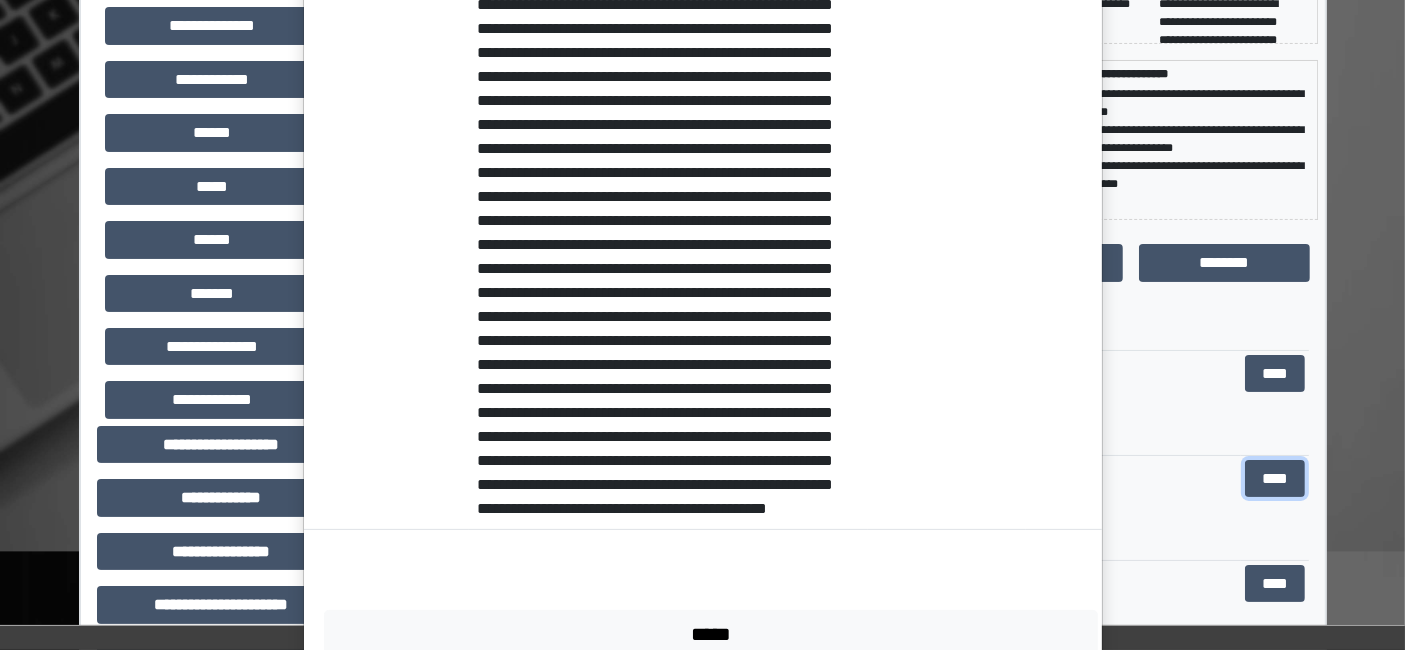scroll, scrollTop: 555, scrollLeft: 0, axis: vertical 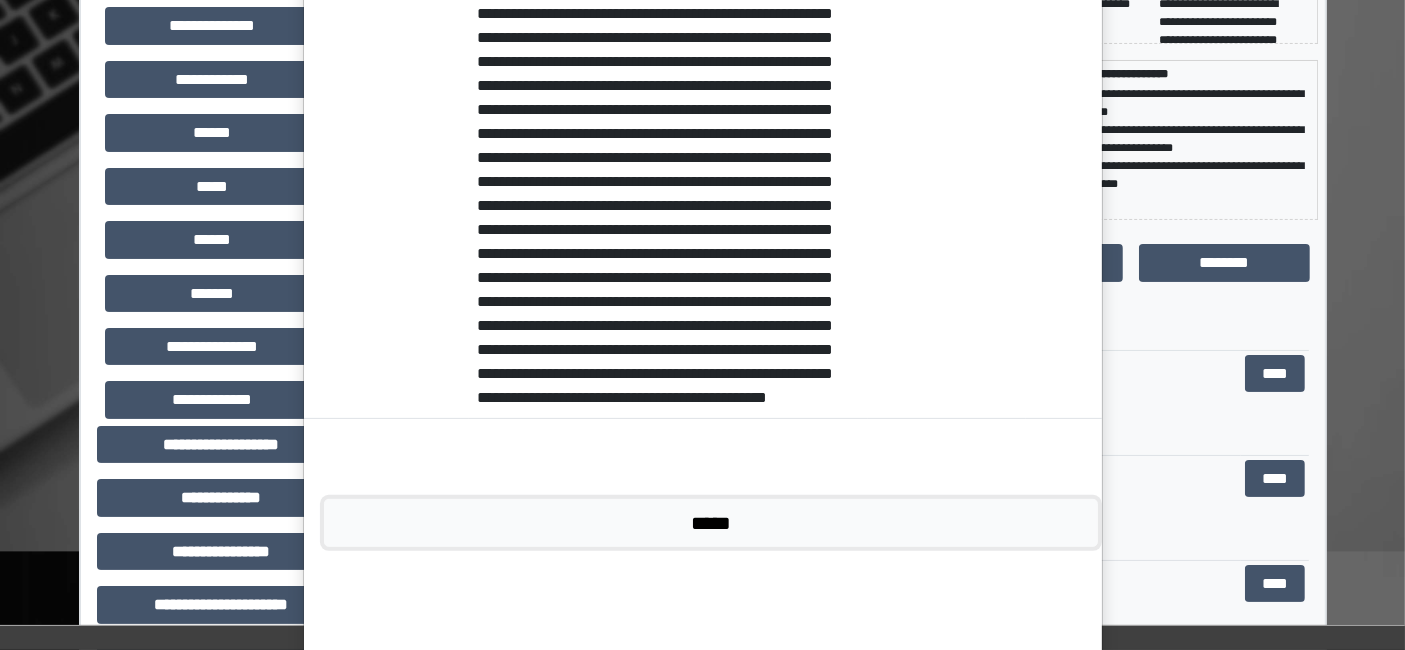 click on "*****" at bounding box center [711, 522] 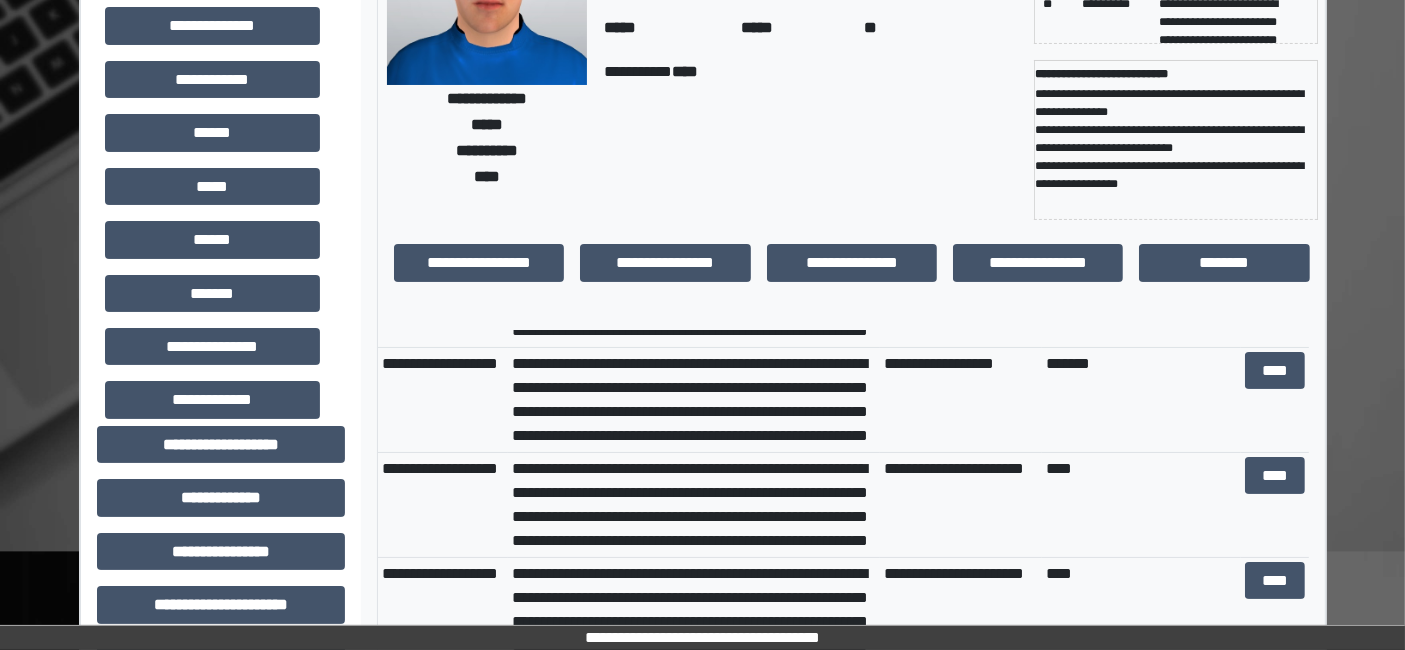 scroll, scrollTop: 282, scrollLeft: 0, axis: vertical 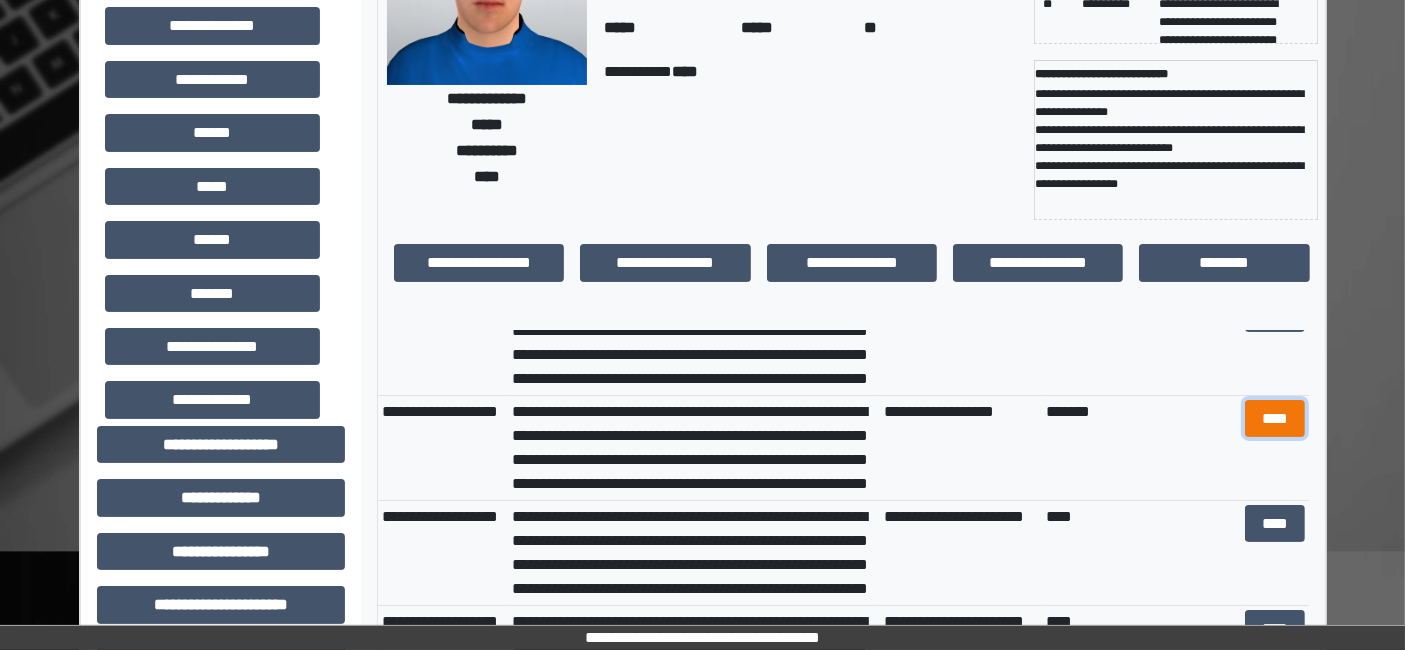 click on "****" at bounding box center [1274, 418] 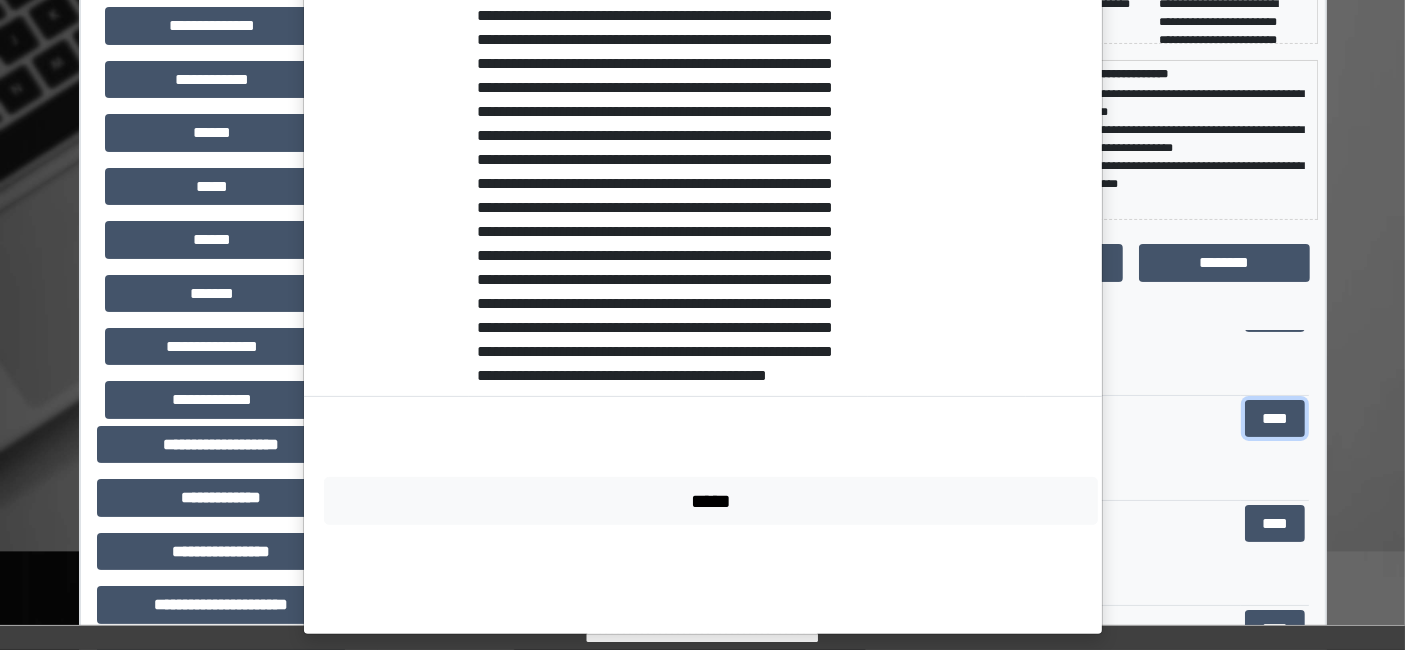 scroll, scrollTop: 589, scrollLeft: 0, axis: vertical 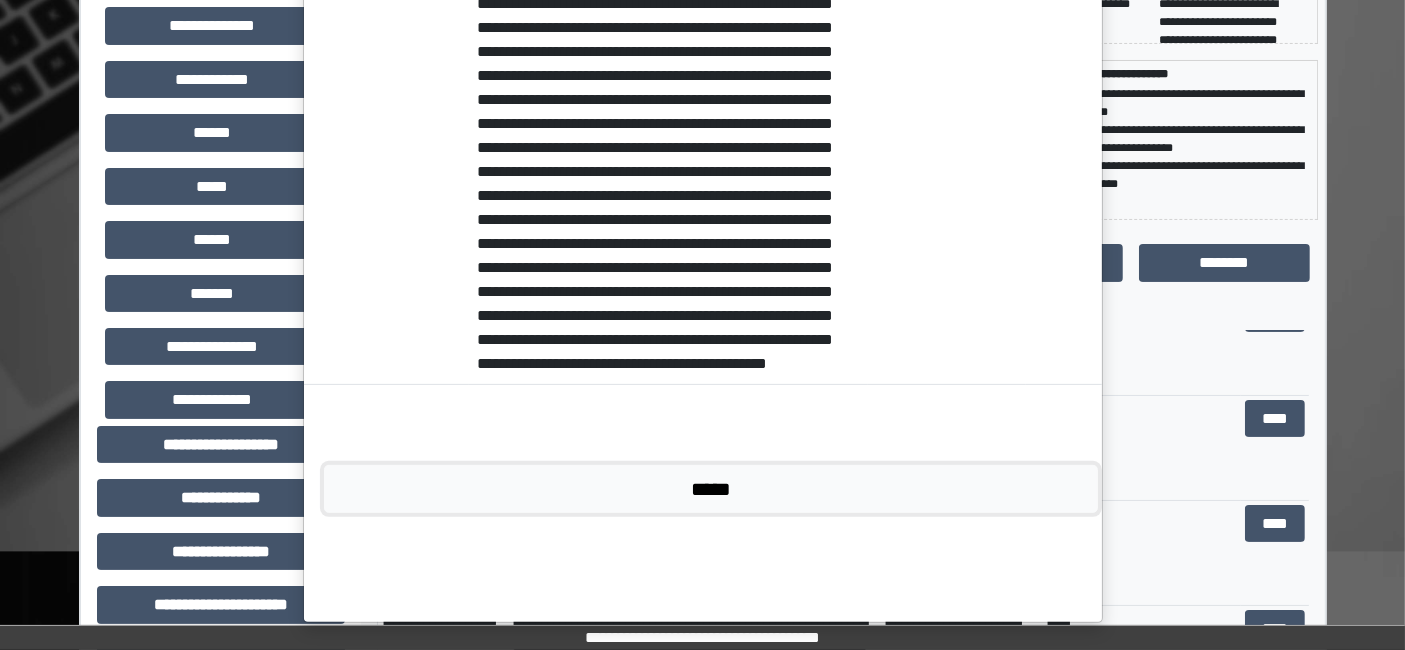 click on "*****" at bounding box center (711, 488) 